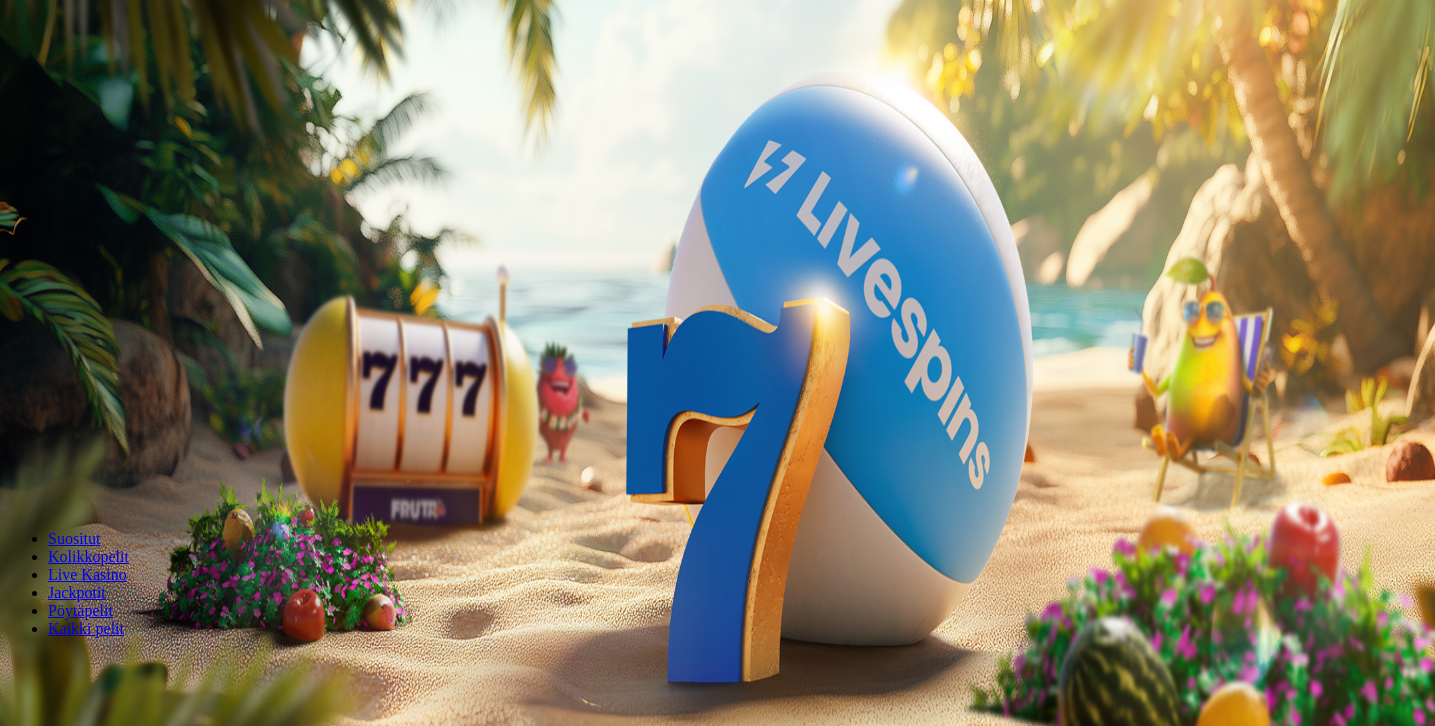 scroll, scrollTop: 0, scrollLeft: 0, axis: both 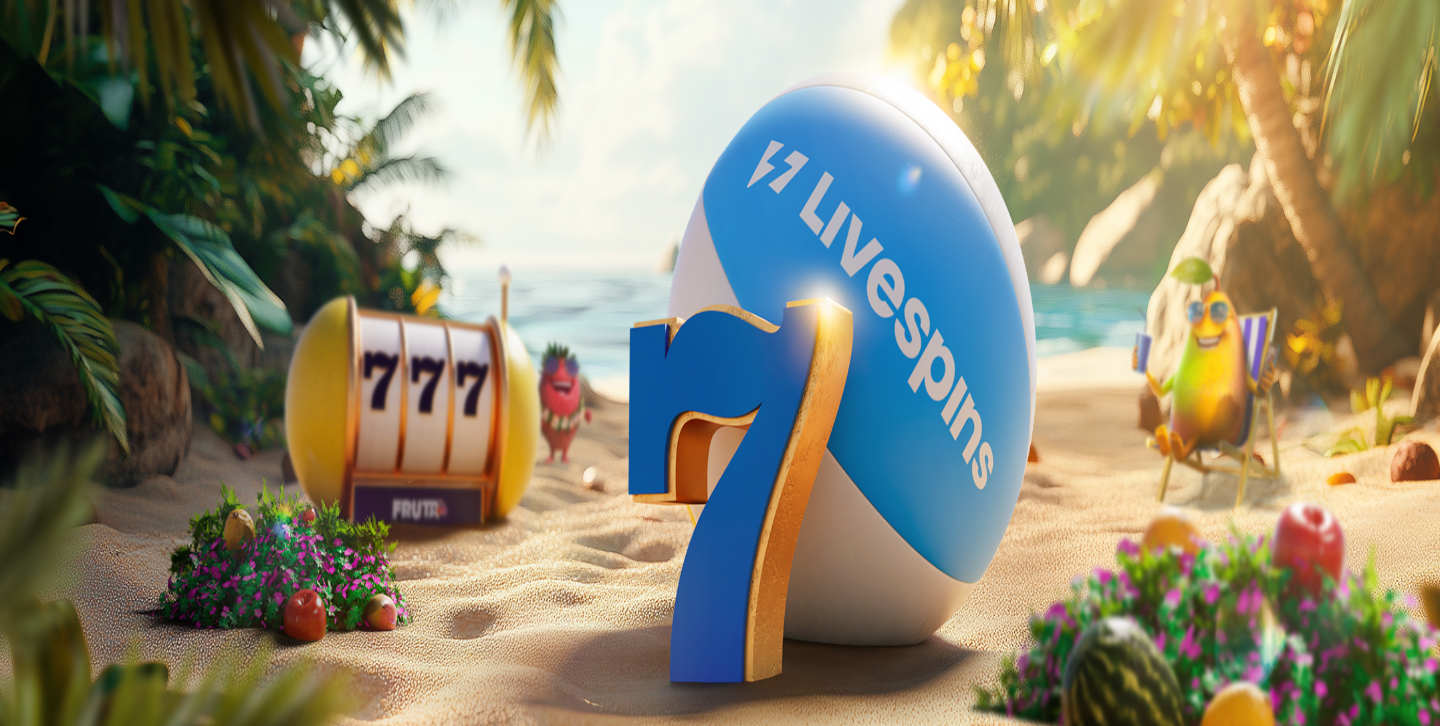 click on "Ymmärrän" at bounding box center (151, 5437) 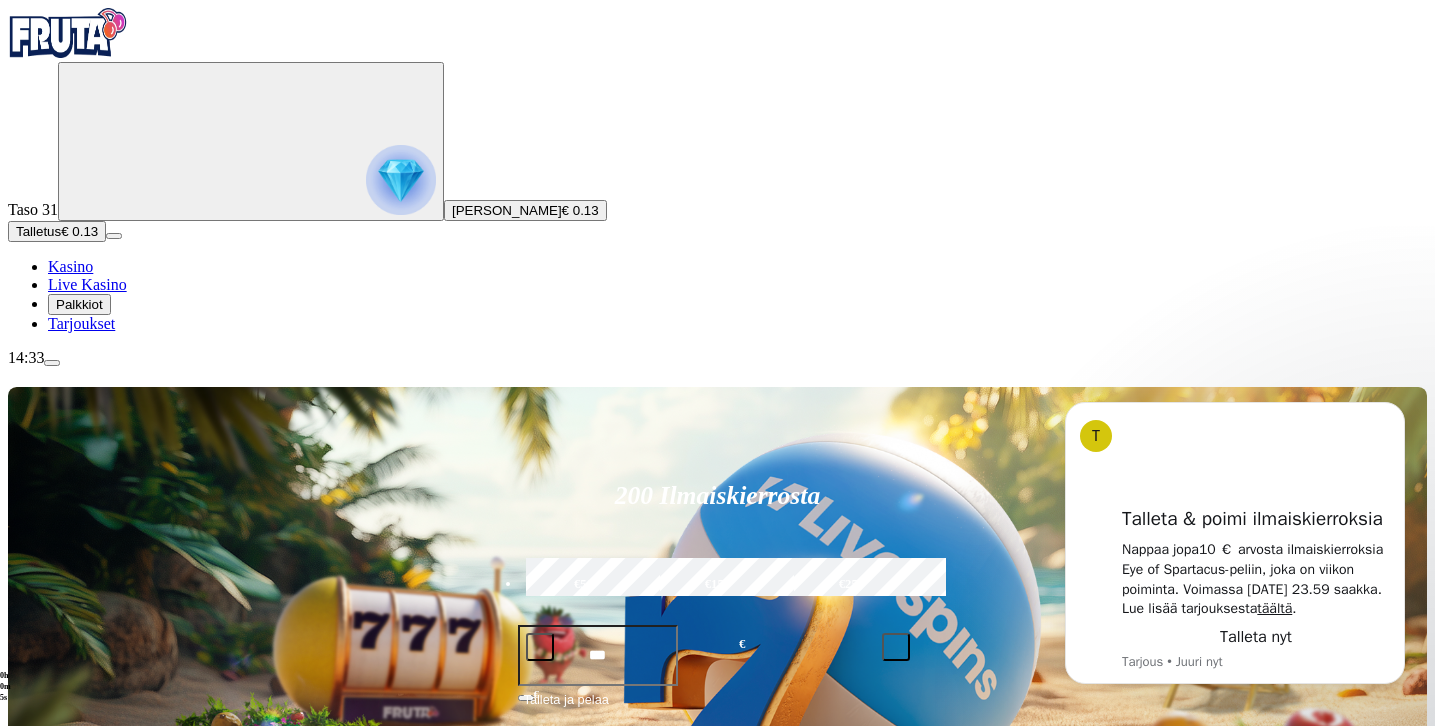 scroll, scrollTop: 0, scrollLeft: 0, axis: both 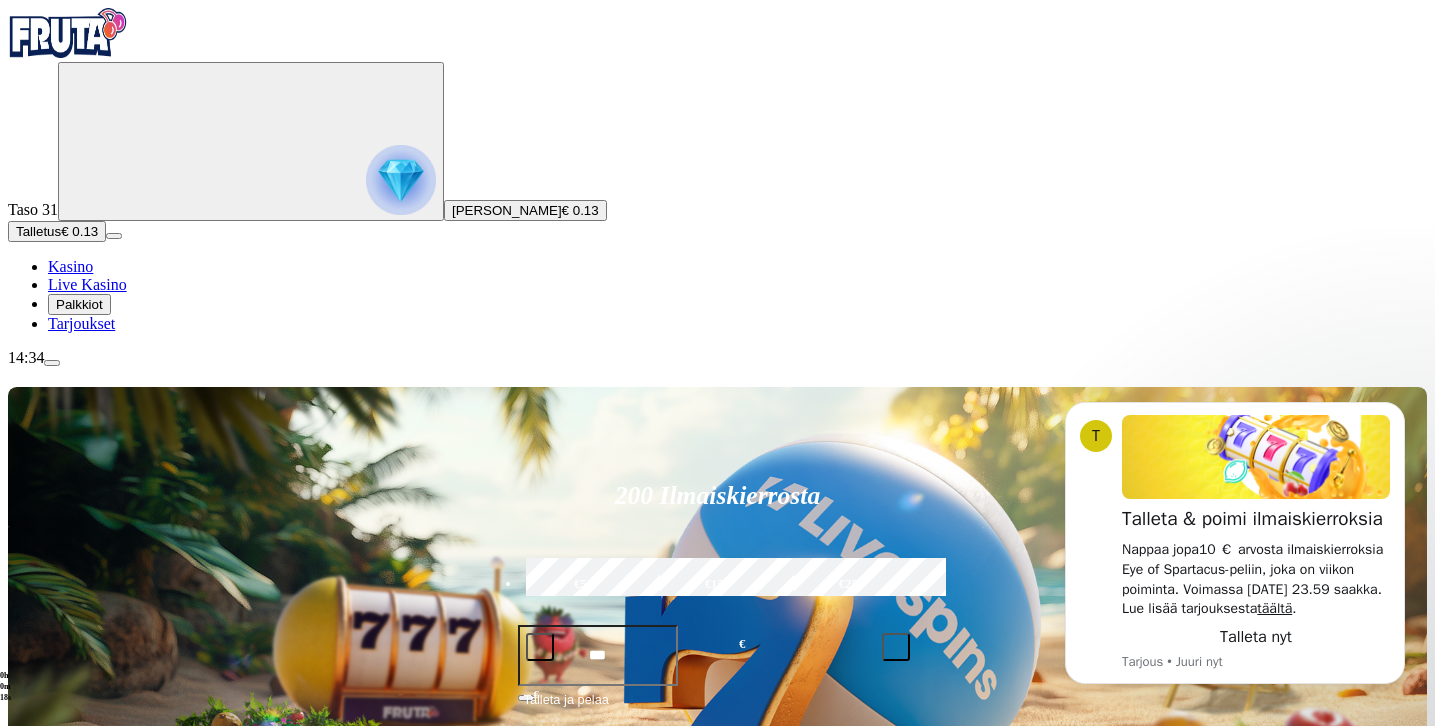click at bounding box center (52, 363) 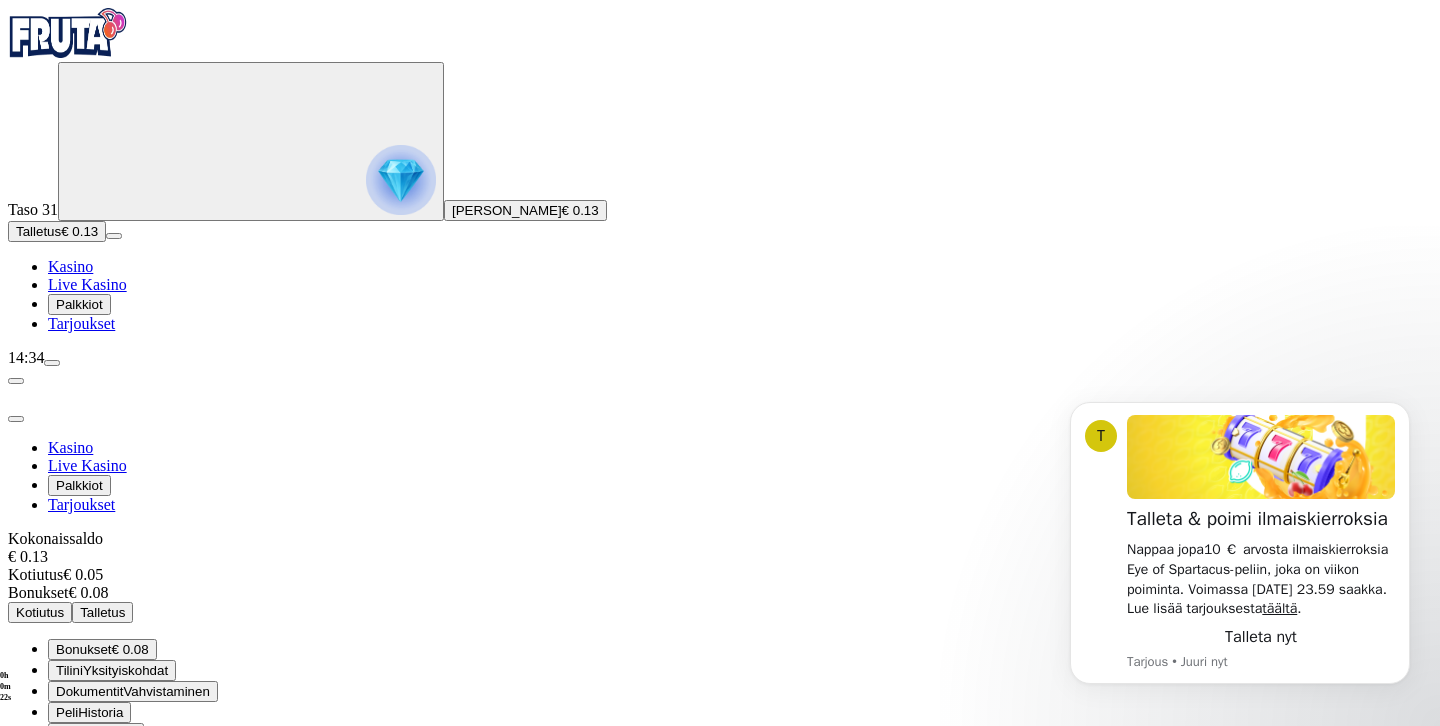 click 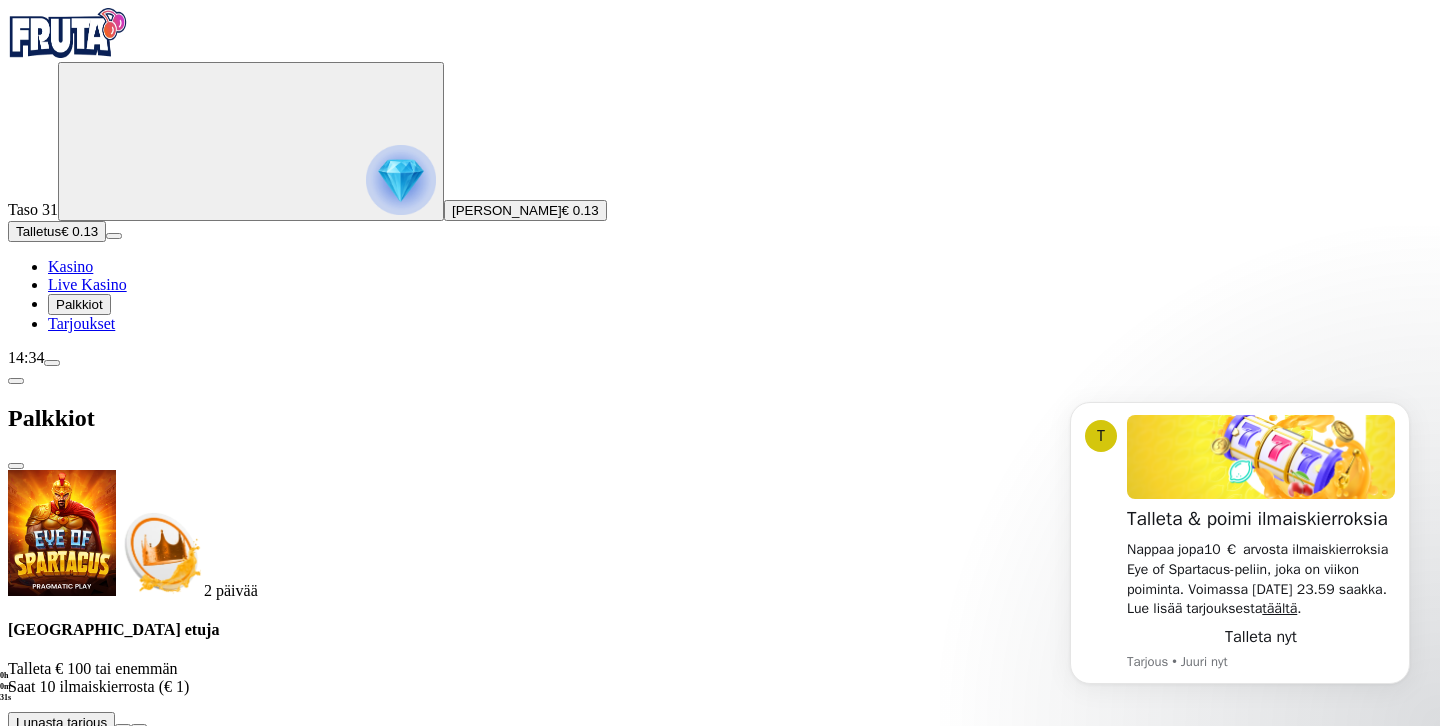 click at bounding box center (720, 1465) 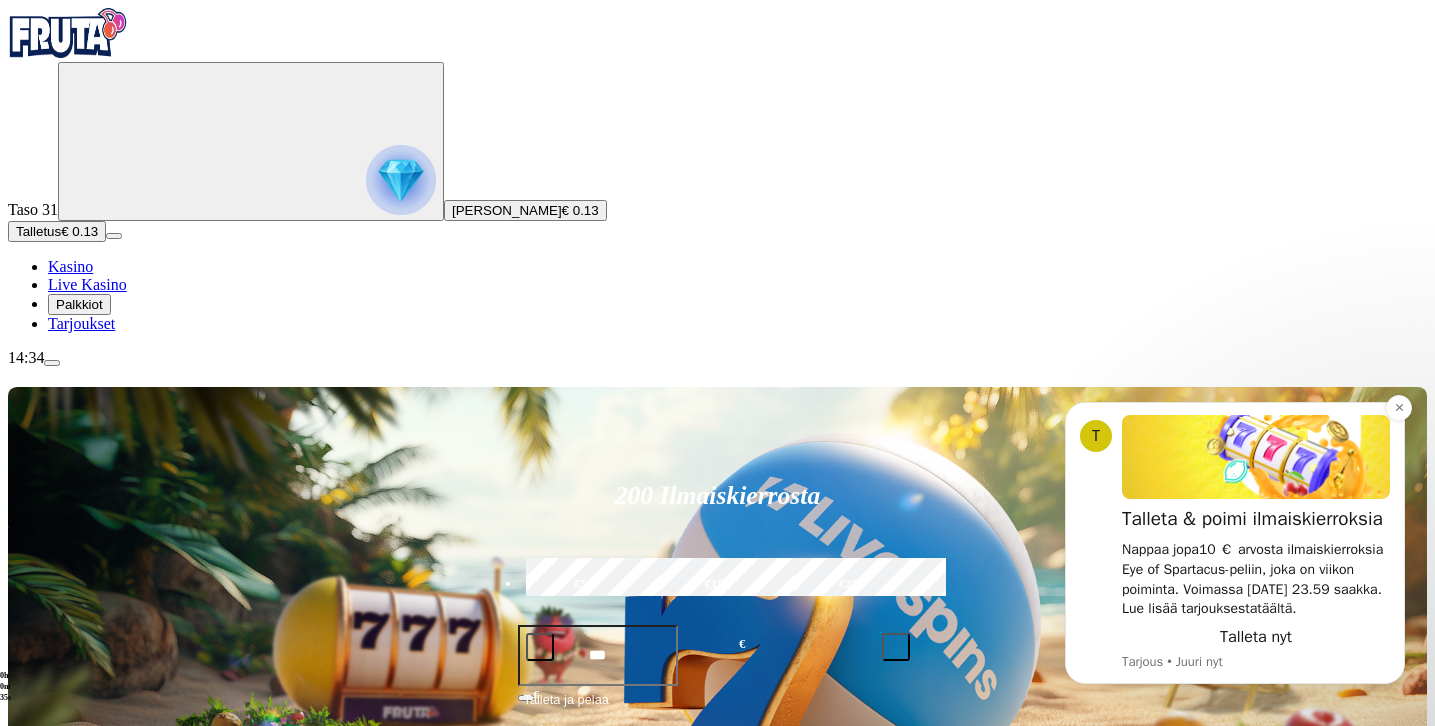 click on "täältä" at bounding box center (1274, 608) 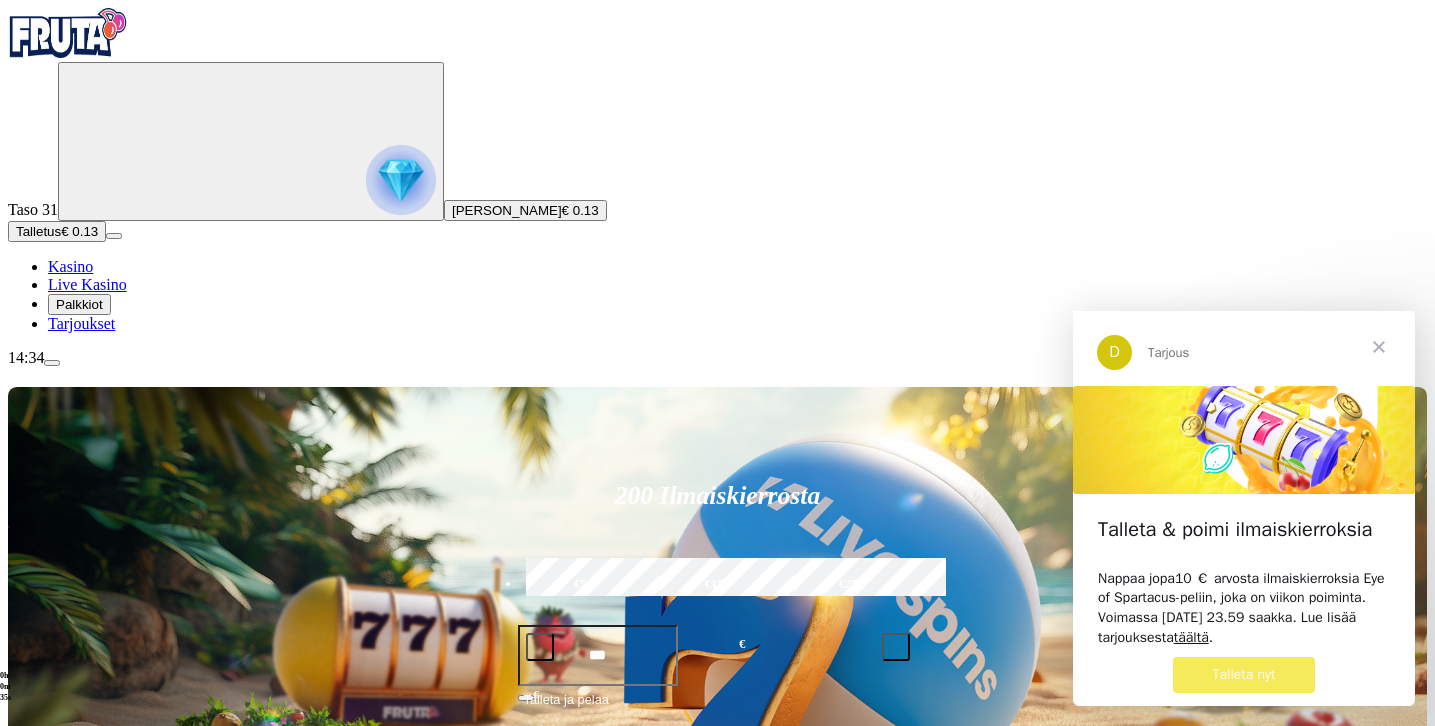 scroll, scrollTop: 0, scrollLeft: 0, axis: both 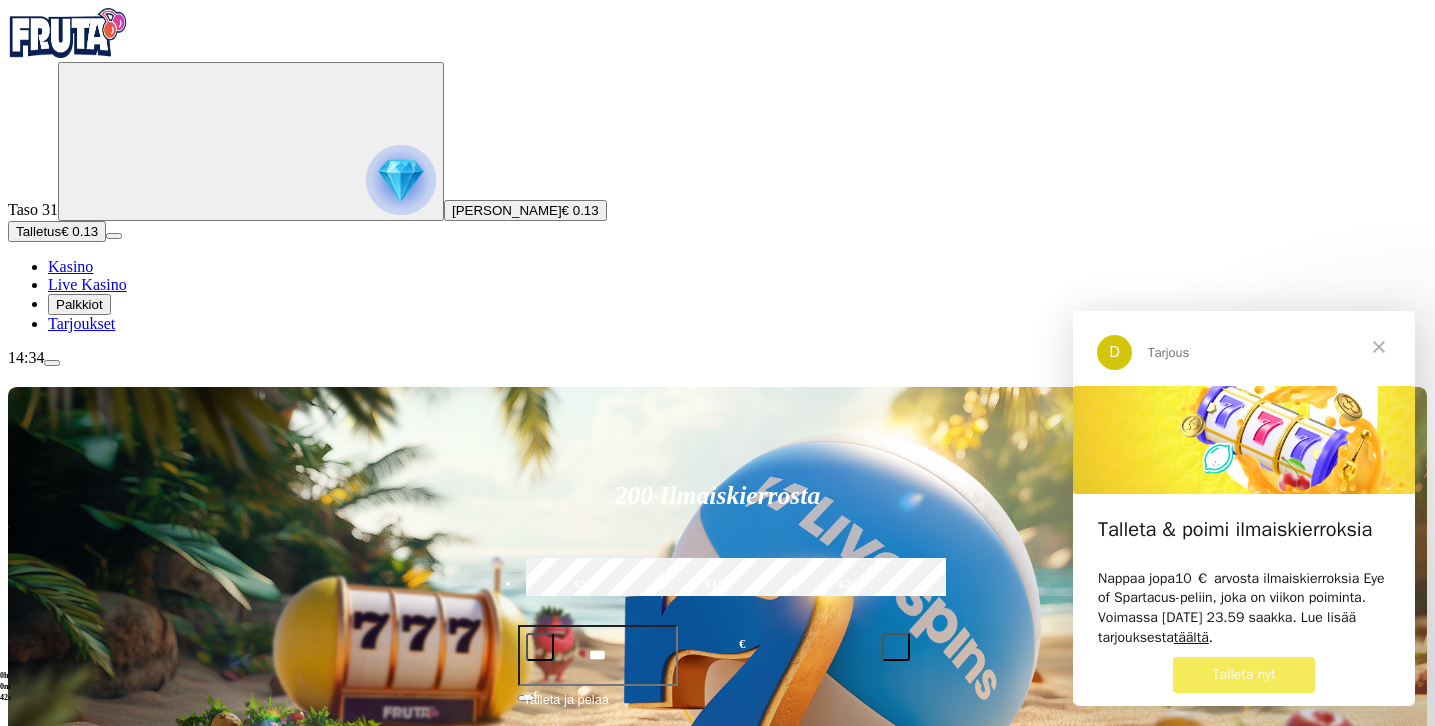 click at bounding box center [1379, 347] 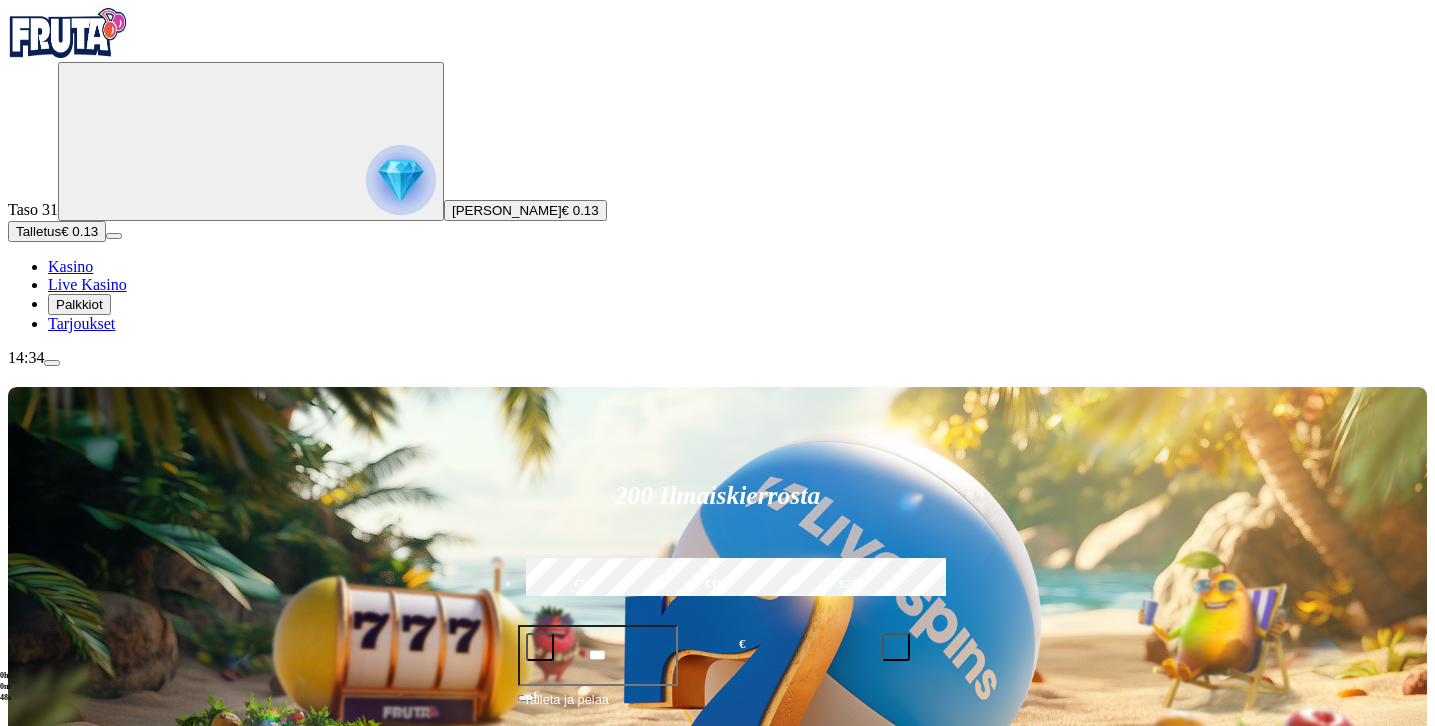 click on "Palkkiot" at bounding box center (79, 304) 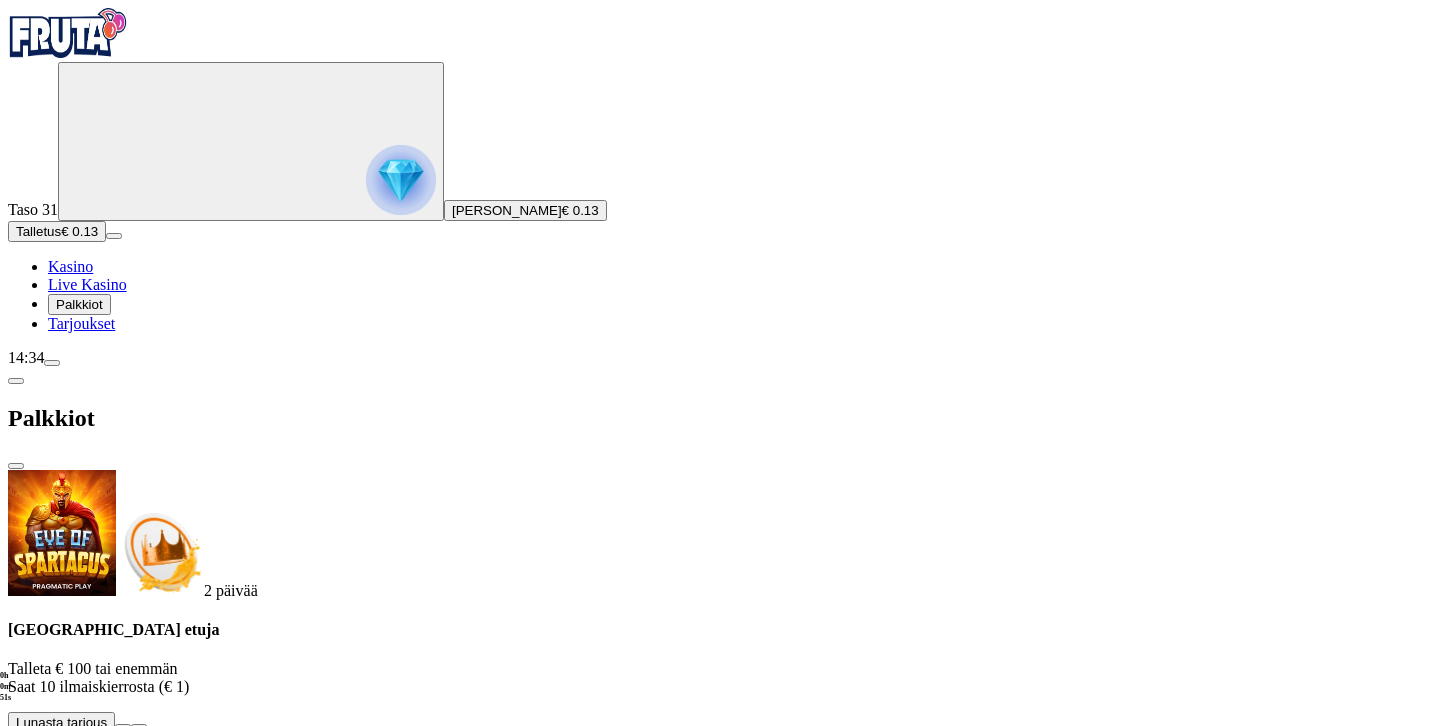 click on "Tarjoukset" at bounding box center [81, 323] 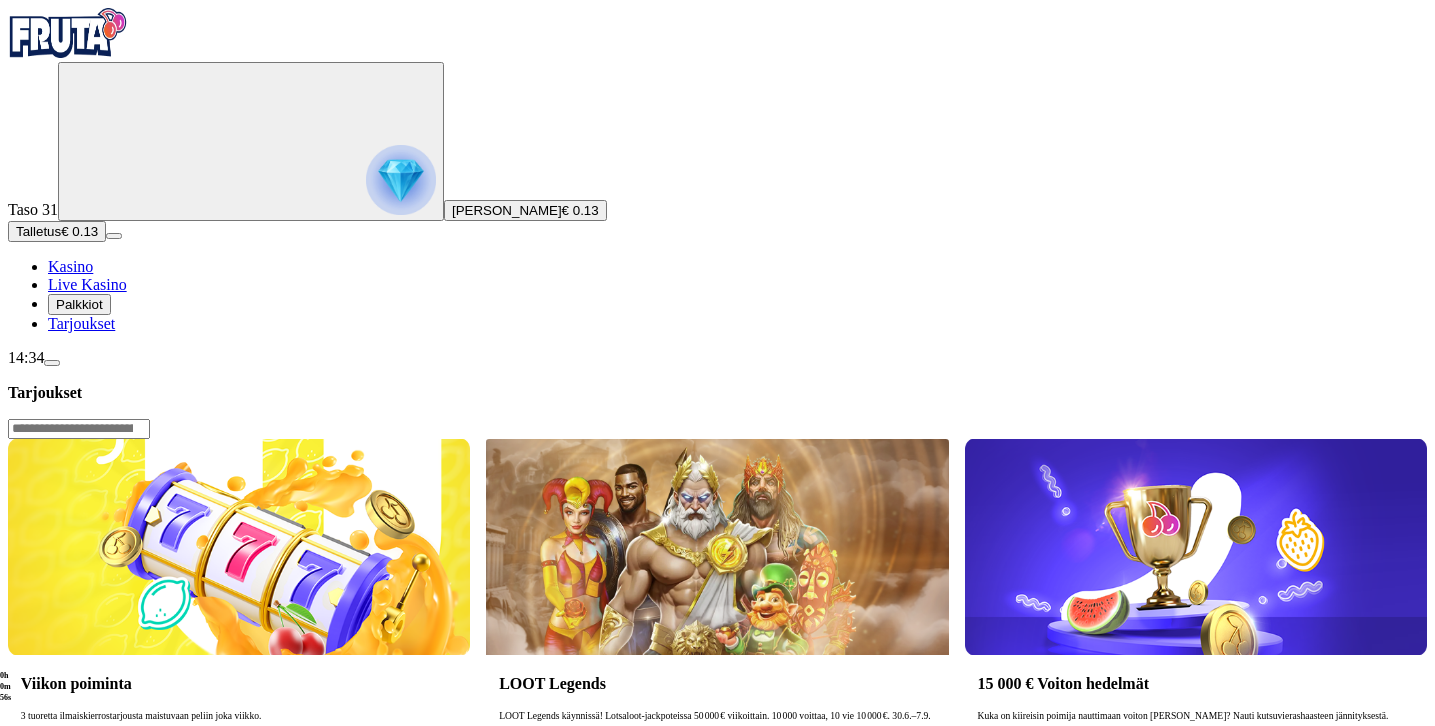 click on "Tarjoukset Viikon poiminta 3 tuoretta ilmaiskierrostarjousta maistuvaan peliin joka viikko. Lue lisää LOOT Legends LOOT Legends käynnissä! Lotsaloot‑jackpoteissa 50 000 € viikoittain. 10 000 voittaa, 10 vie 10 000 €. [DATE]–[DATE] Lue lisää 15 000 € Voiton hedelmät Kuka on kiireisin poimija nauttimaan voiton hedelmistä? Nauti kutsuvierashaasteen jännityksestä. Lue lisää Fruit Up, poimi ilmaiskierroksia Pelaa, pidä hauskaa ja korjaa satona palkkioita! Loputonta viihdettä ja makeita voittoja. Kun pelaat kolikkopelejä, Fruit Up palkitsee sinut ilmaiskierroksilla välittömästi, aina kun saavutat uuden tason. Lue lisää 2 000 000 € [GEOGRAPHIC_DATA]/kk Virkistäviä rahapalkintoja ja mehukkaita ilmaiskierrosbonuksia Drops & Winsin parissa. Nauti runsaiden viikoittaisten ja päivittäisten palkintojen jännityksestä €2,000,000 palkintopotista/kk! Lue lisää Ei tavallinen Kasino Fruta on jotain aivan muuta! Etsi haluamasi pelit, milloin haluat, hakutoiminnolla.  Lue lisää Ehdot" at bounding box center (717, 1119) 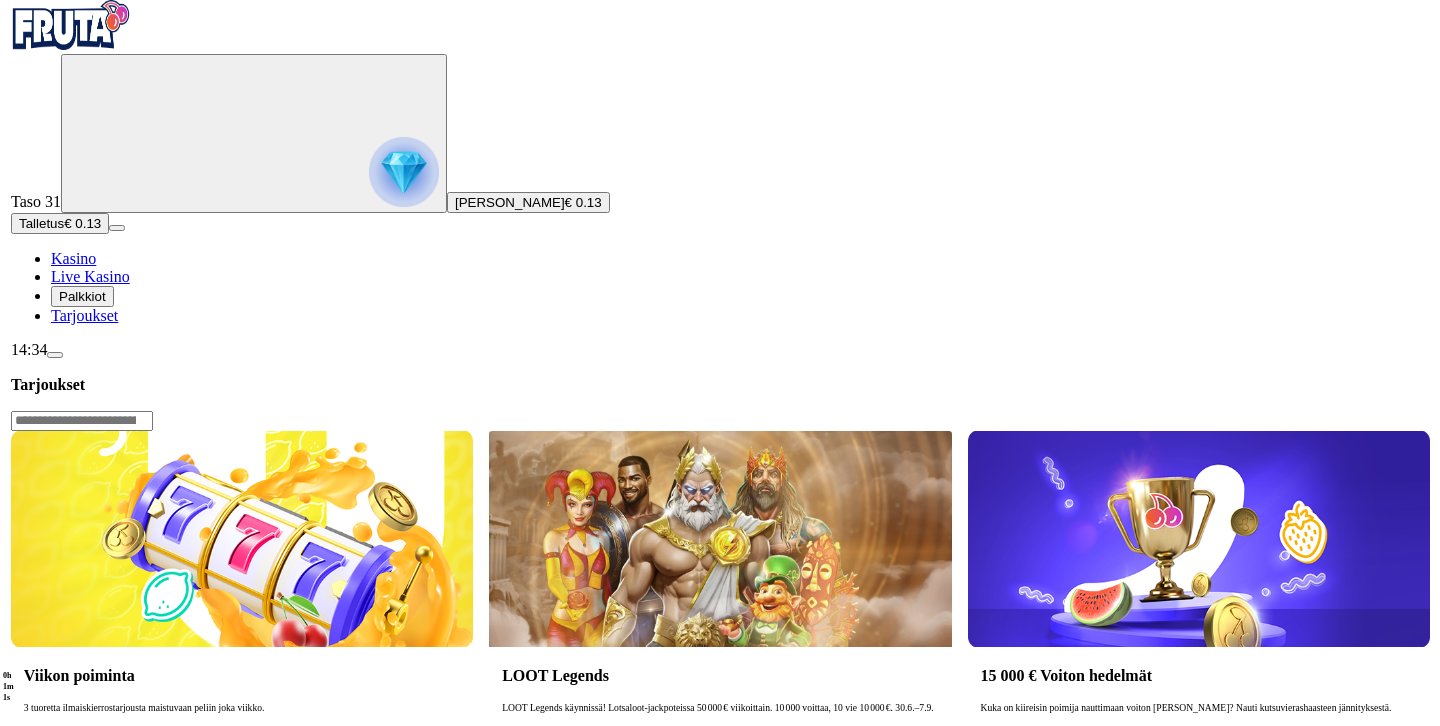 scroll, scrollTop: 0, scrollLeft: 0, axis: both 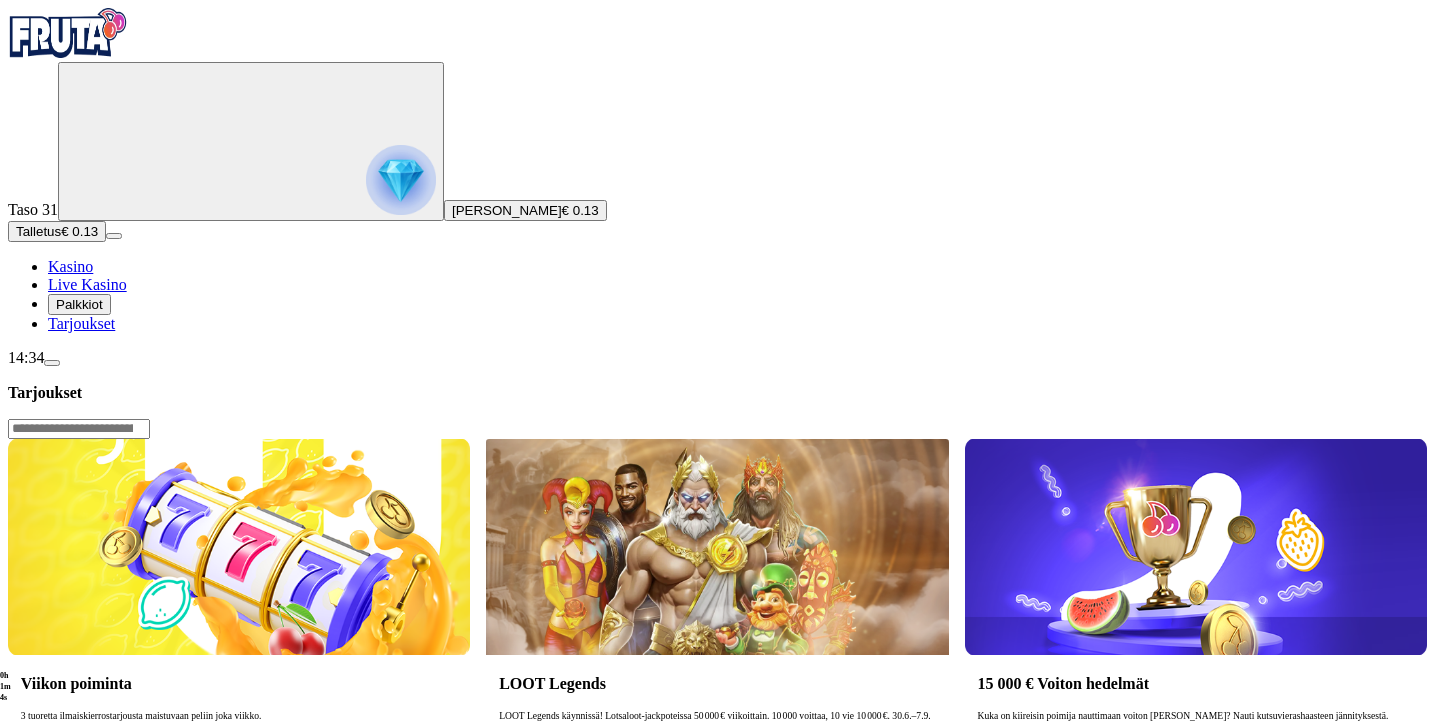 click on "Talletus € 0.13" at bounding box center (57, 231) 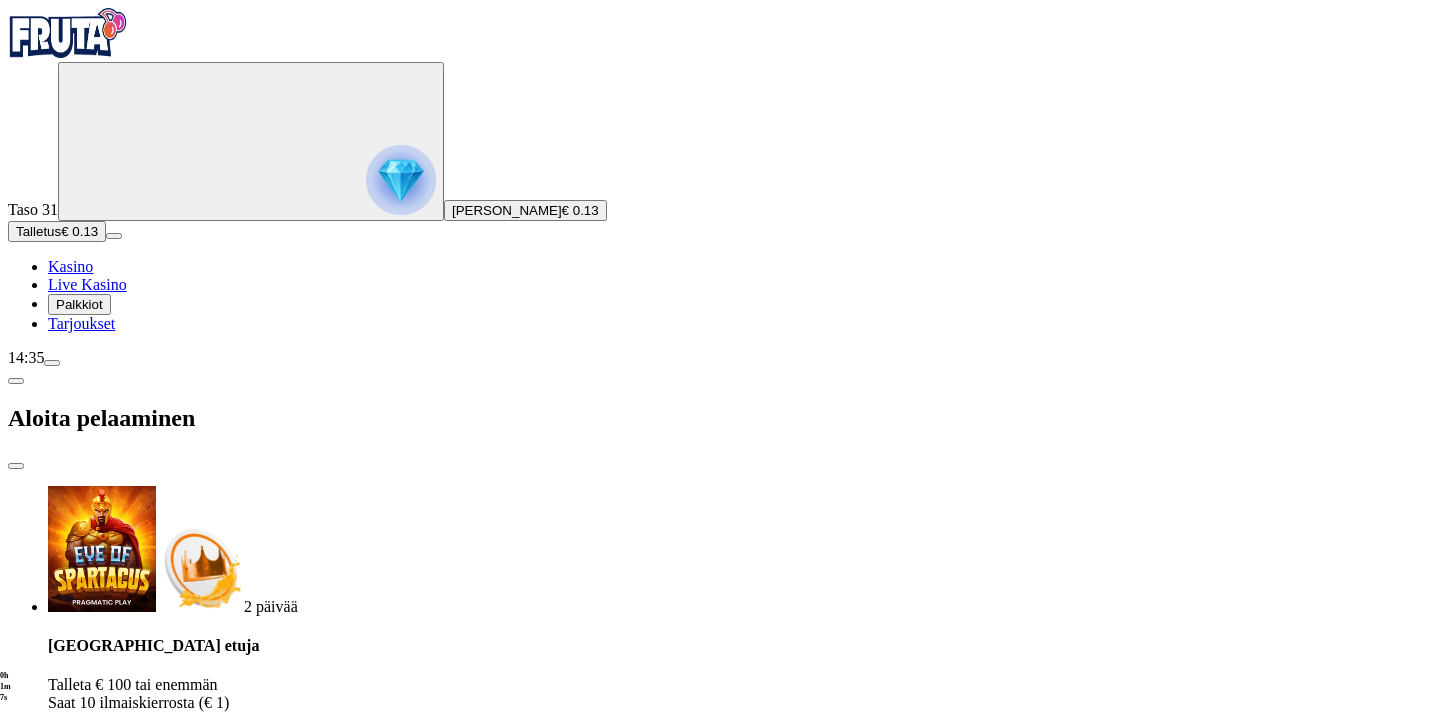 click on "***" at bounding box center (79, 1578) 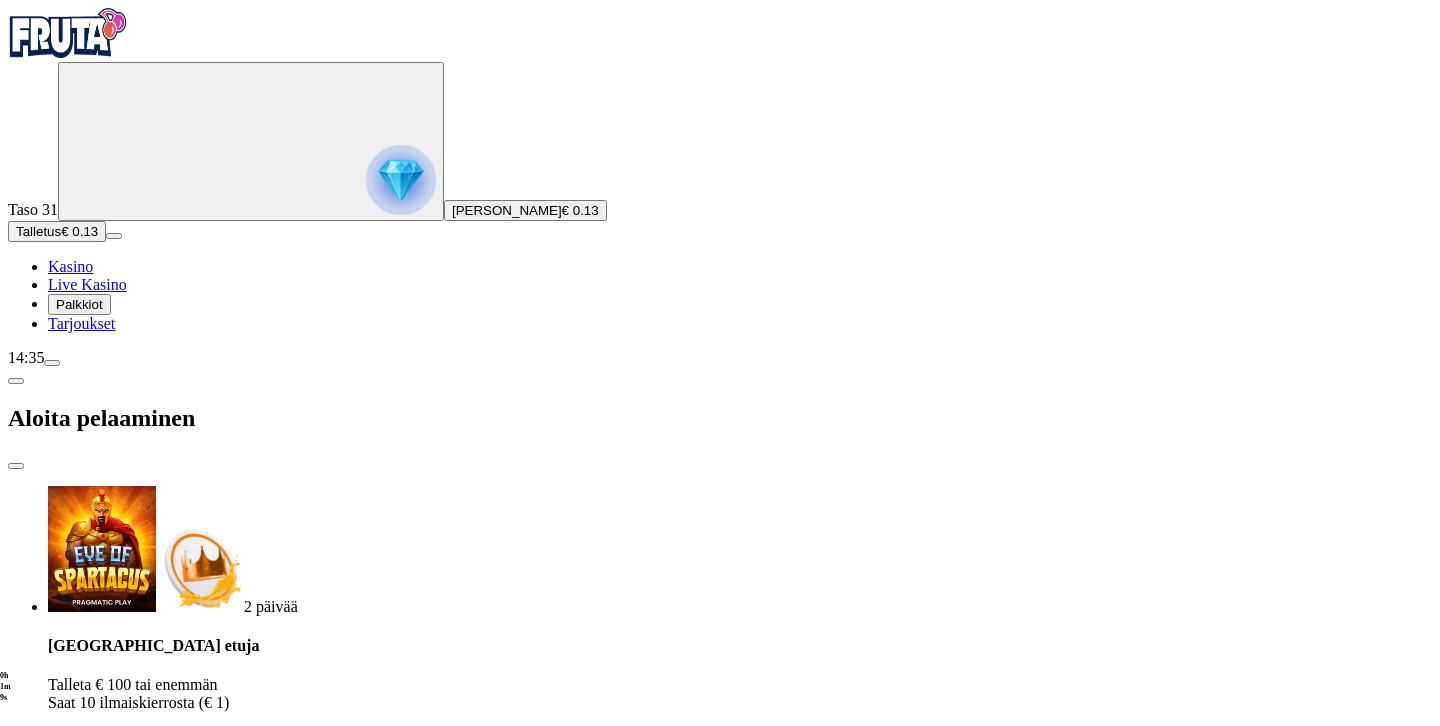 type on "*" 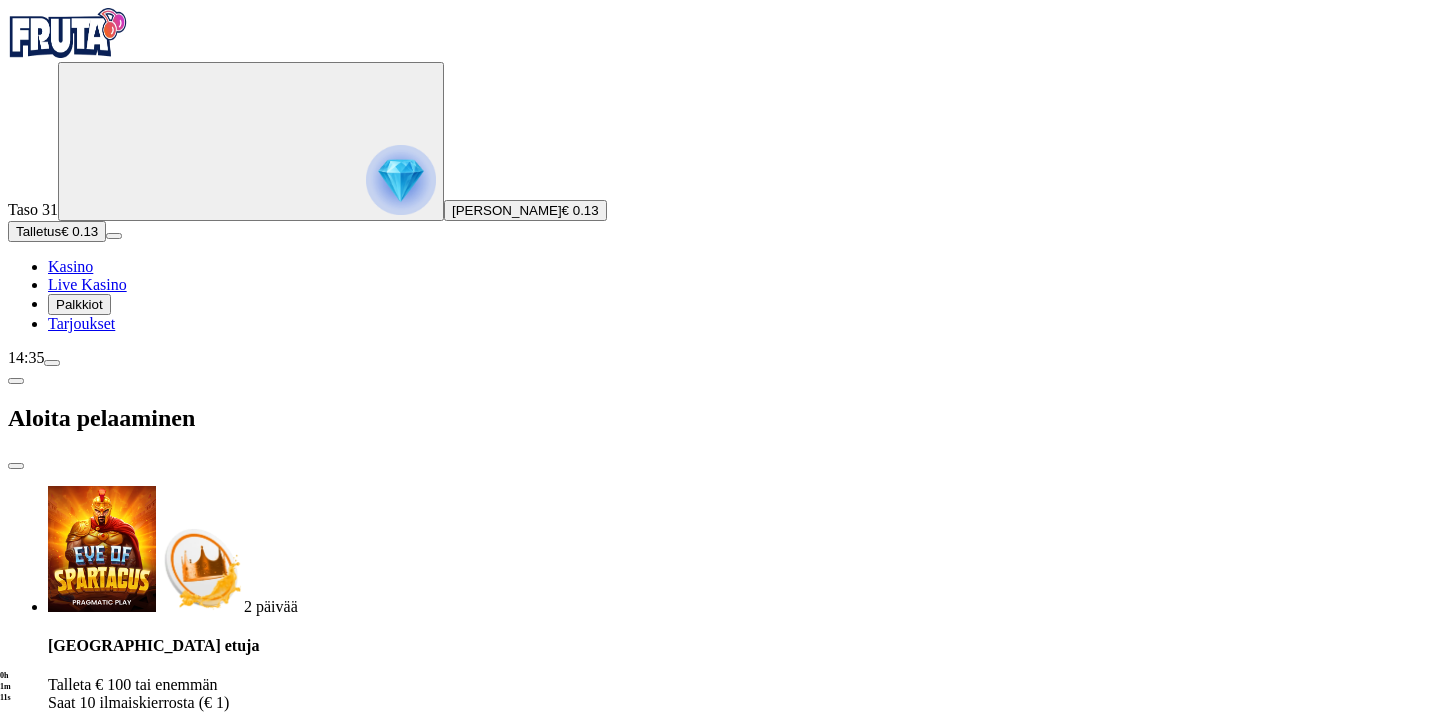 type on "**" 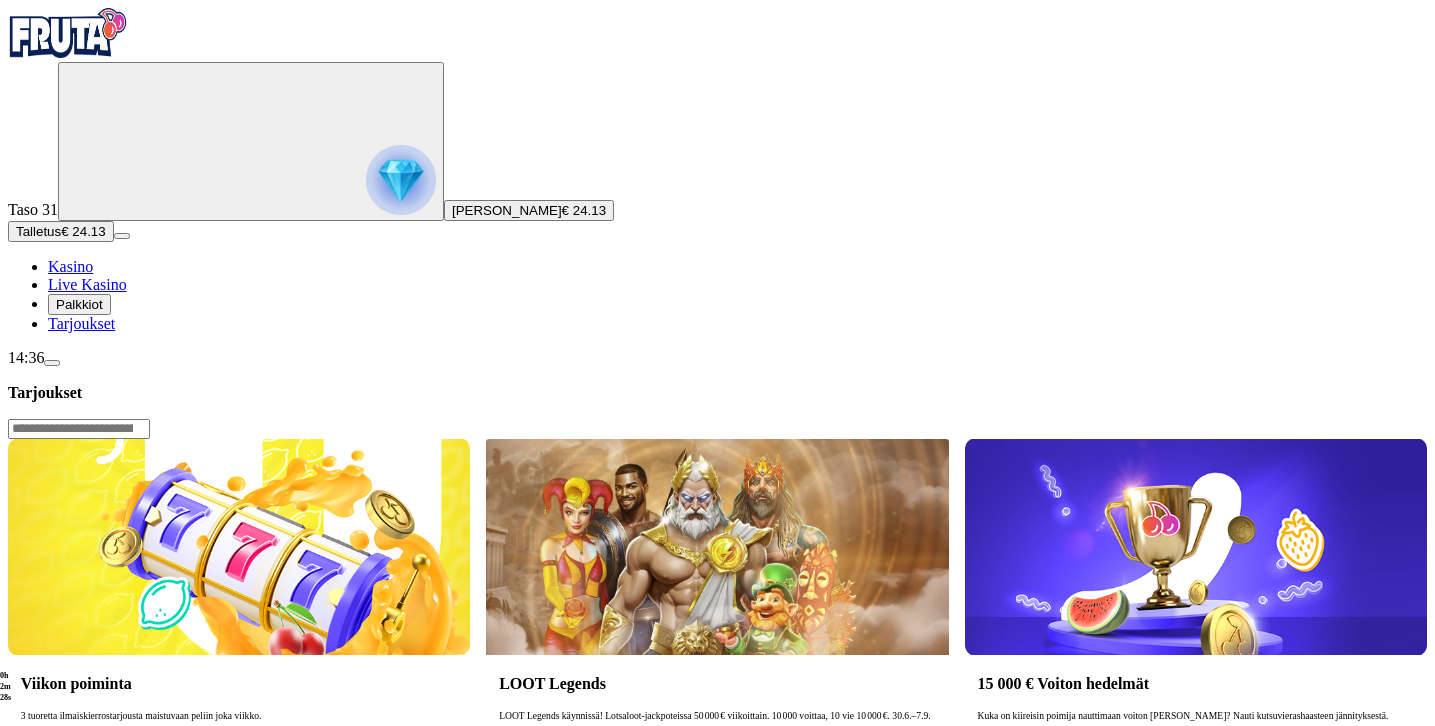 click on "Kasino" at bounding box center (70, 266) 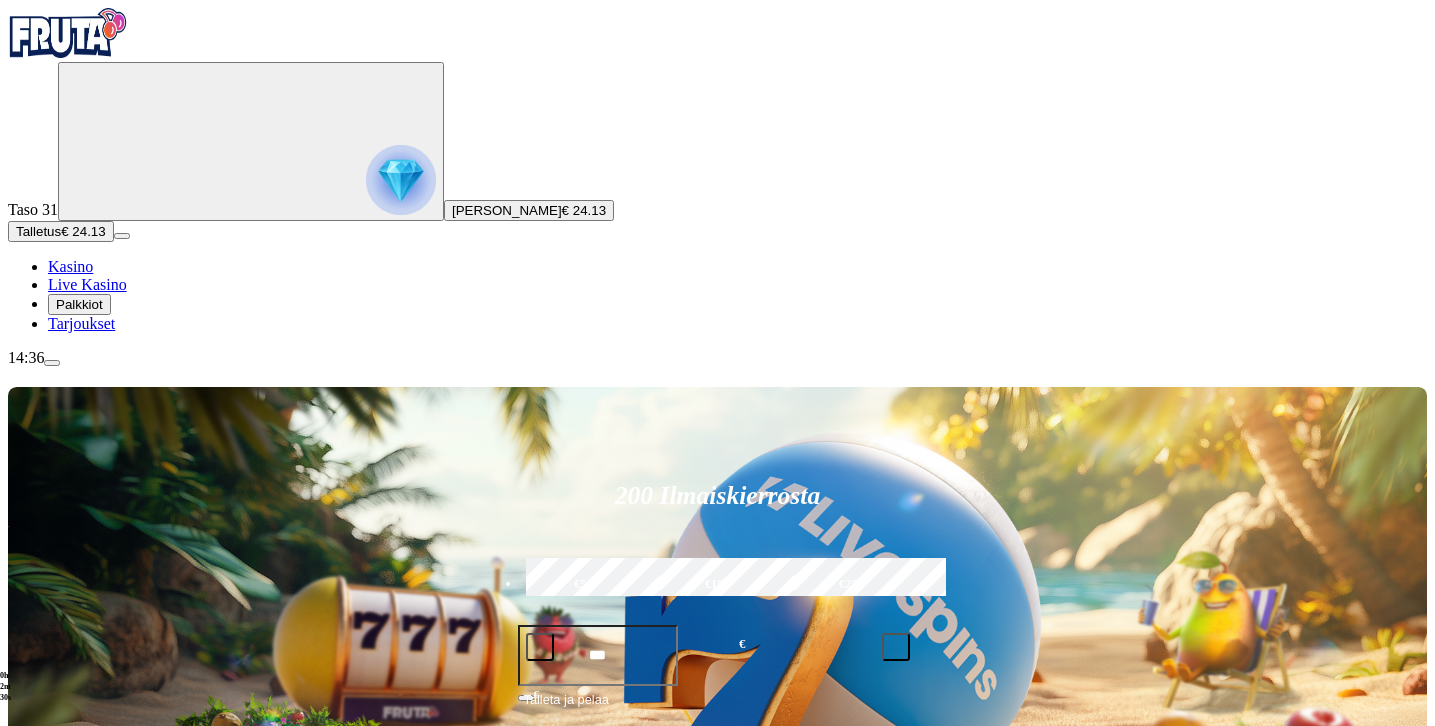 click on "Pelaa nyt" at bounding box center [77, 1263] 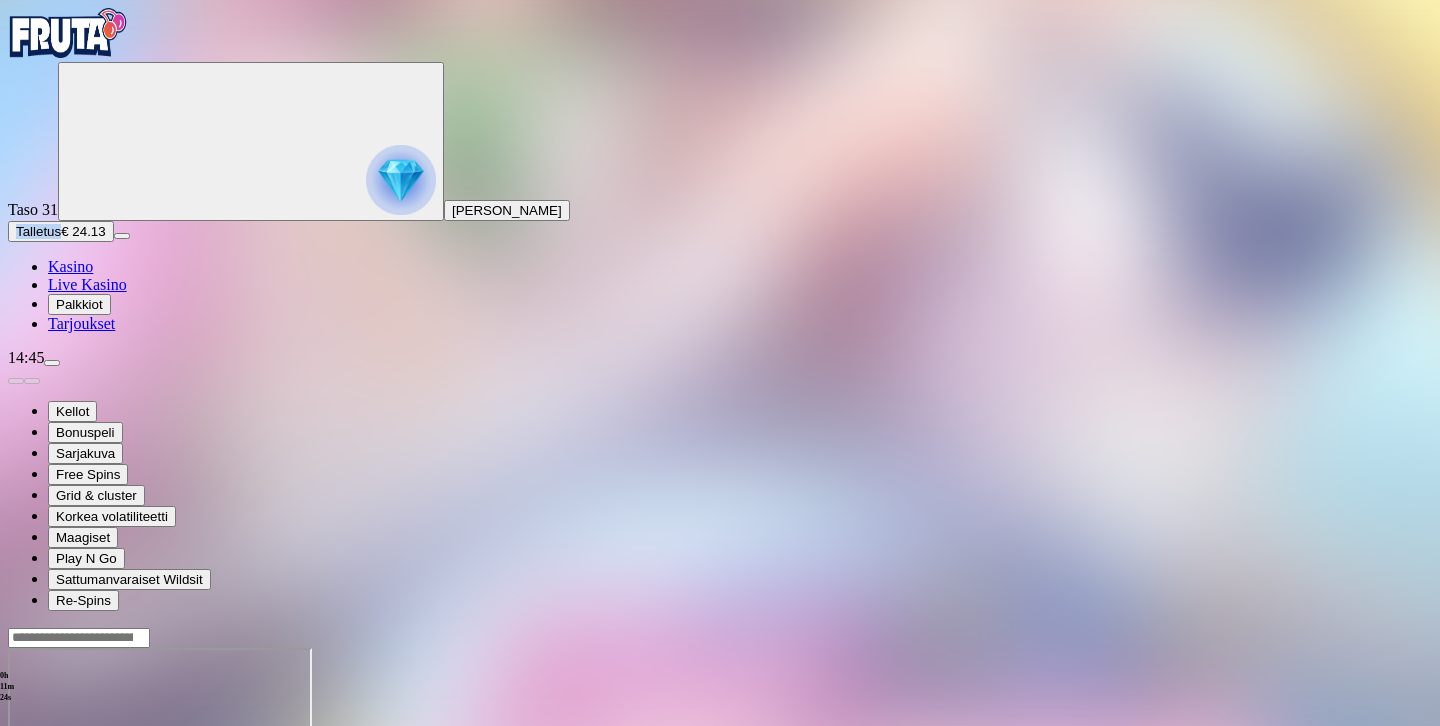 click on "Talletus € 24.13" at bounding box center (61, 231) 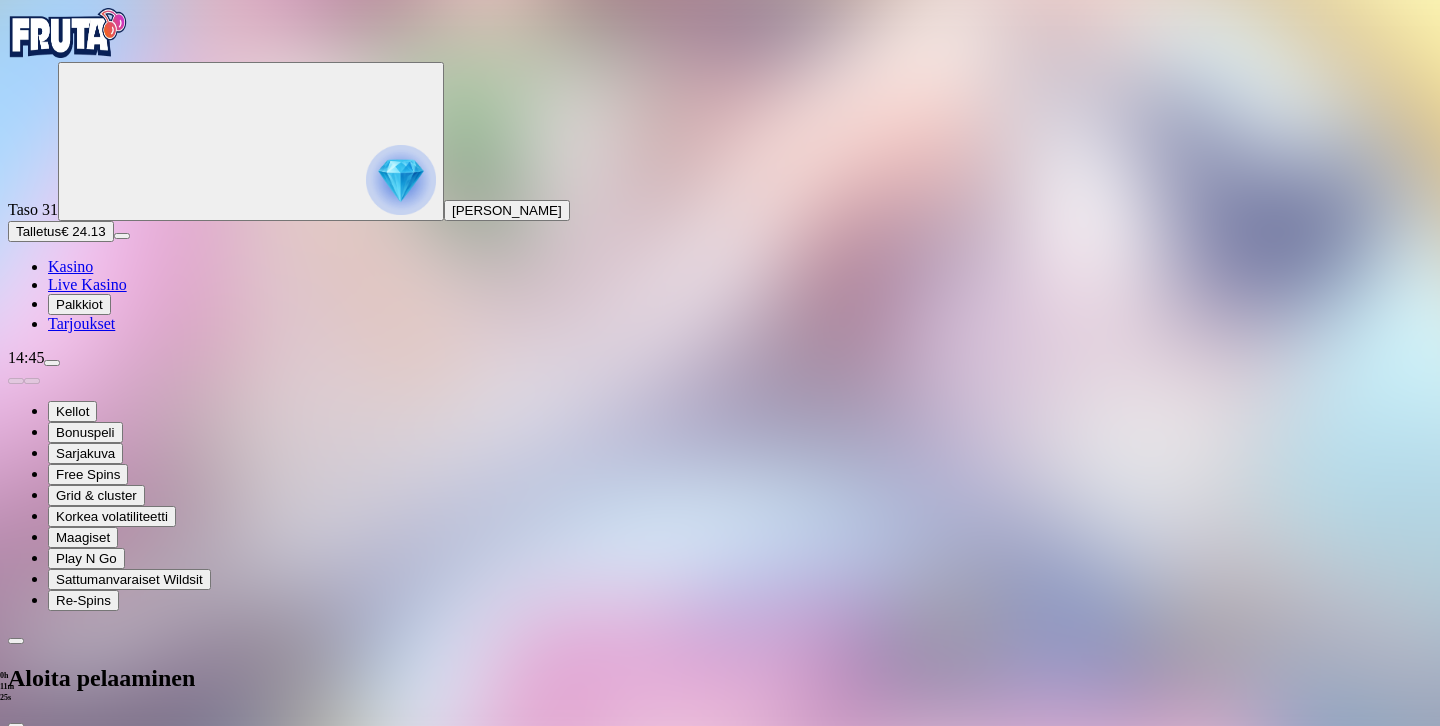 click on "***" at bounding box center (79, 1838) 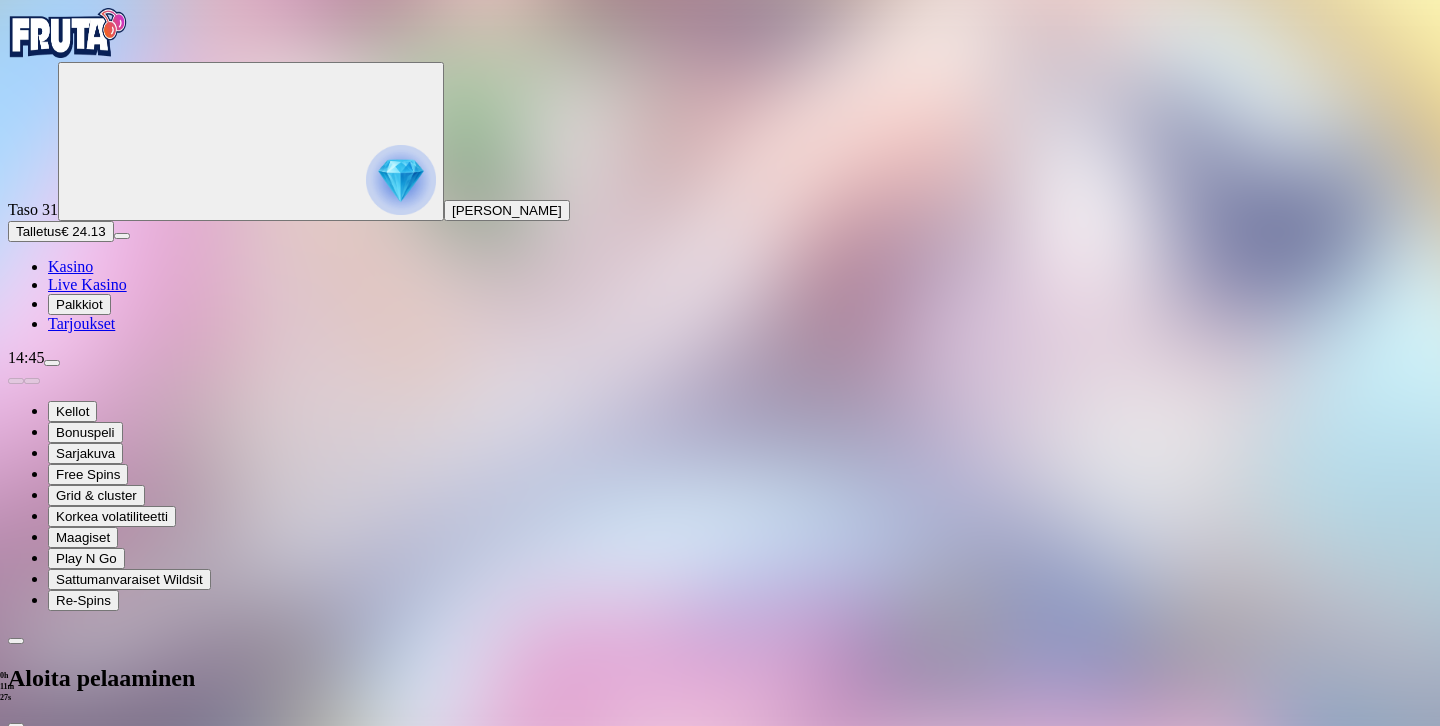 type on "*" 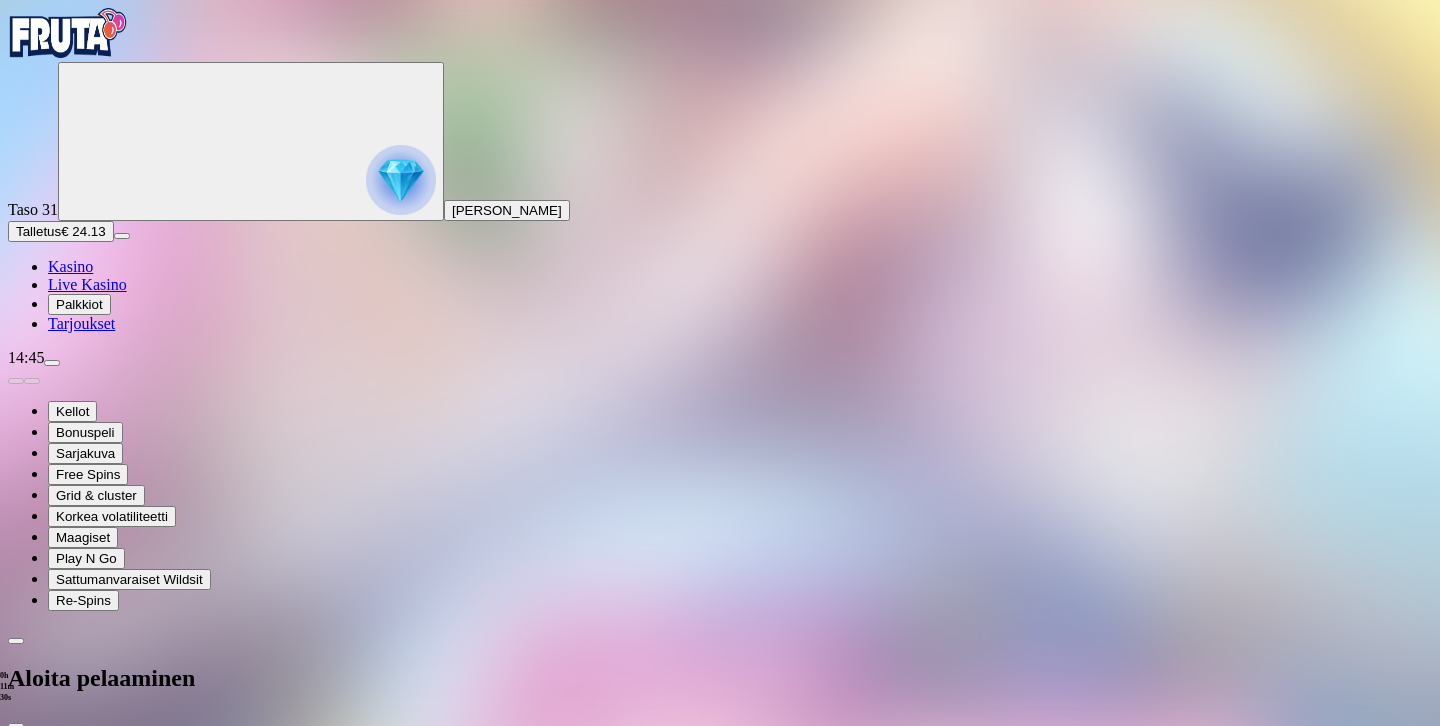 type on "**" 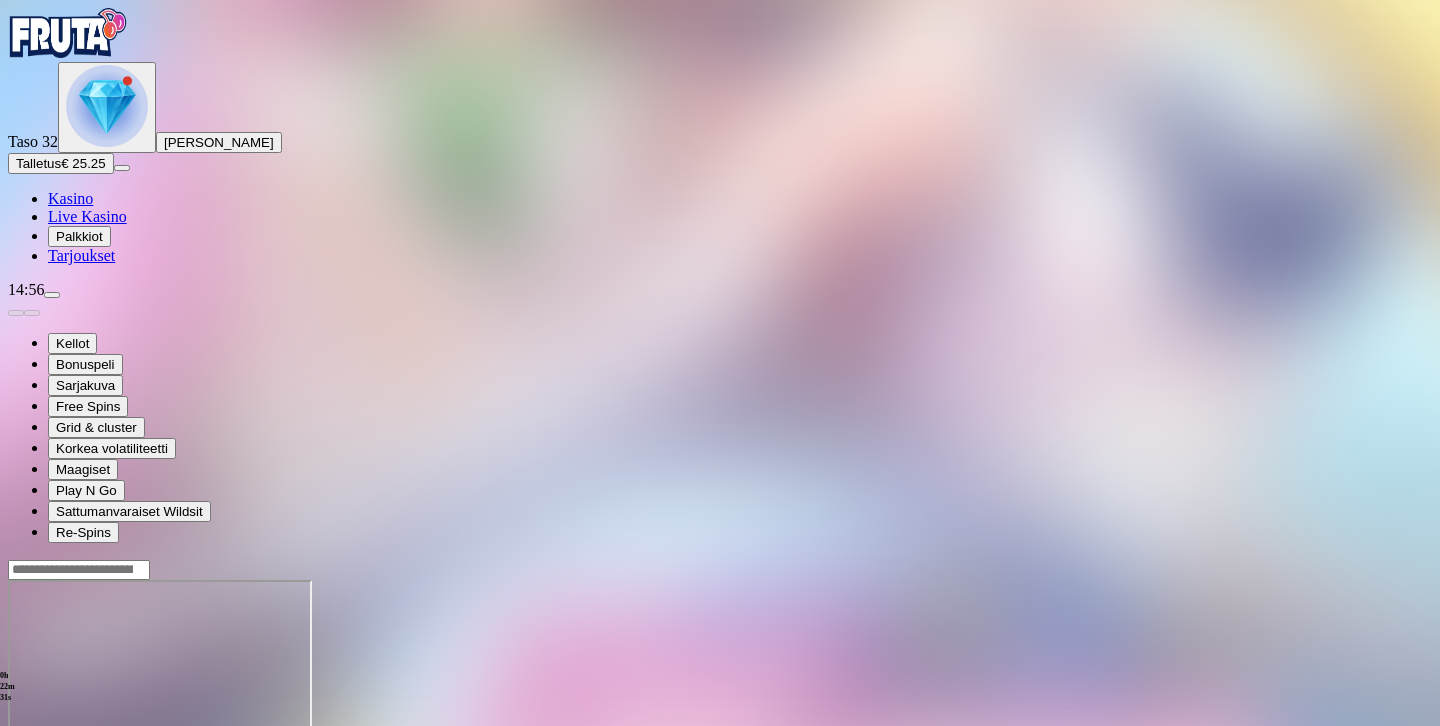 click on "Talletus € 25.25" at bounding box center (61, 163) 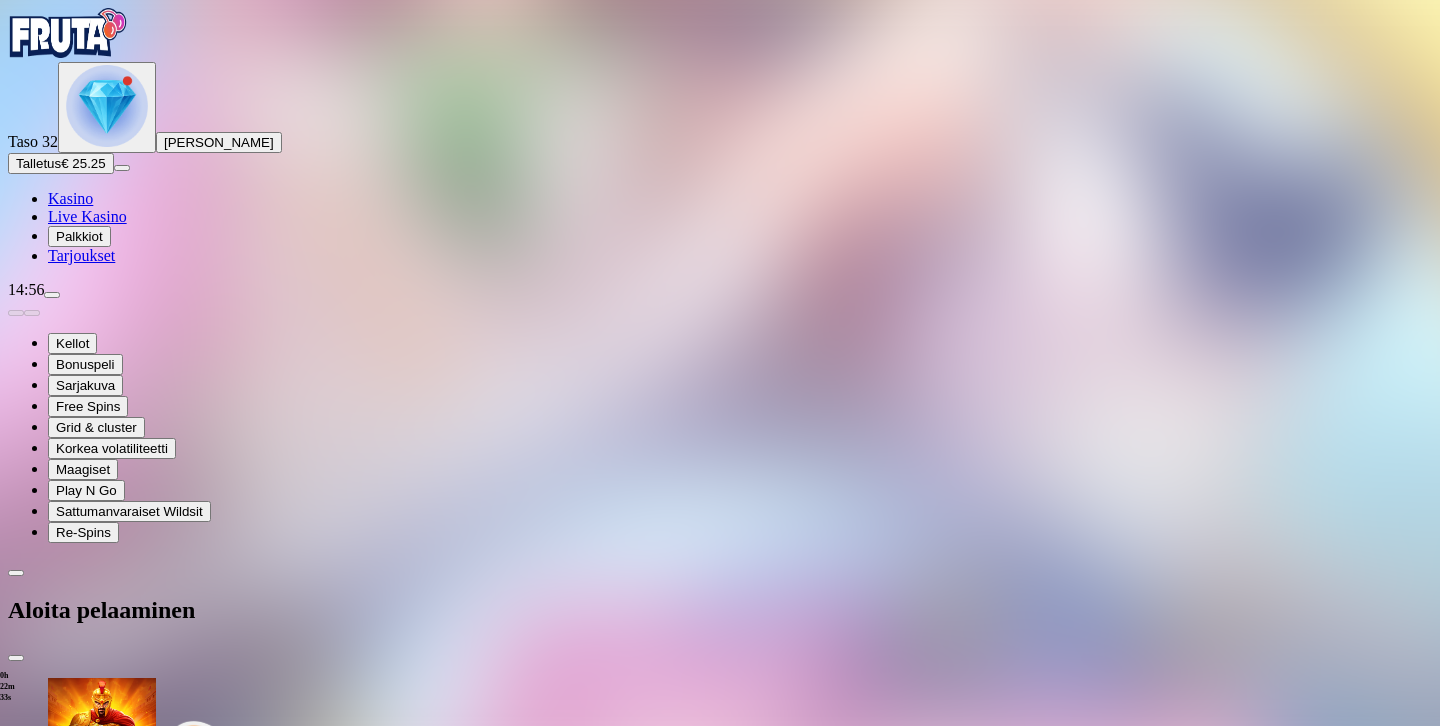 click on "***" at bounding box center [79, 1770] 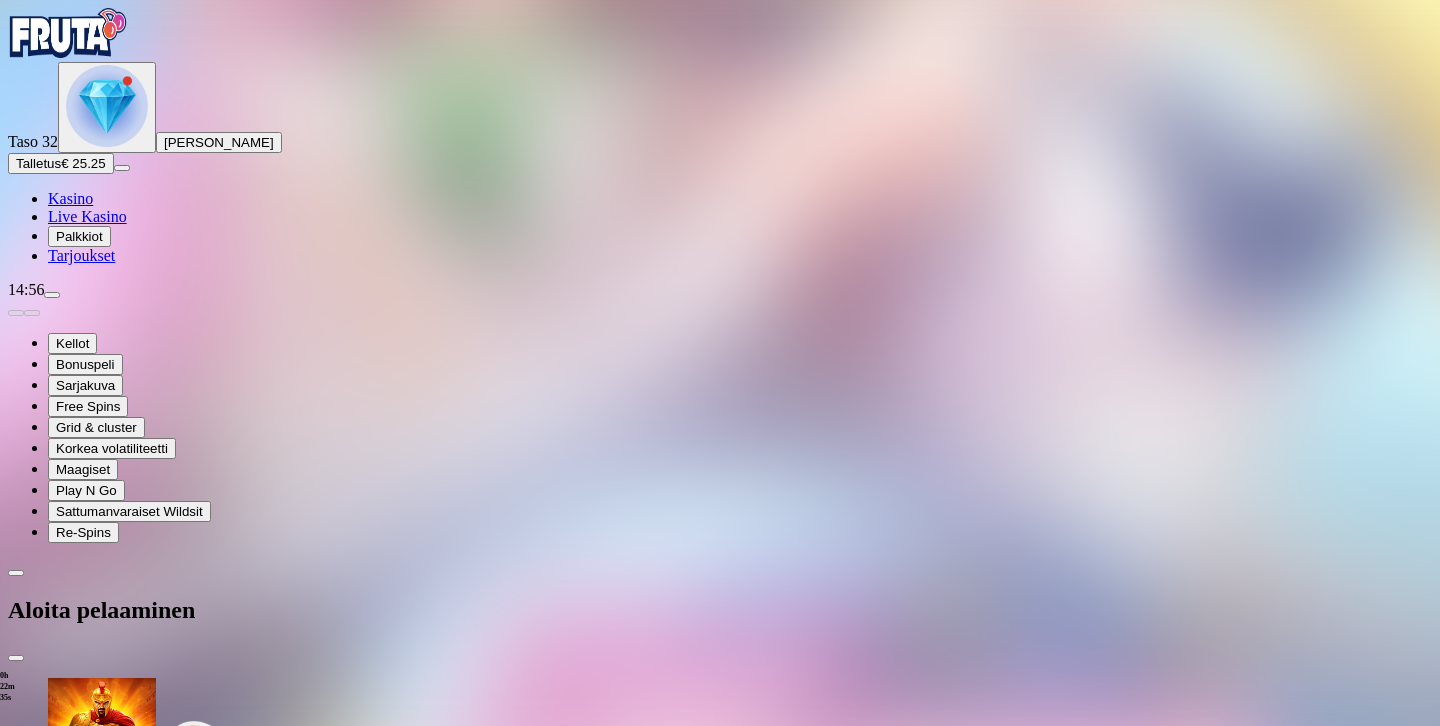 type on "*" 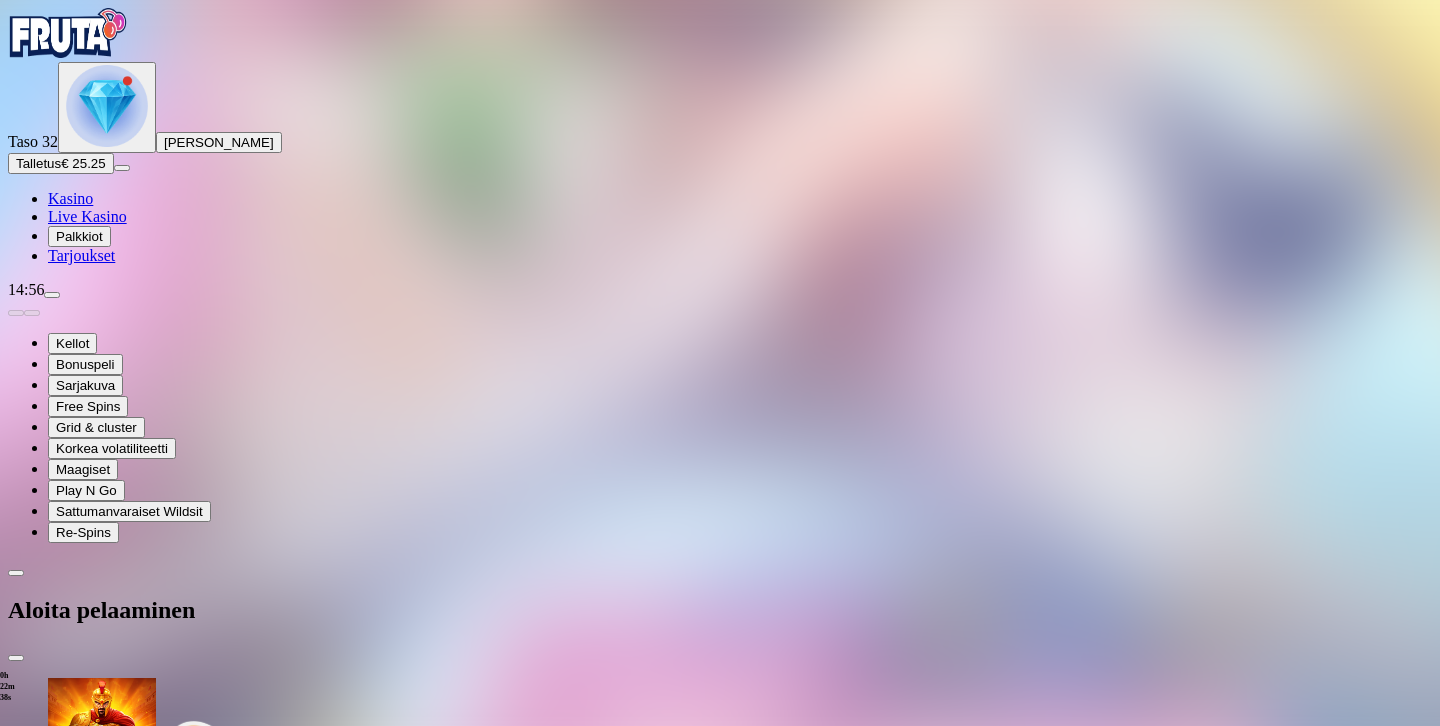 type on "**" 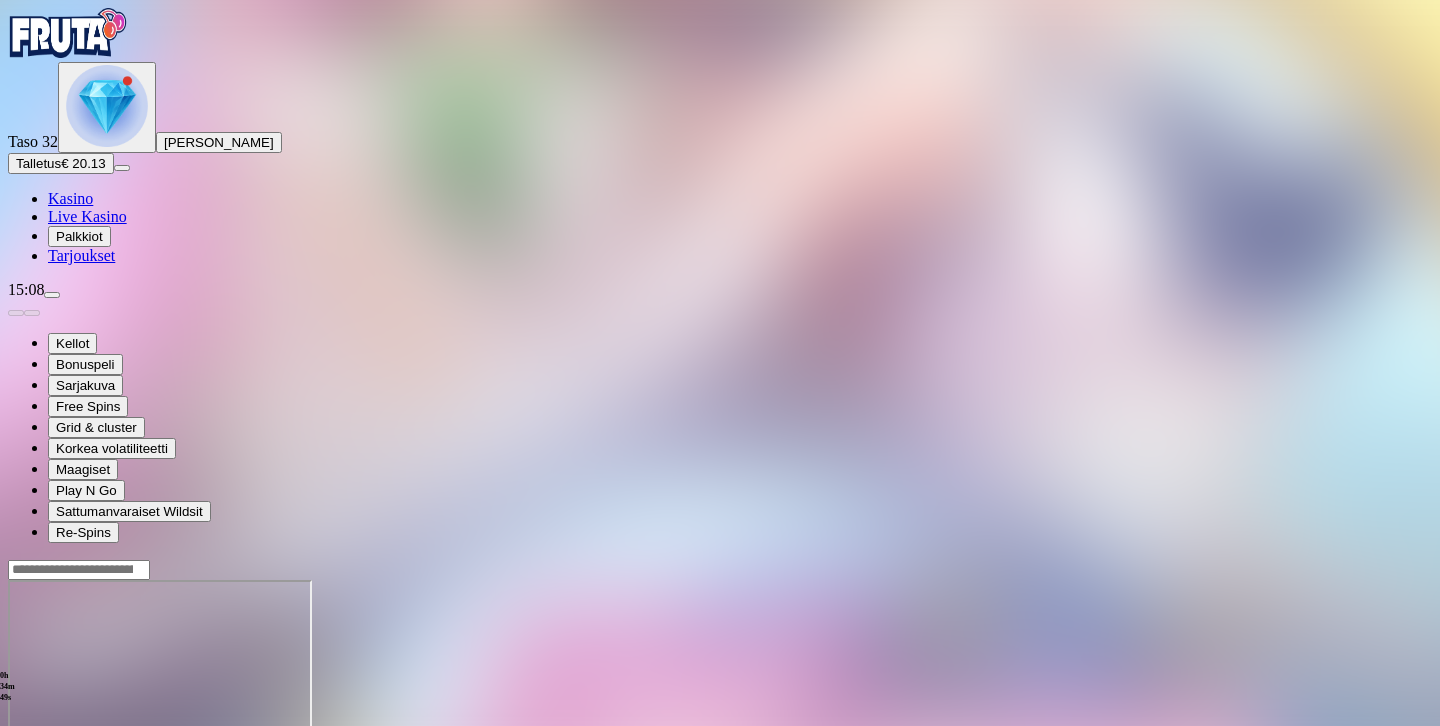 click on "Talletus" at bounding box center [38, 163] 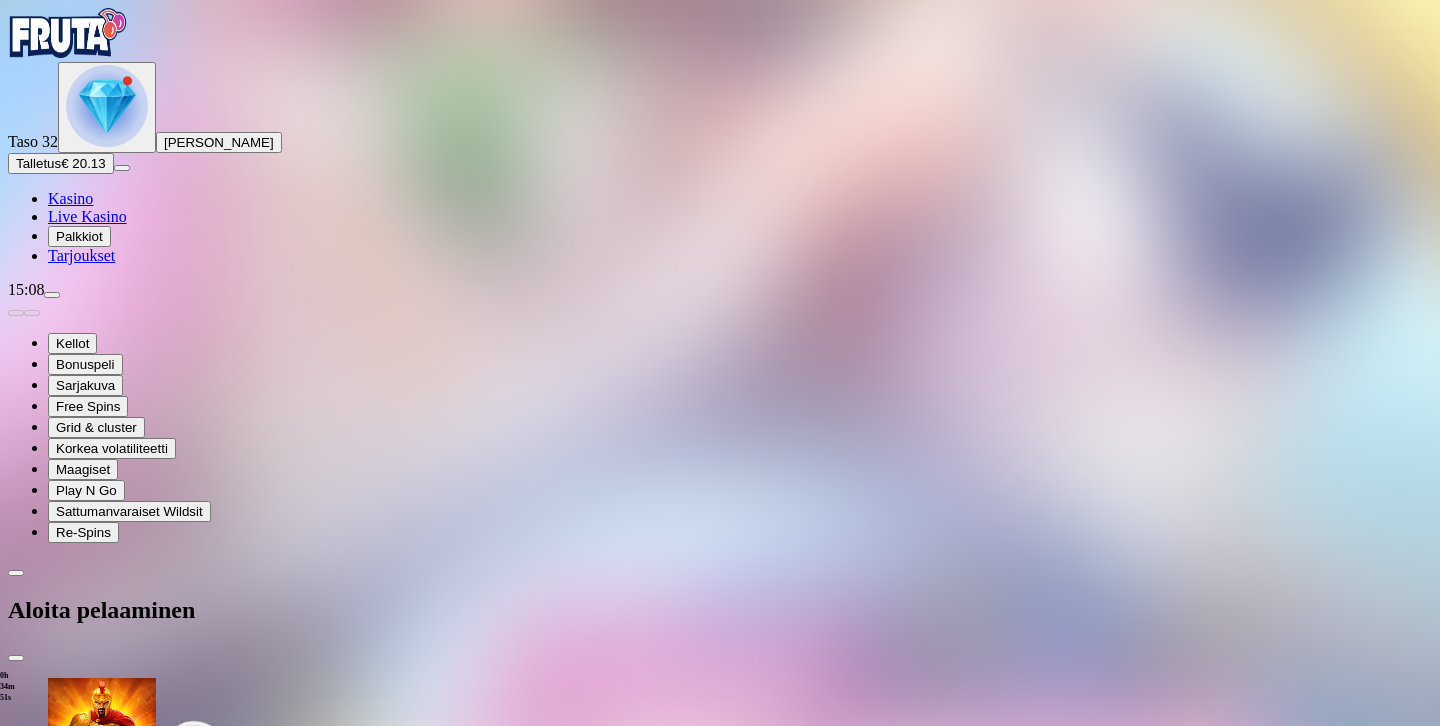 click on "***" at bounding box center (79, 1770) 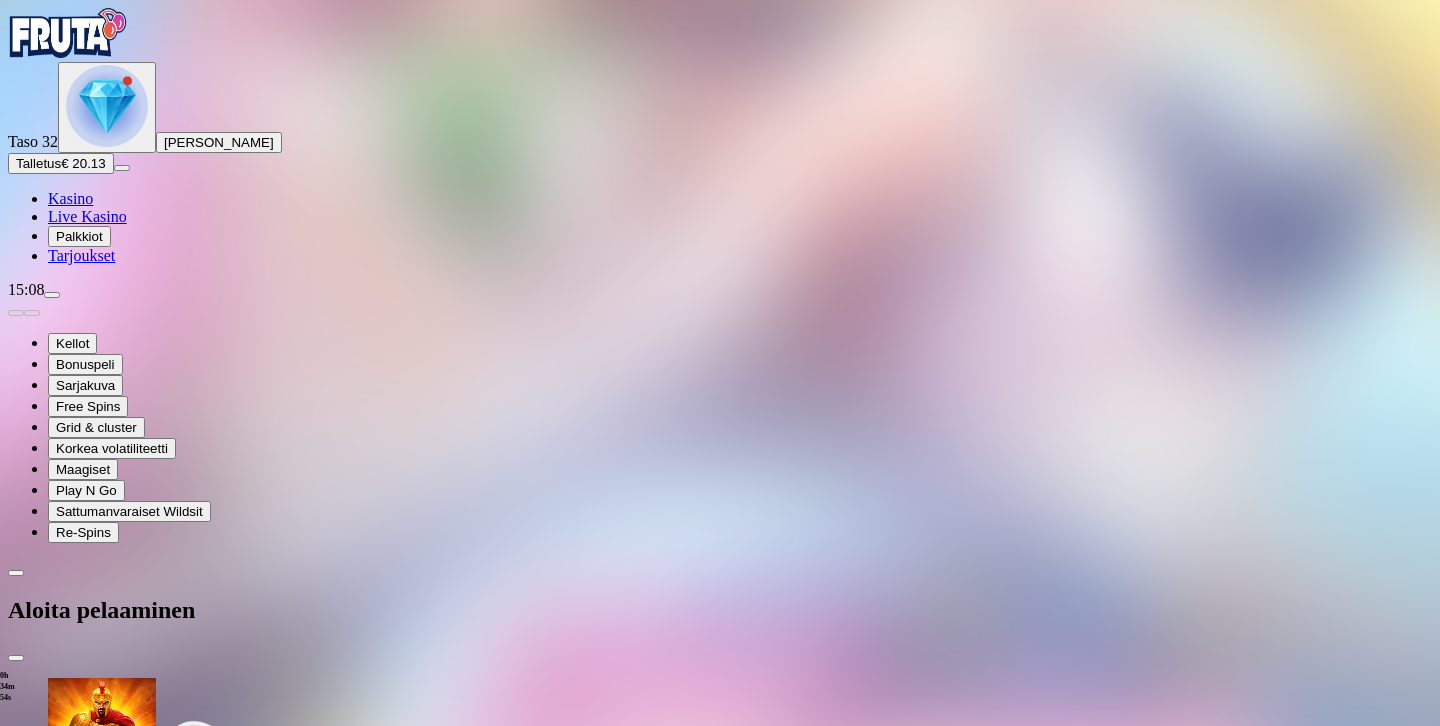 type on "**" 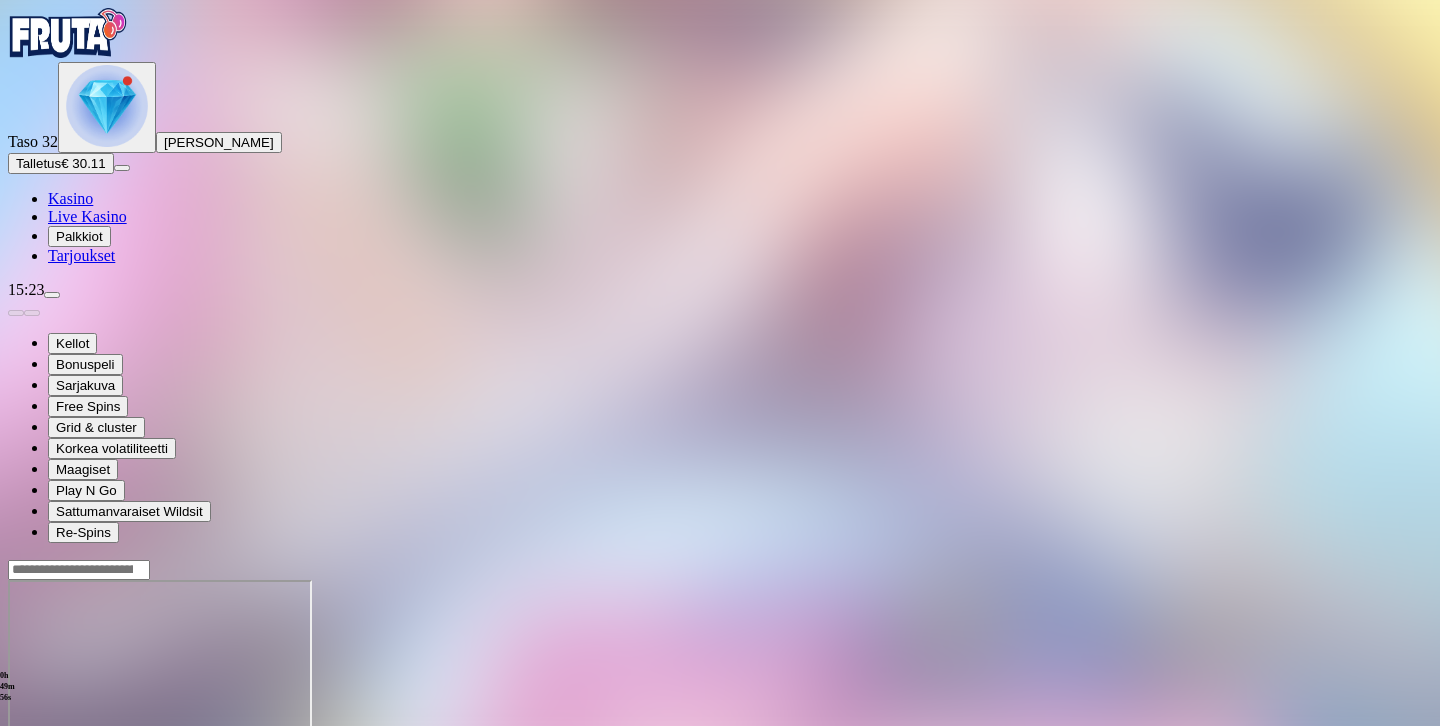 click on "Talletus" at bounding box center [38, 163] 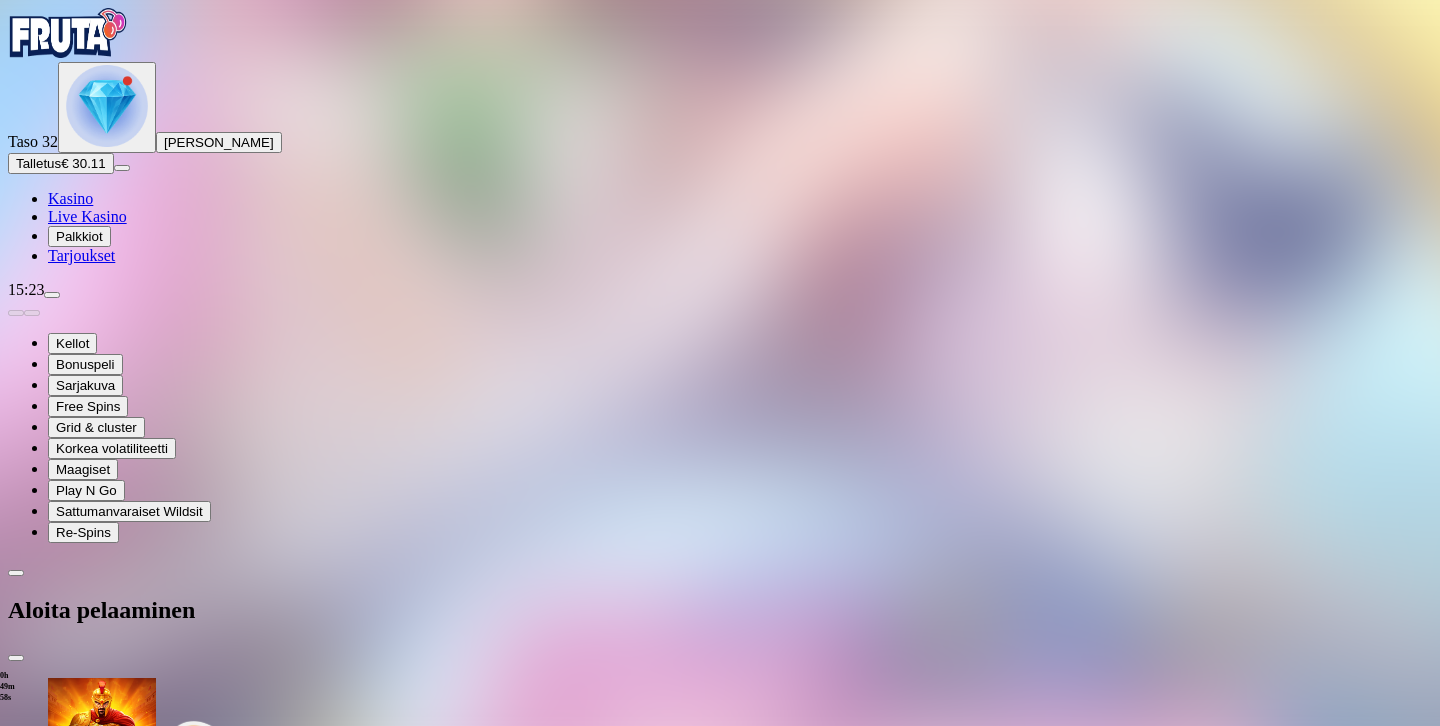 click on "***" at bounding box center [79, 1770] 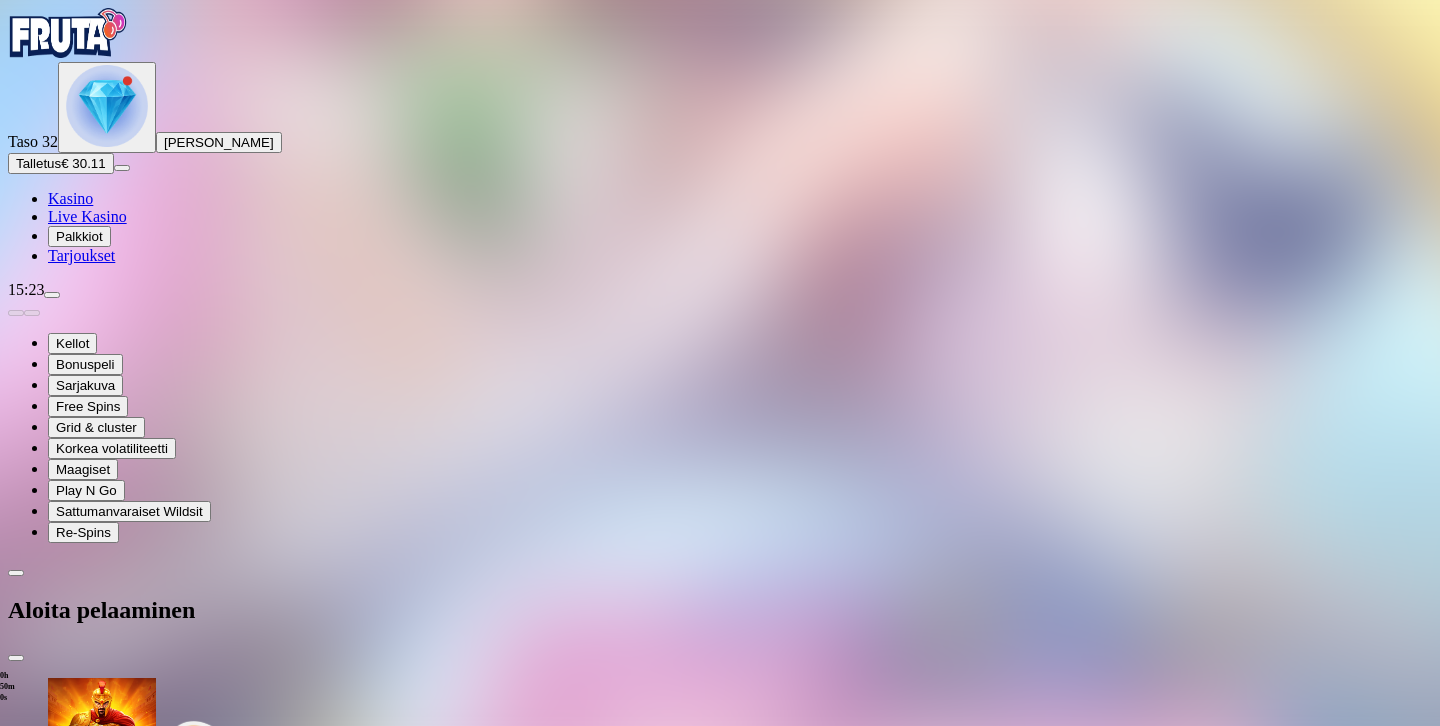 type on "**" 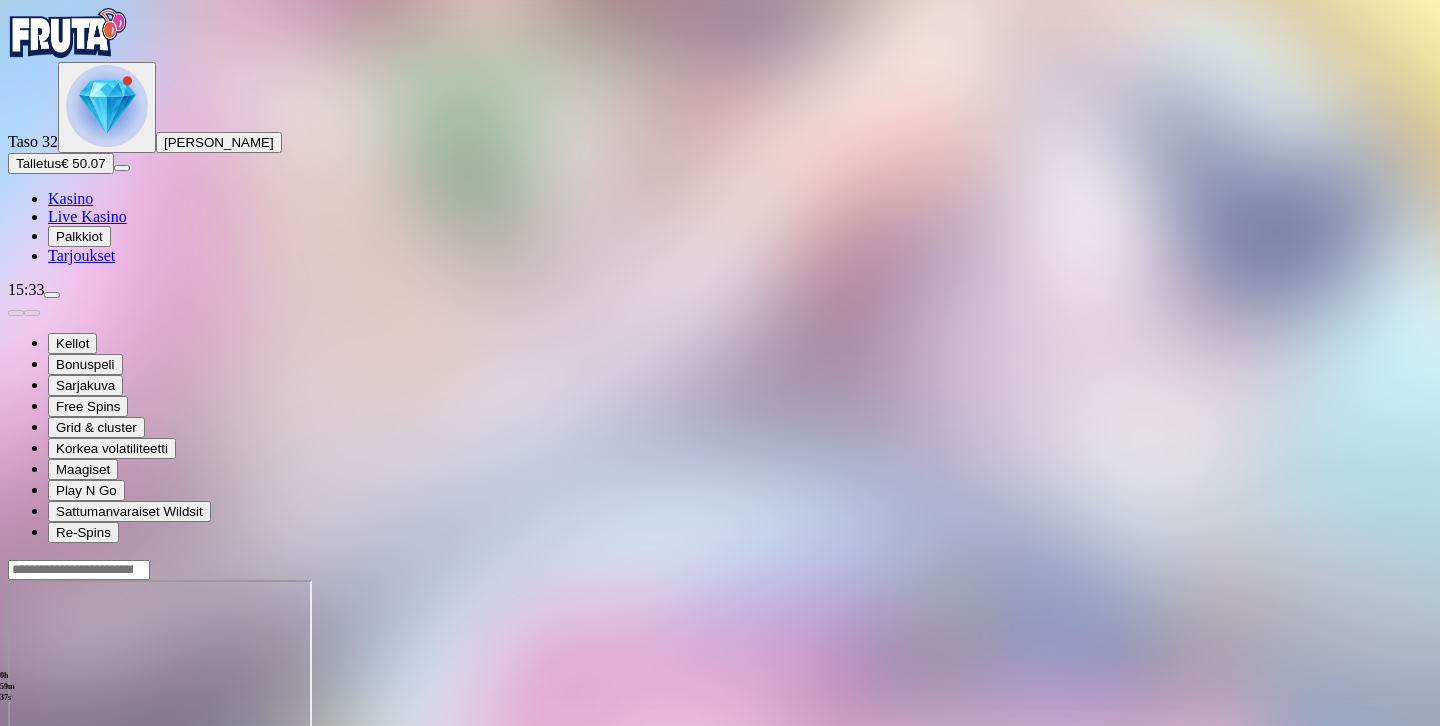 click on "Talletus" at bounding box center (38, 163) 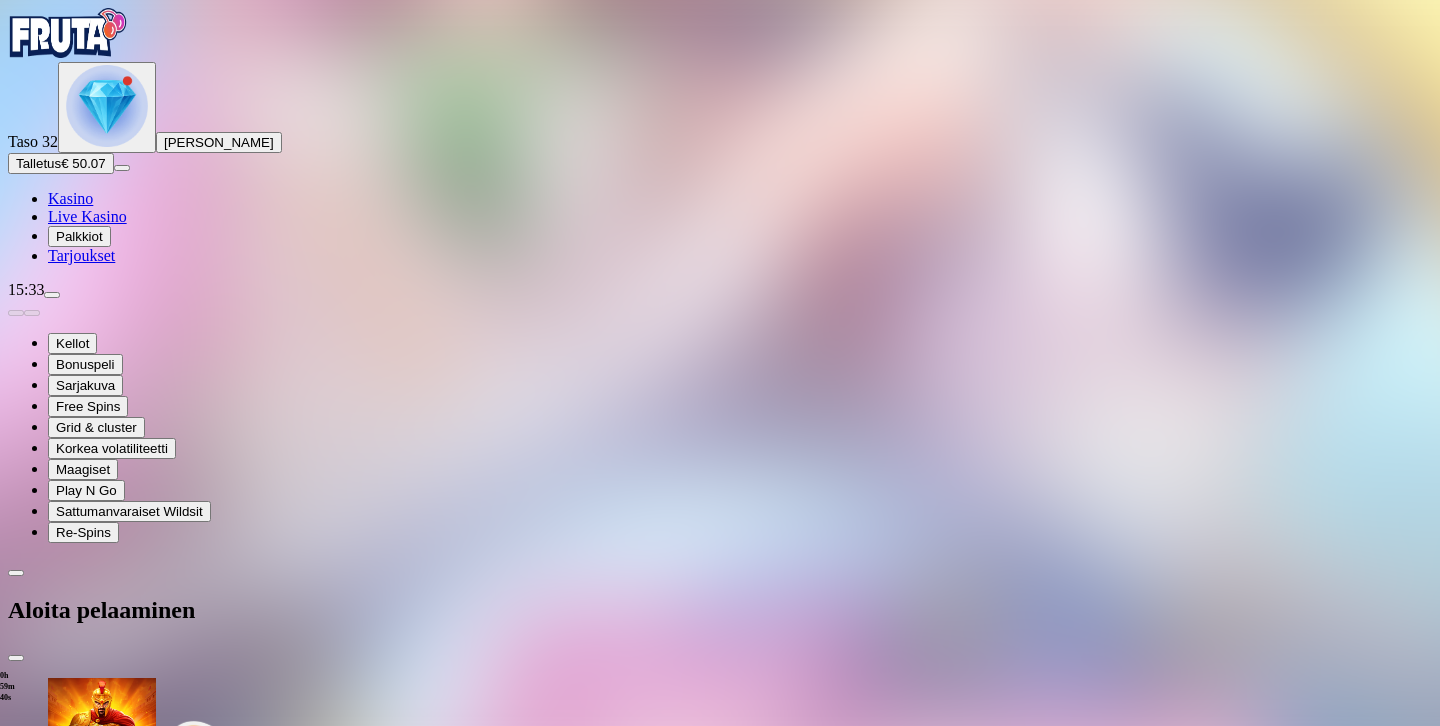 click on "***" at bounding box center (79, 1770) 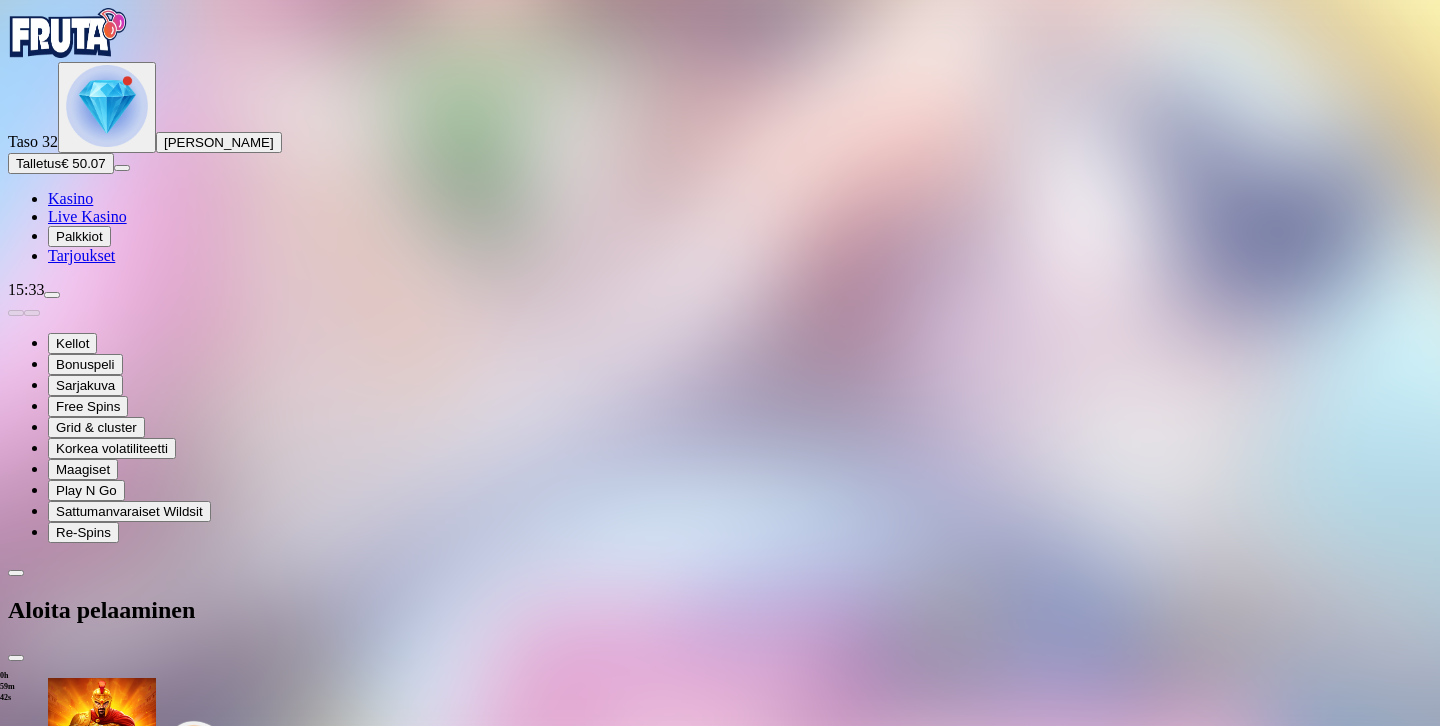 type on "**" 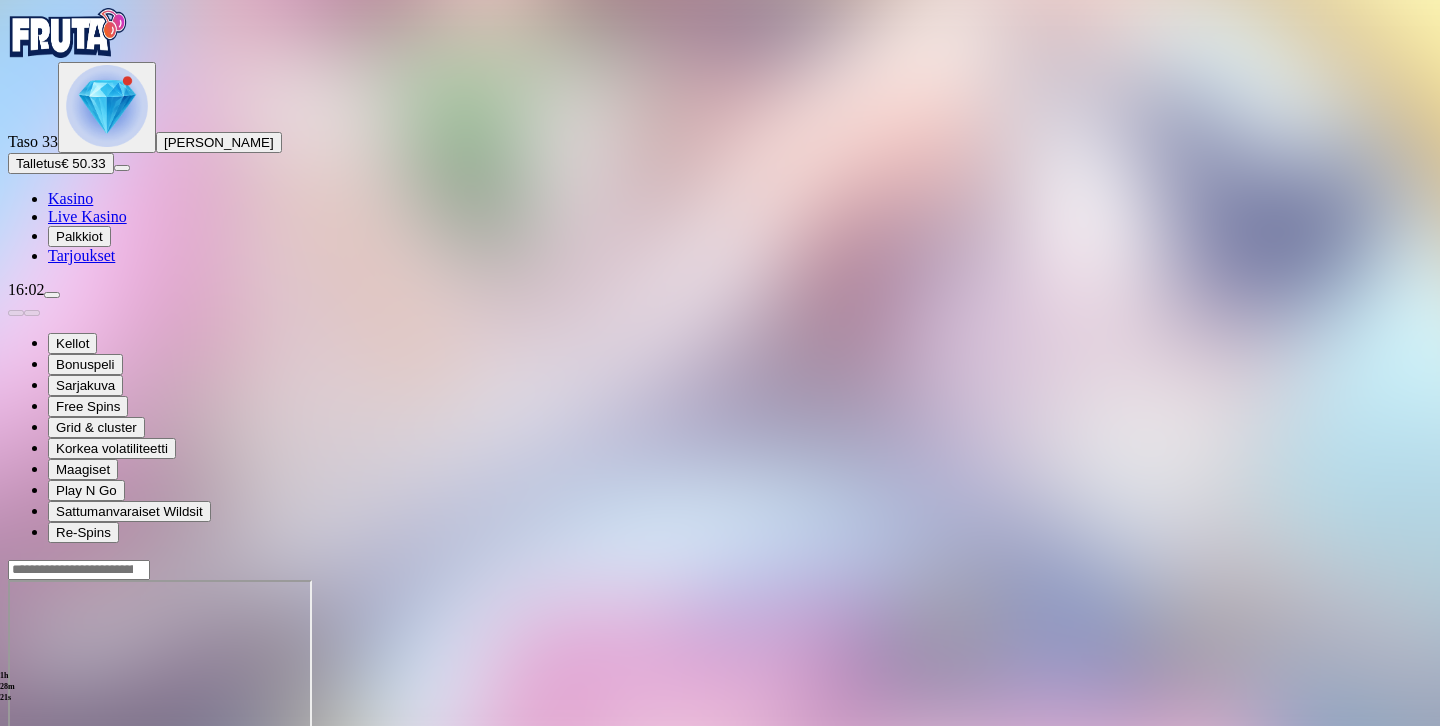 click at bounding box center [52, 295] 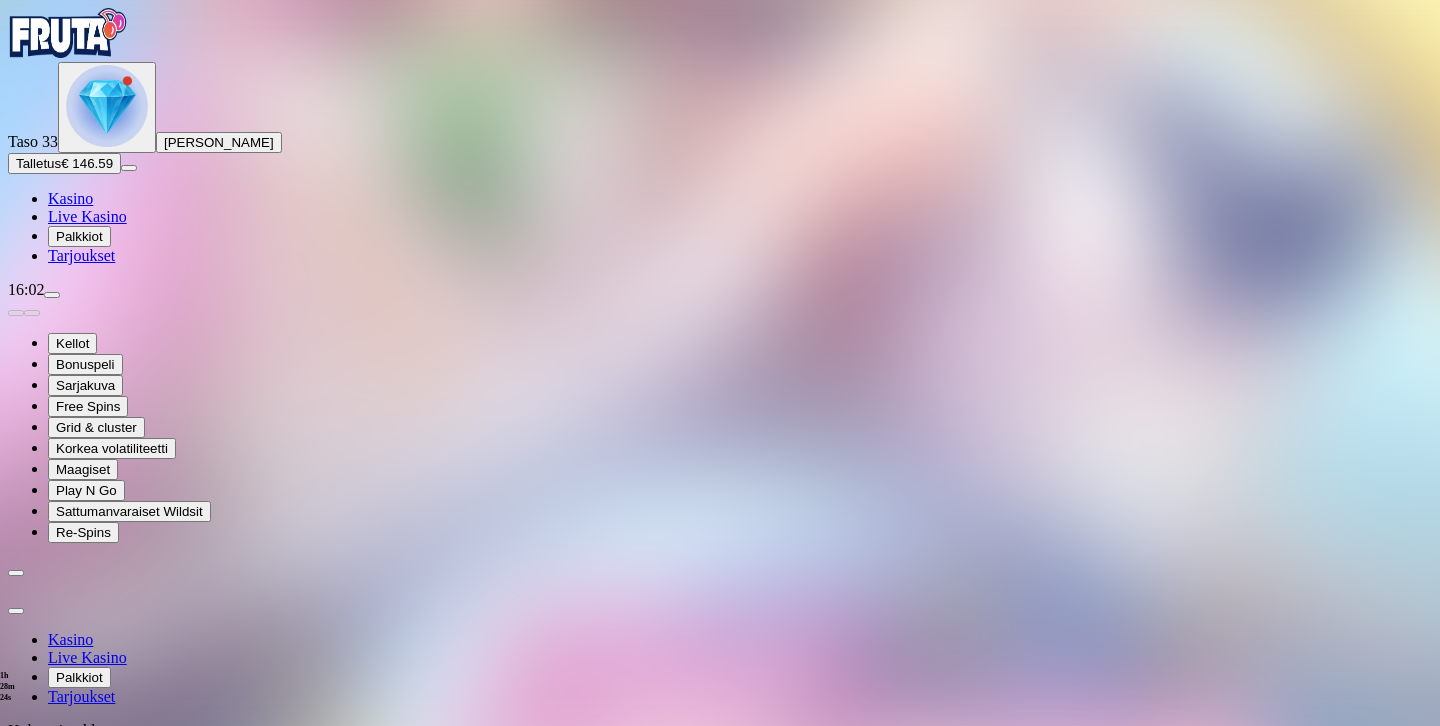 click on "Kotiutus" at bounding box center (40, 804) 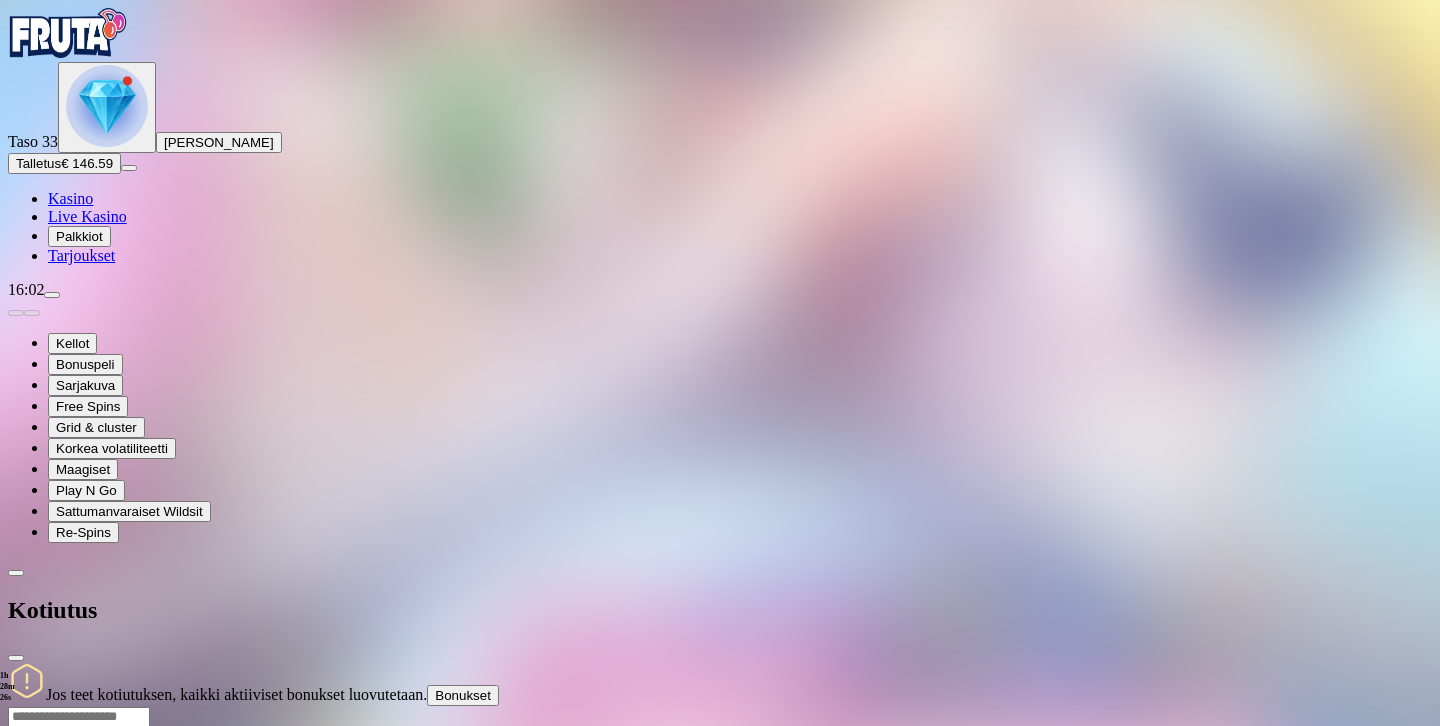 click at bounding box center [79, 717] 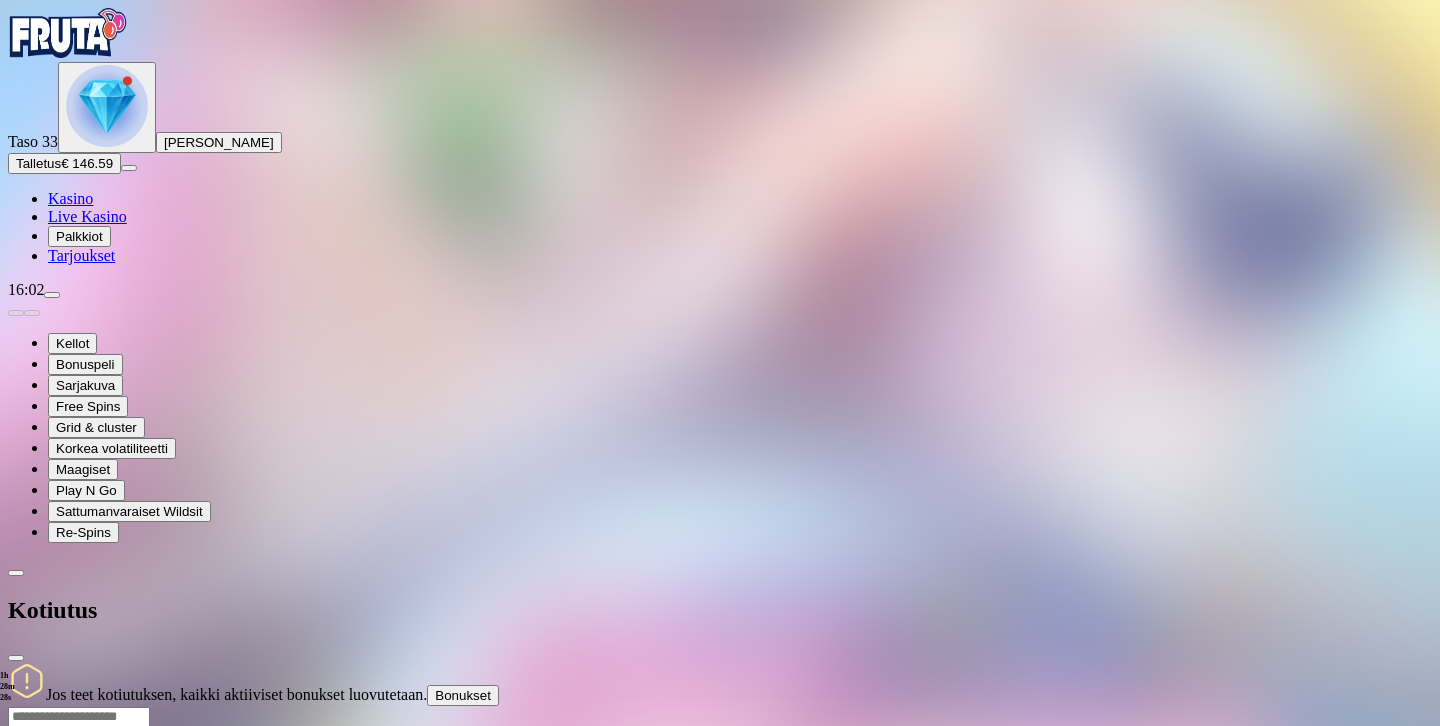 type on "***" 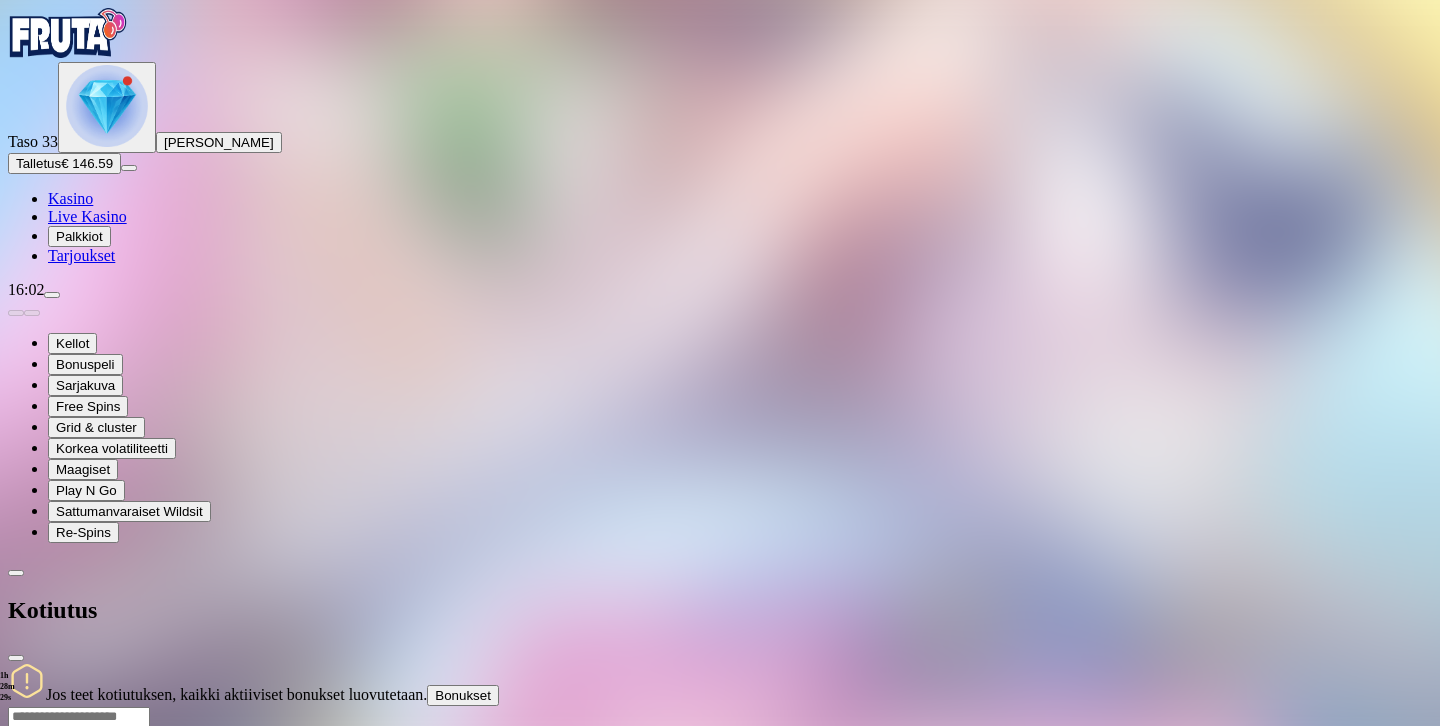 click on "Ulosmaksu" at bounding box center [49, 755] 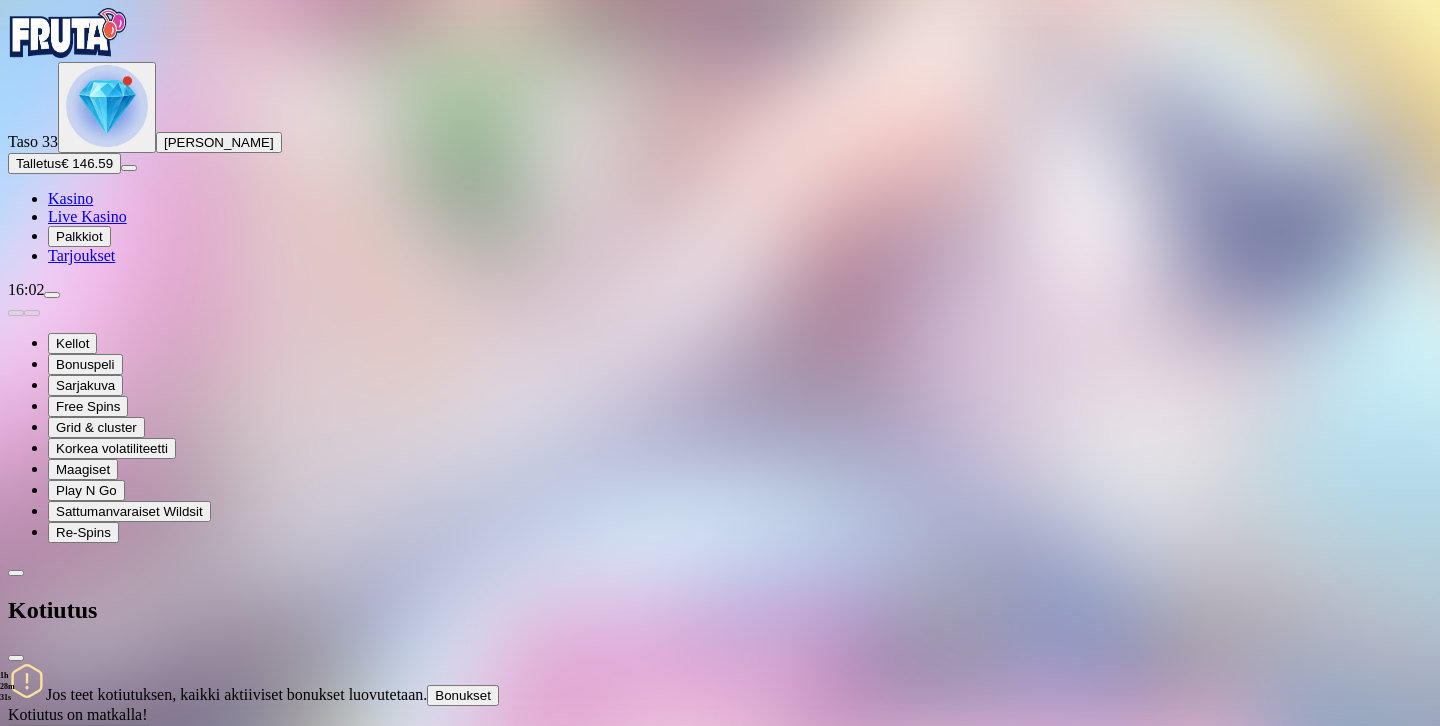 click at bounding box center [16, 658] 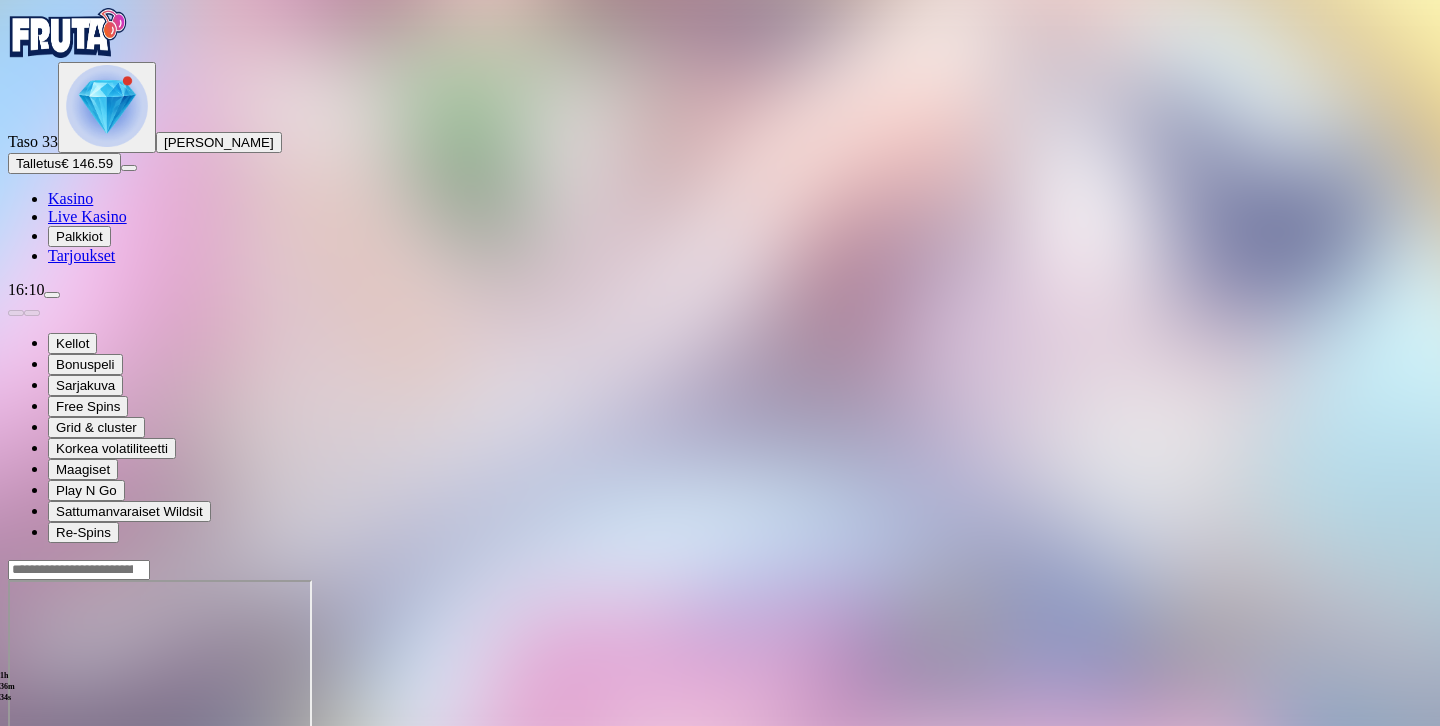 click on "Talletus € 146.59" at bounding box center [64, 163] 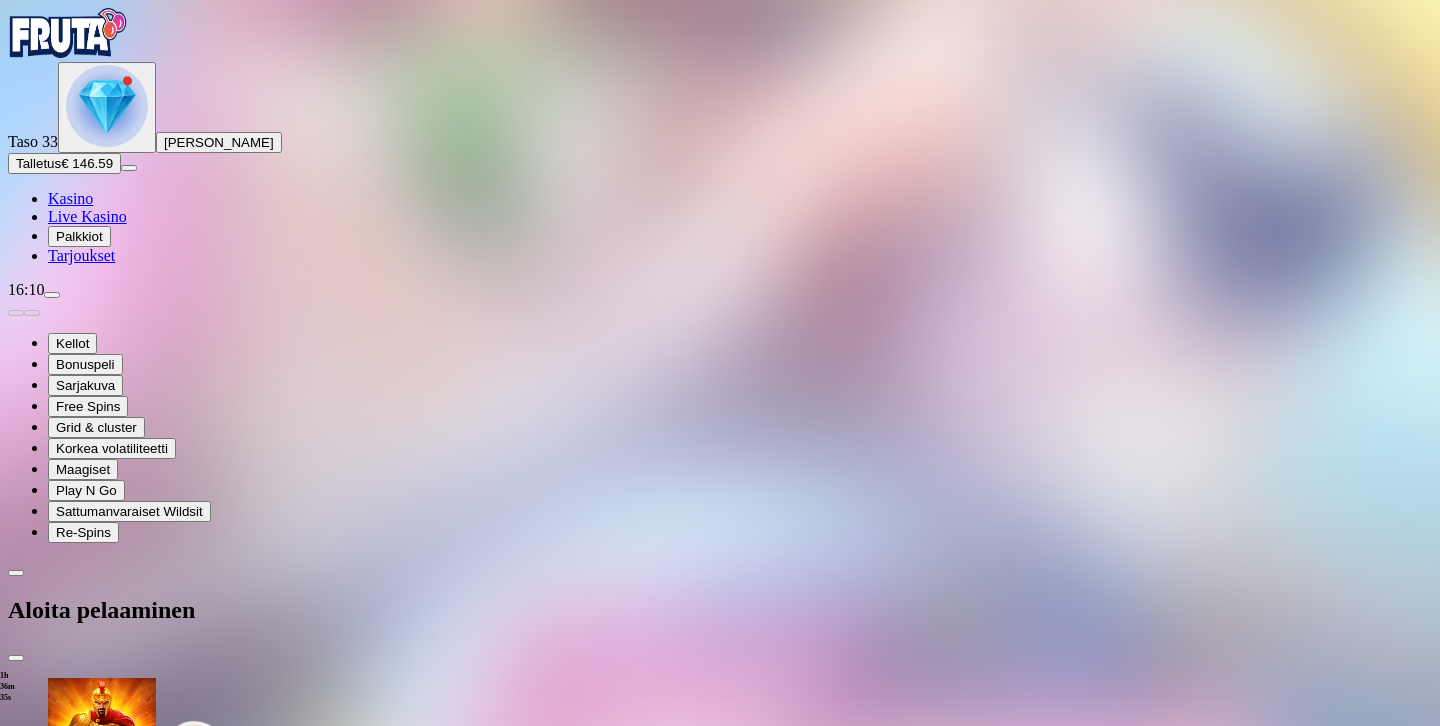 click on "***" at bounding box center (79, 1770) 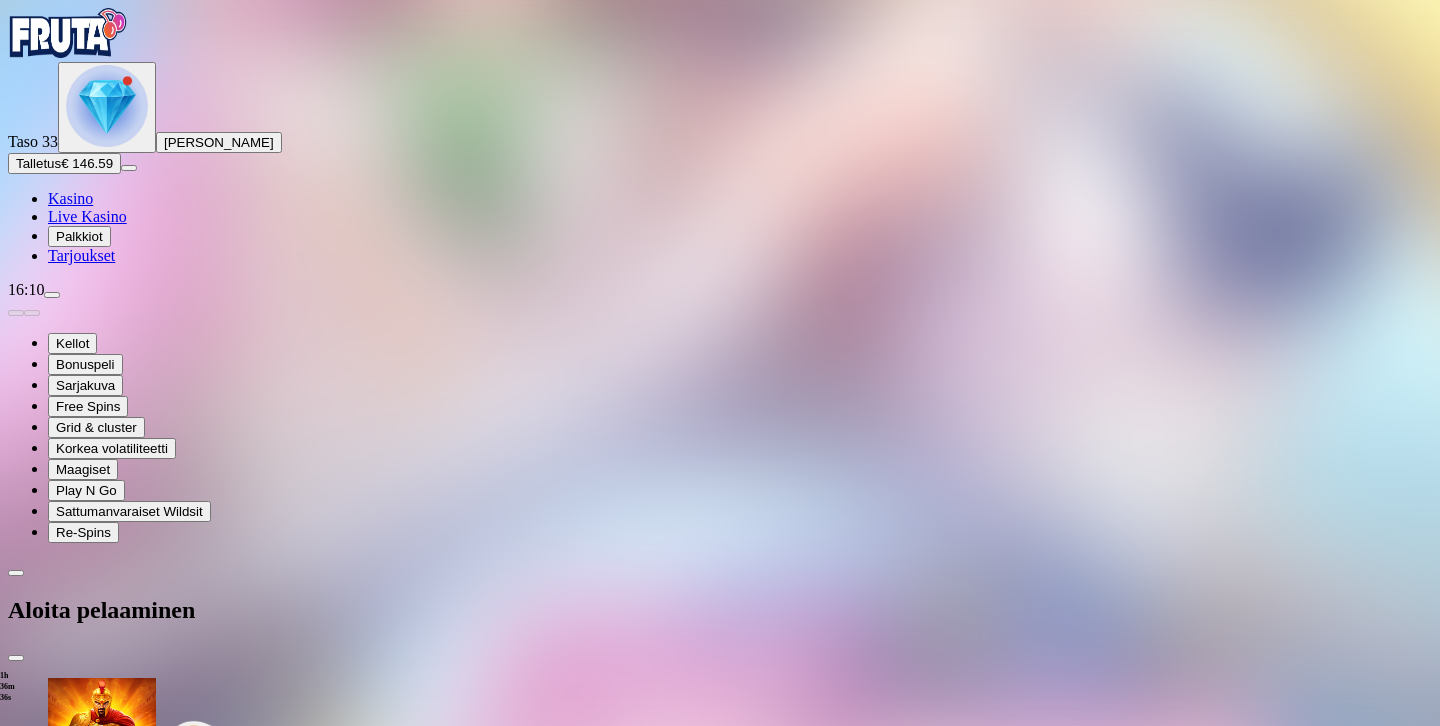 type on "*" 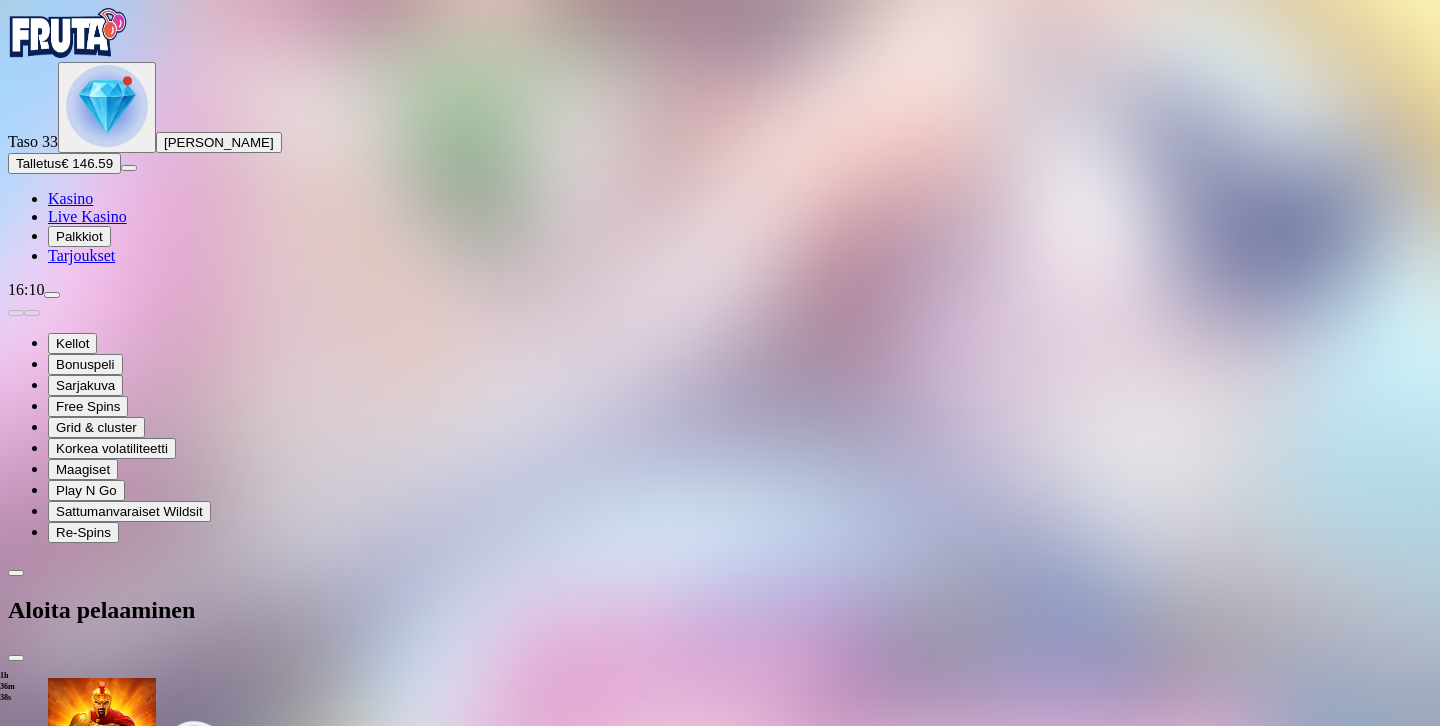 type on "**" 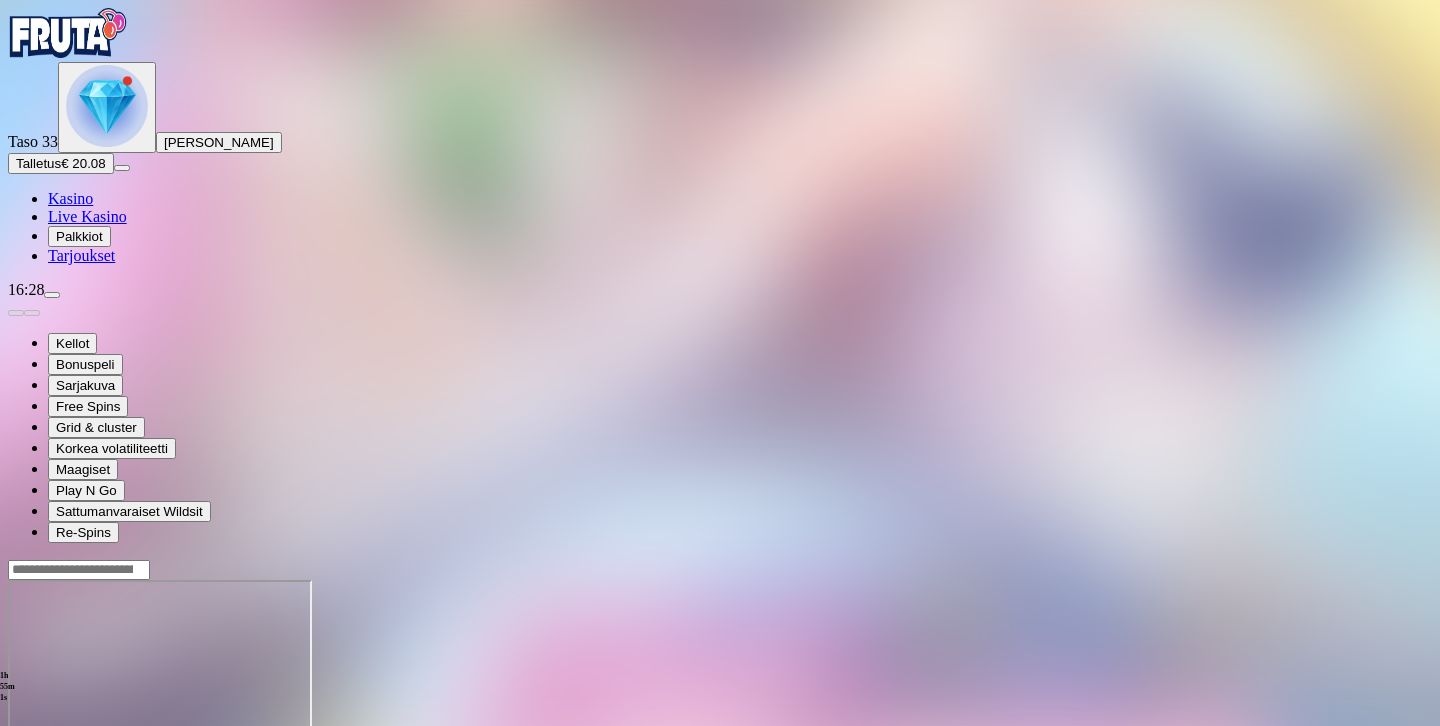 click at bounding box center (52, 295) 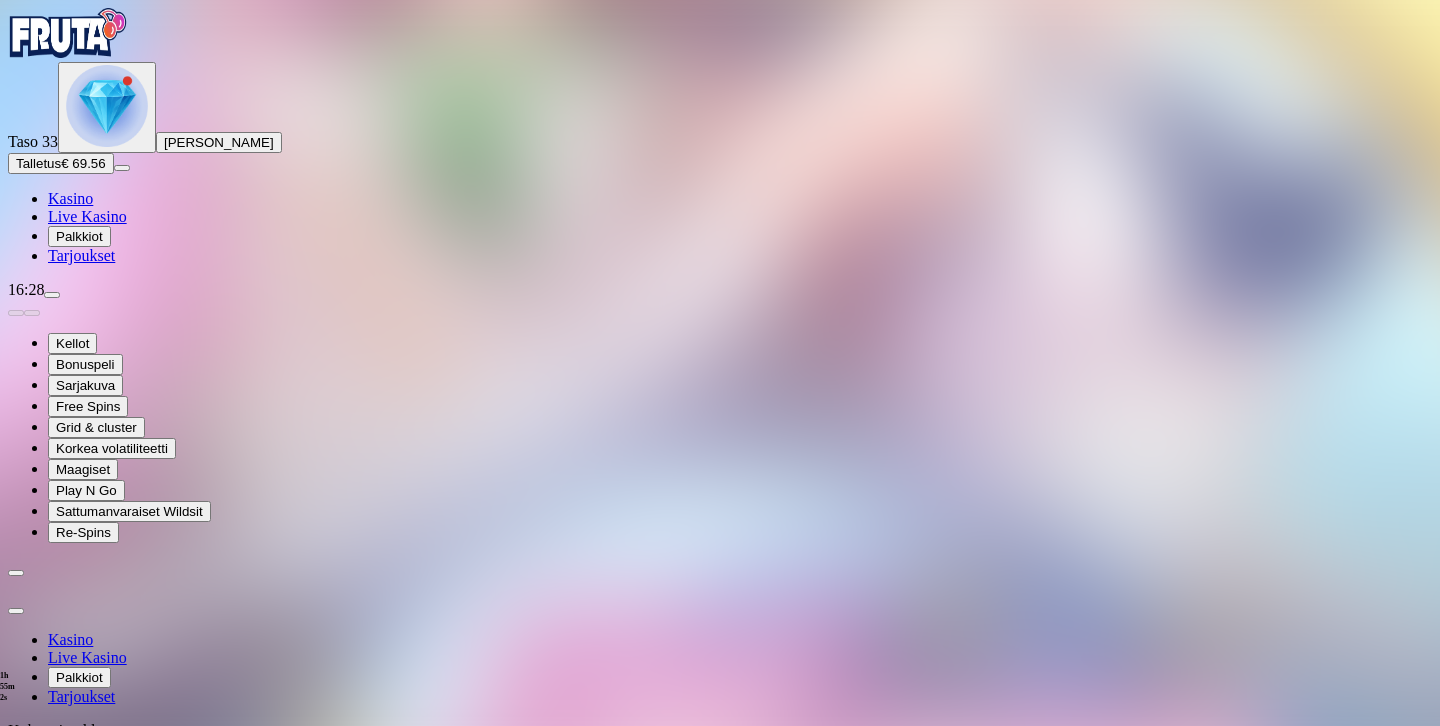 click on "Kotiutus" at bounding box center [40, 804] 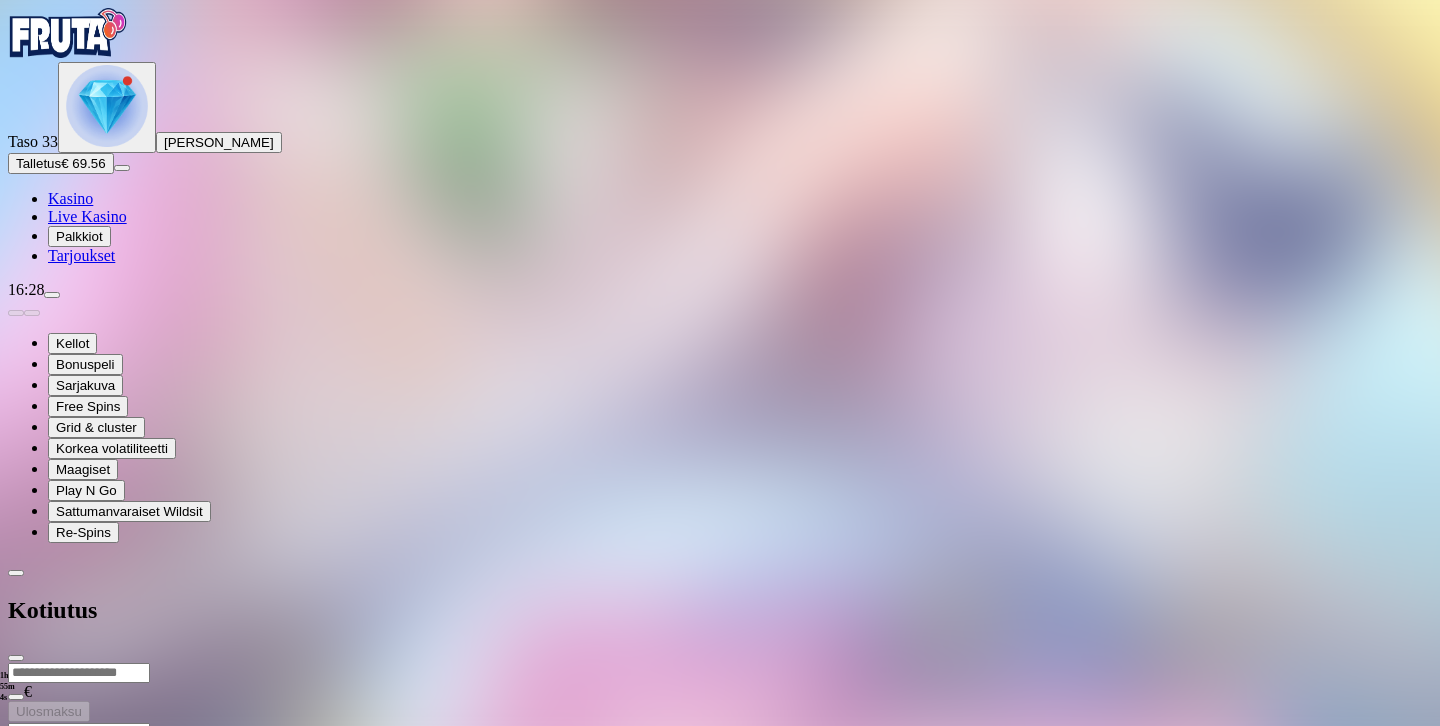 click at bounding box center [79, 673] 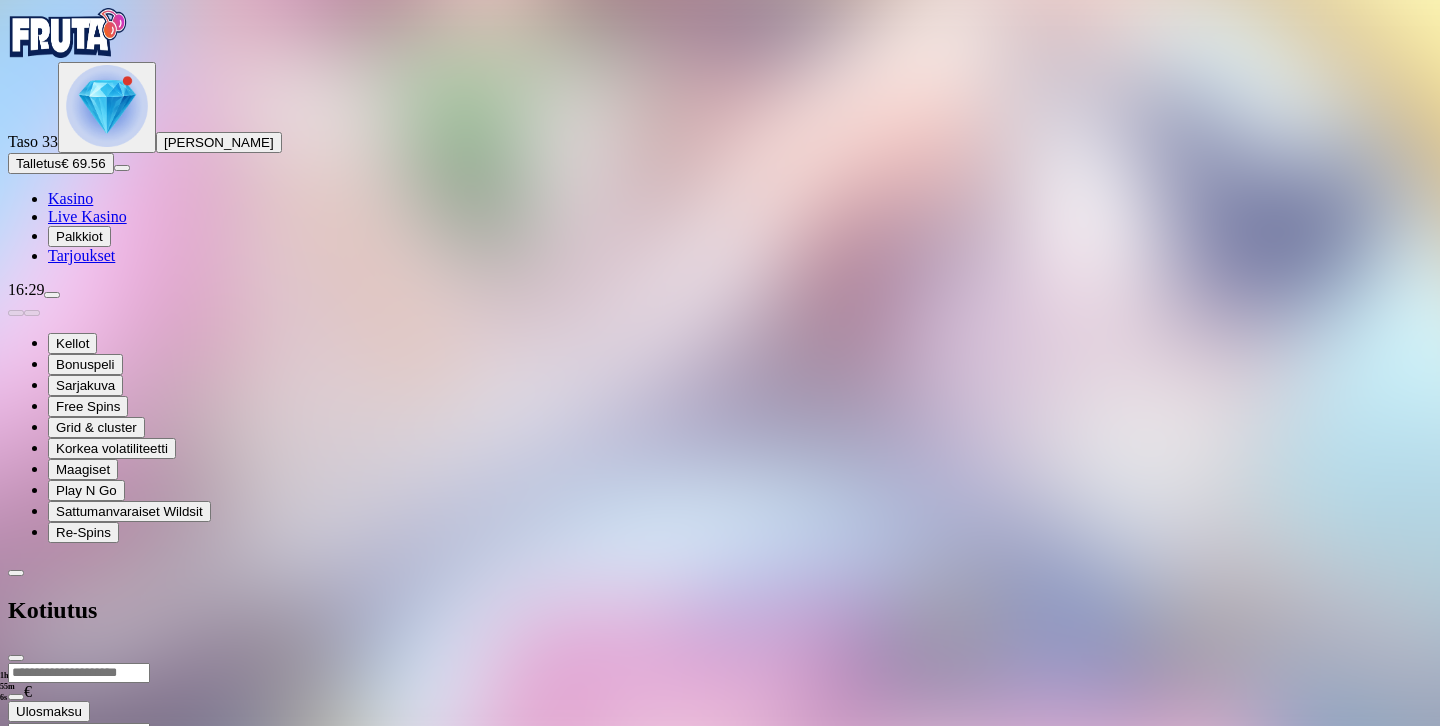 type on "**" 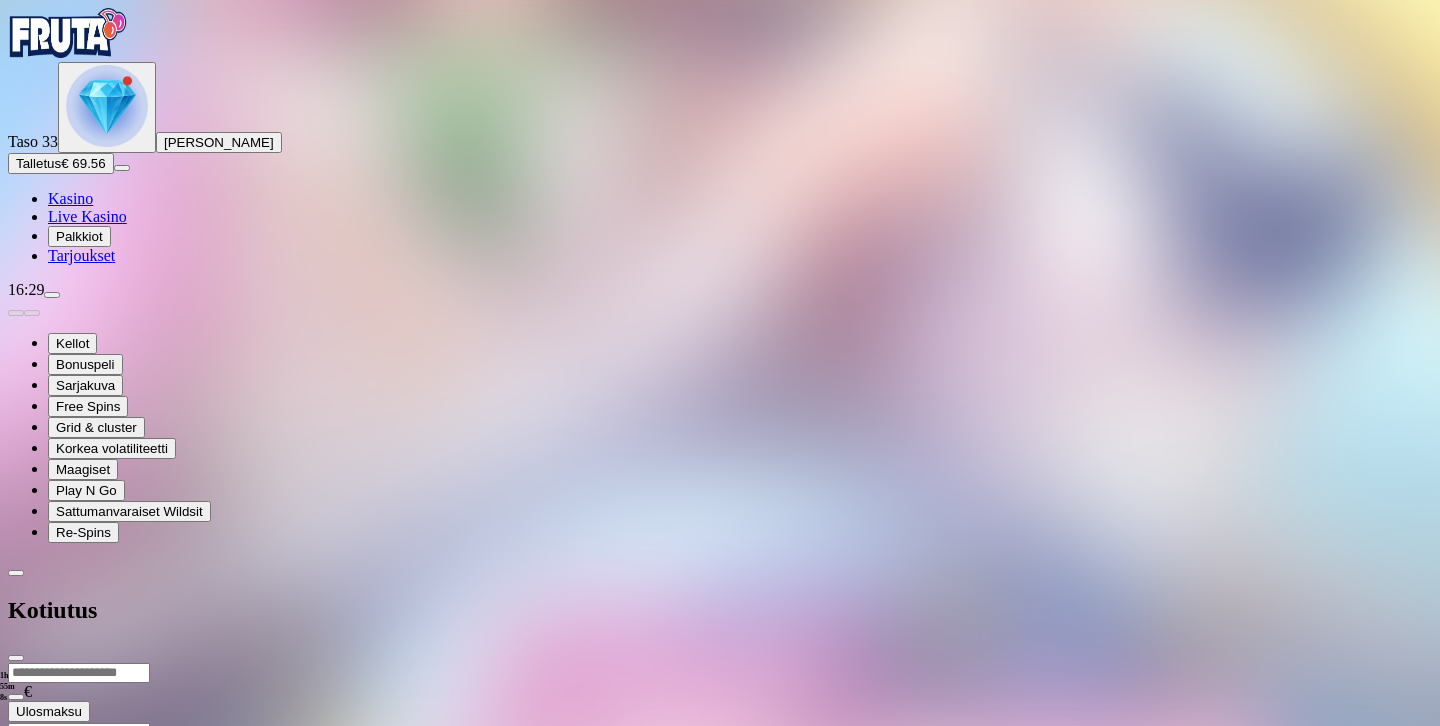 type 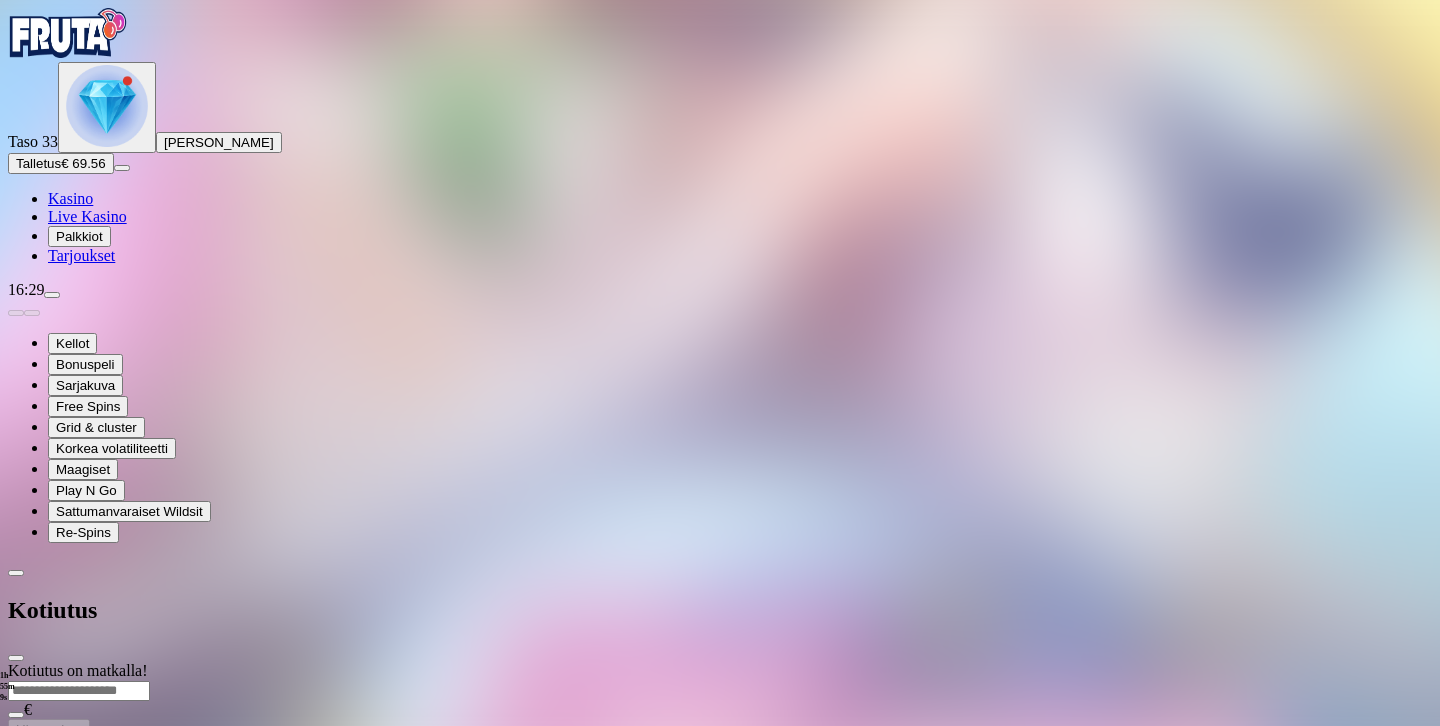 click at bounding box center (16, 658) 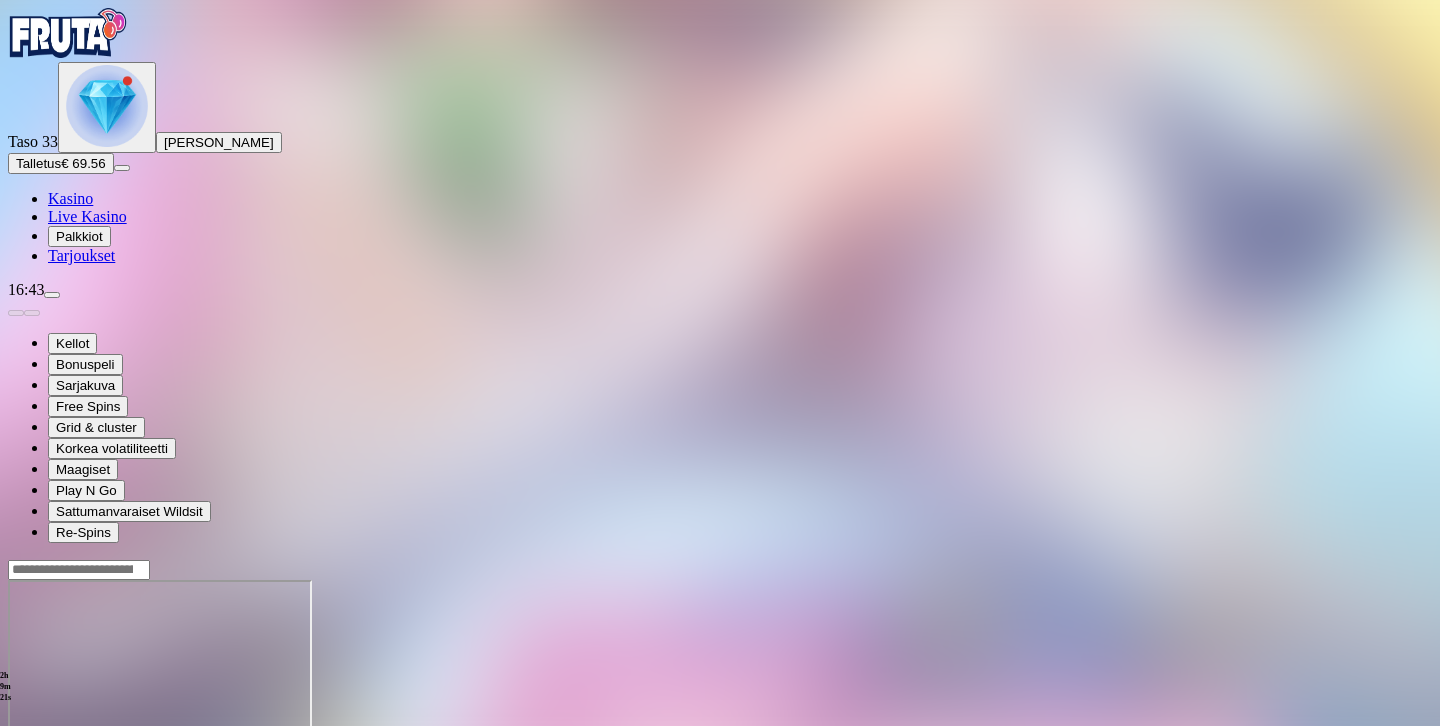 click on "Talletus € 69.56" at bounding box center (61, 163) 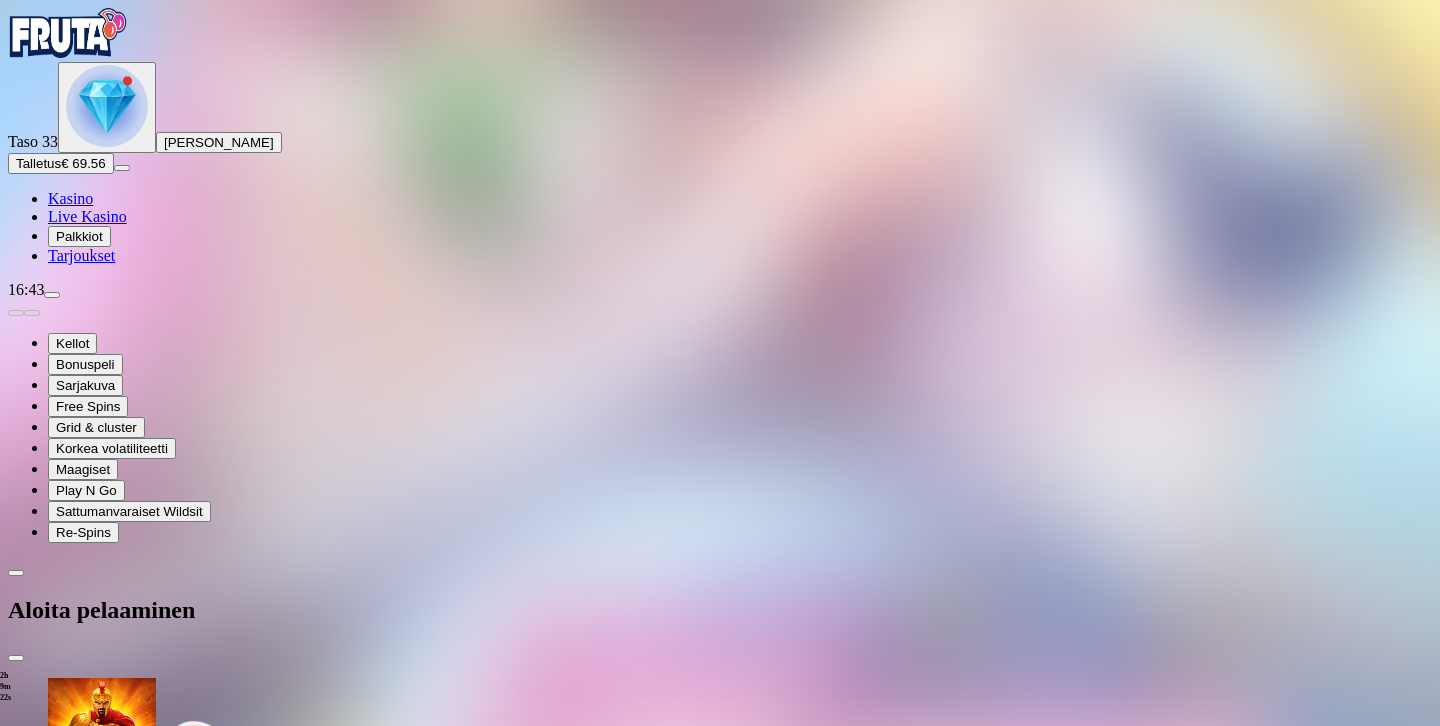 click on "***" at bounding box center [79, 1770] 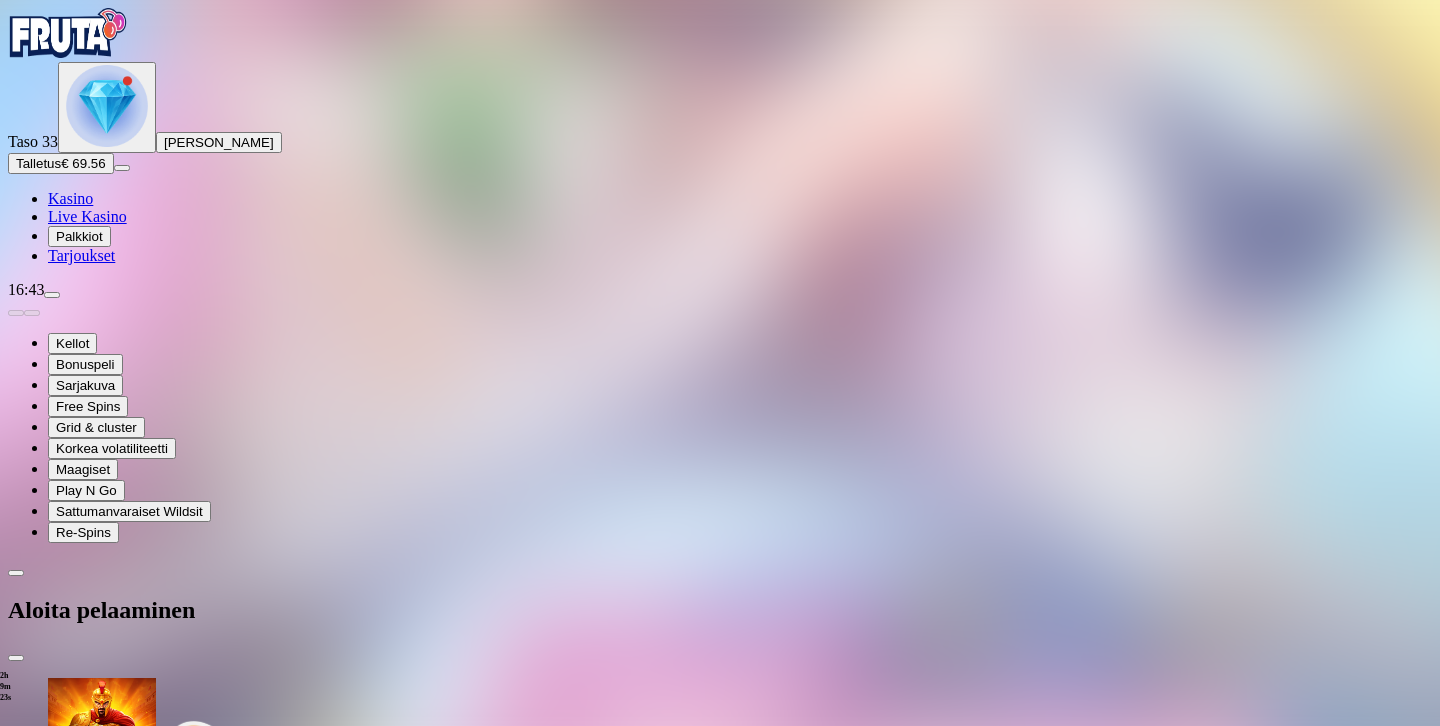 type on "*" 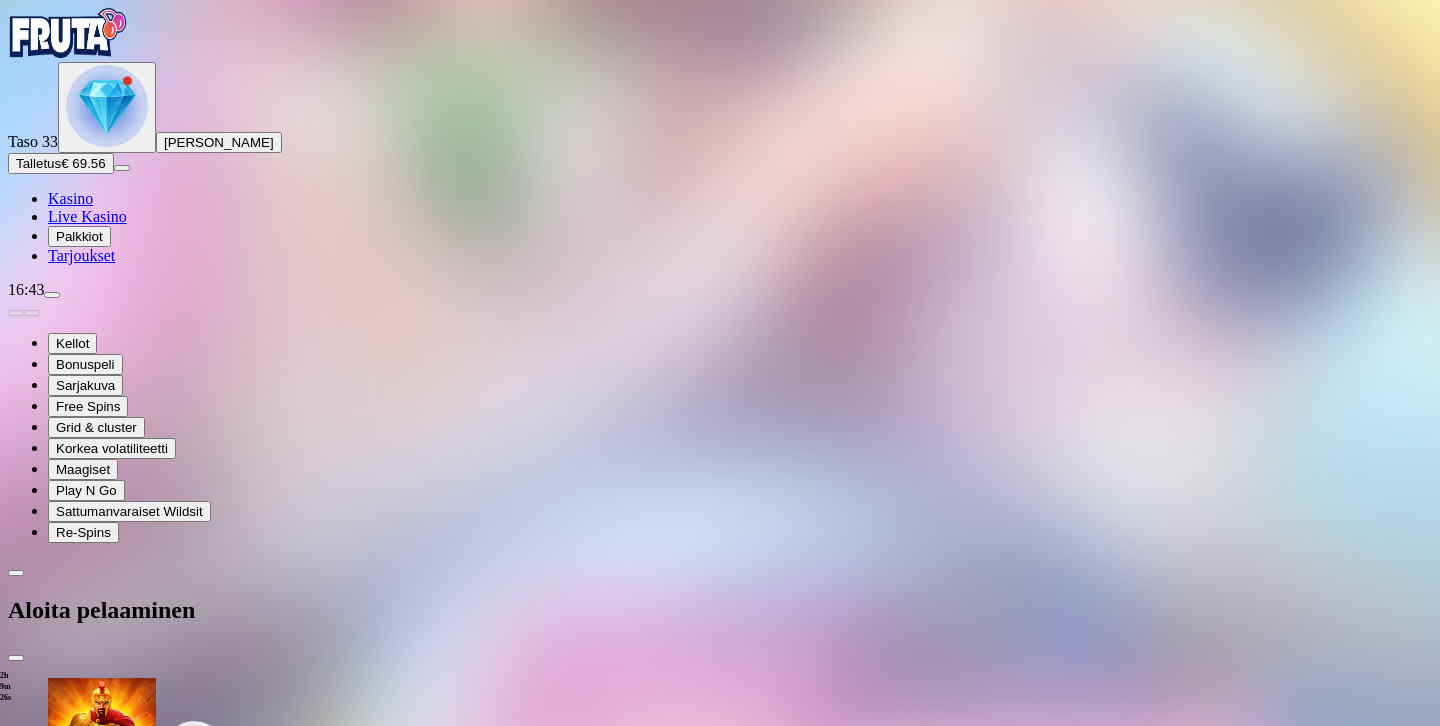 type on "**" 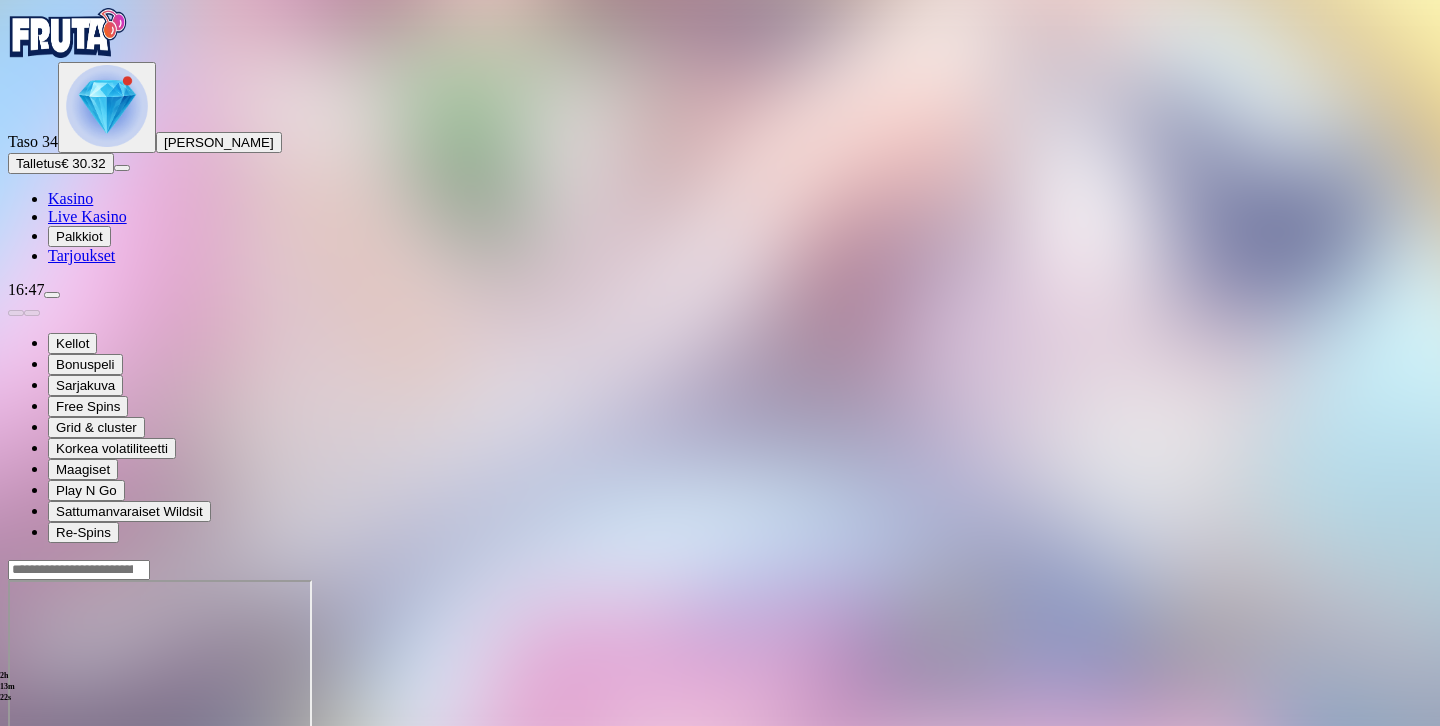 click on "Talletus" at bounding box center (38, 163) 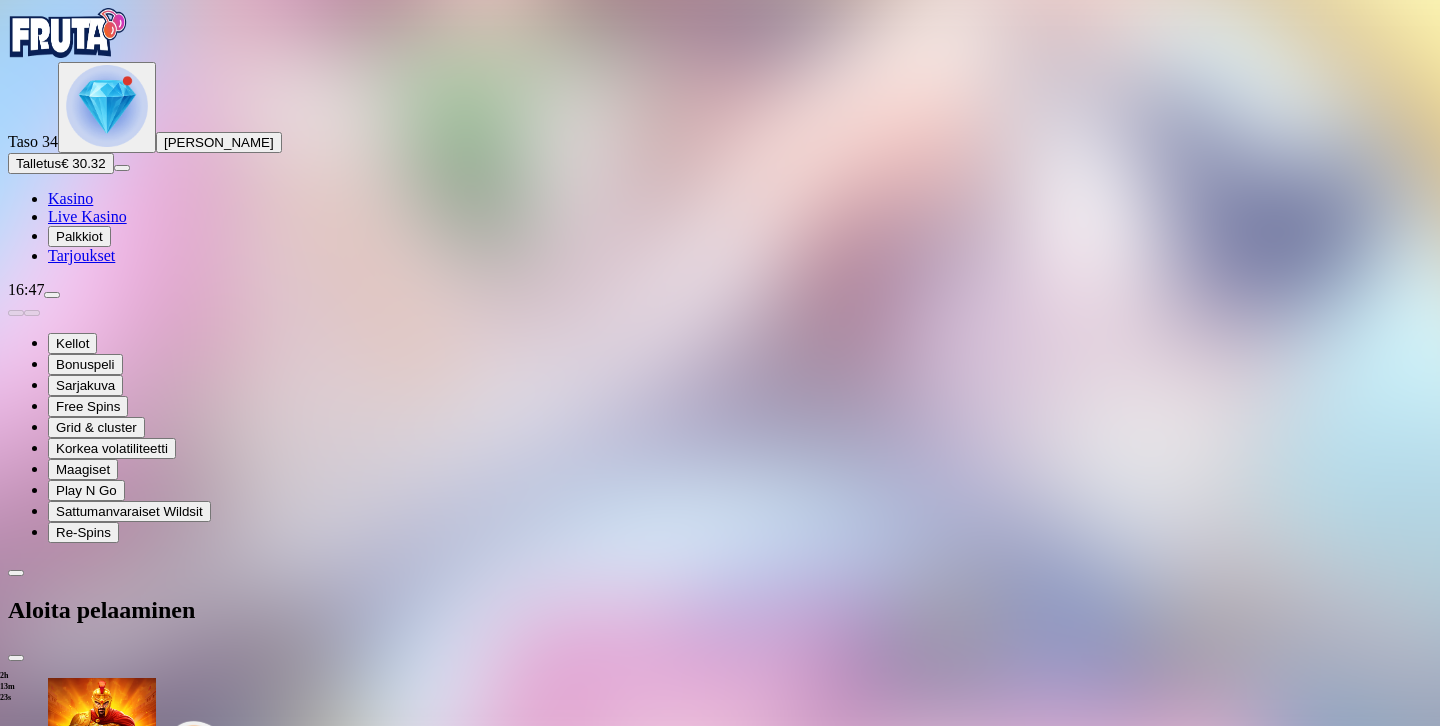 click on "***" at bounding box center [79, 1770] 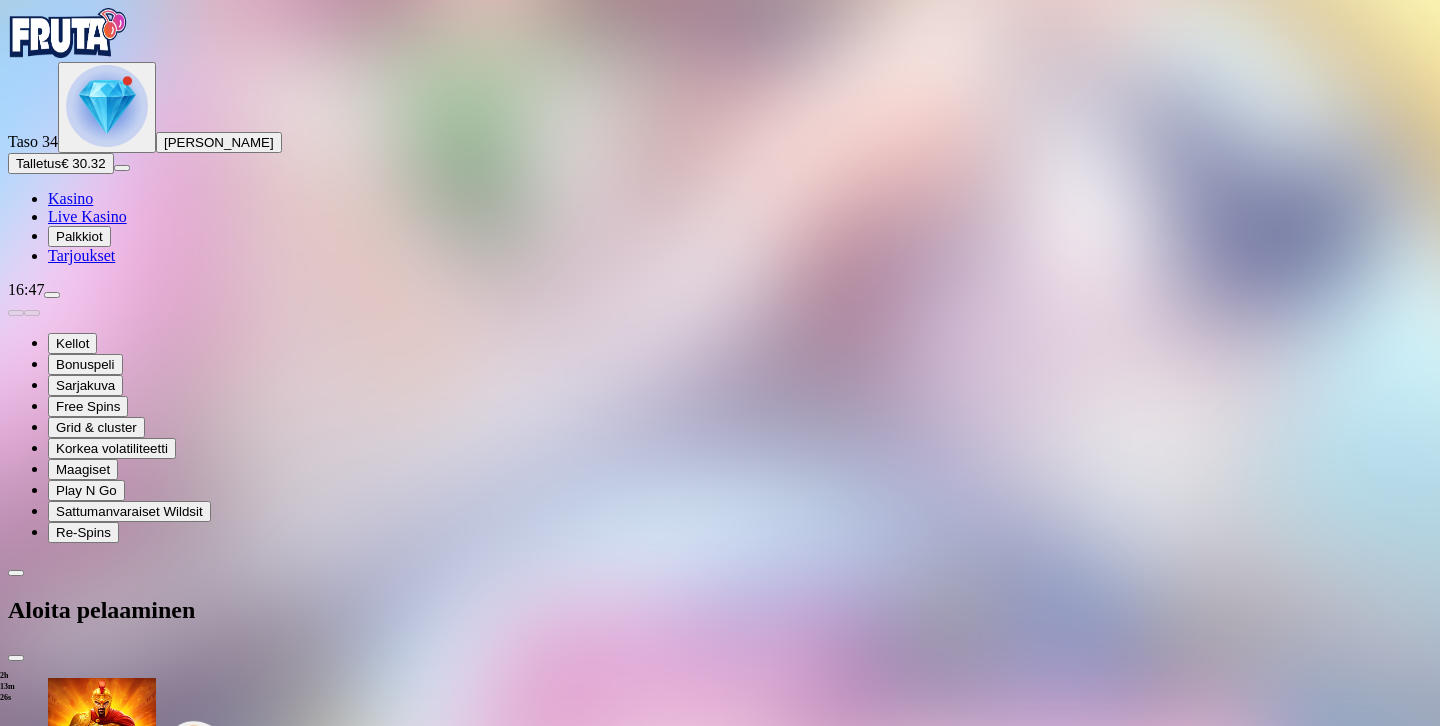 type on "***" 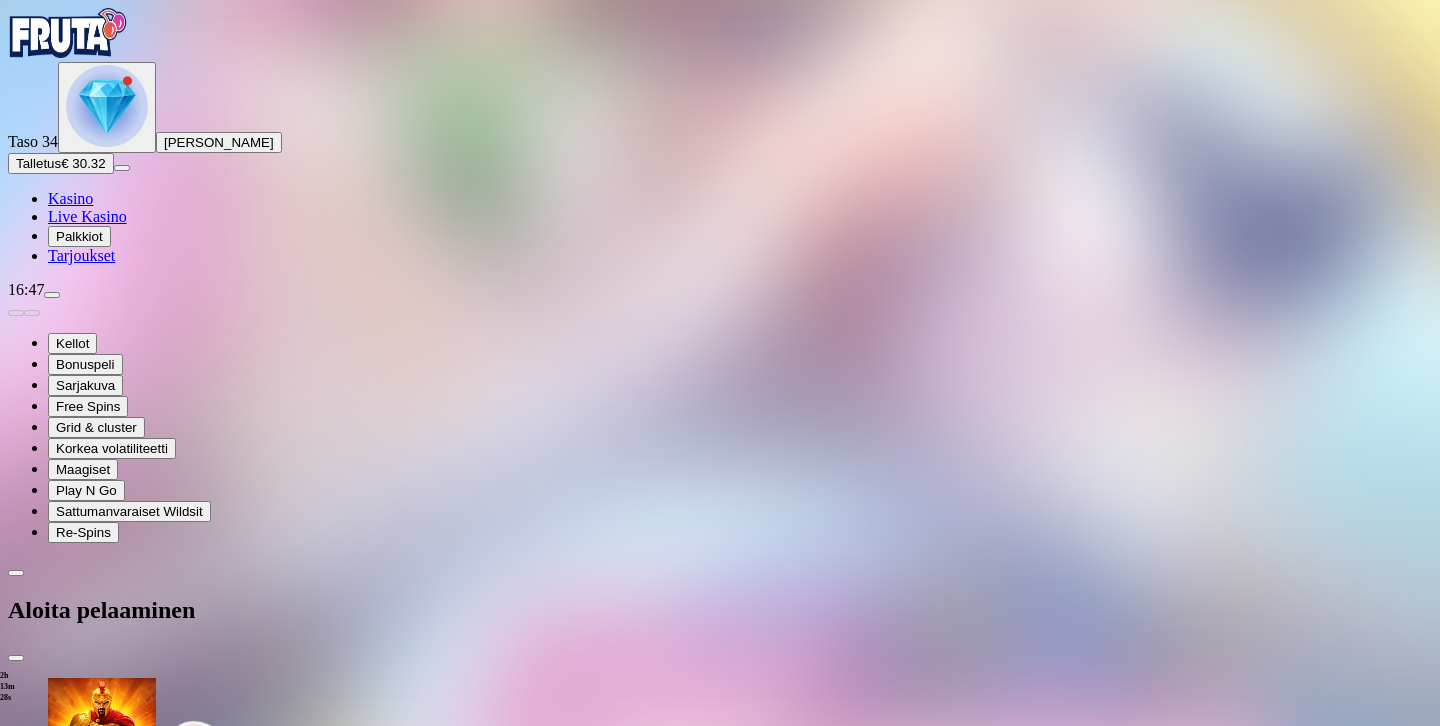 click on "TALLETA JA PELAA" at bounding box center [76, 1808] 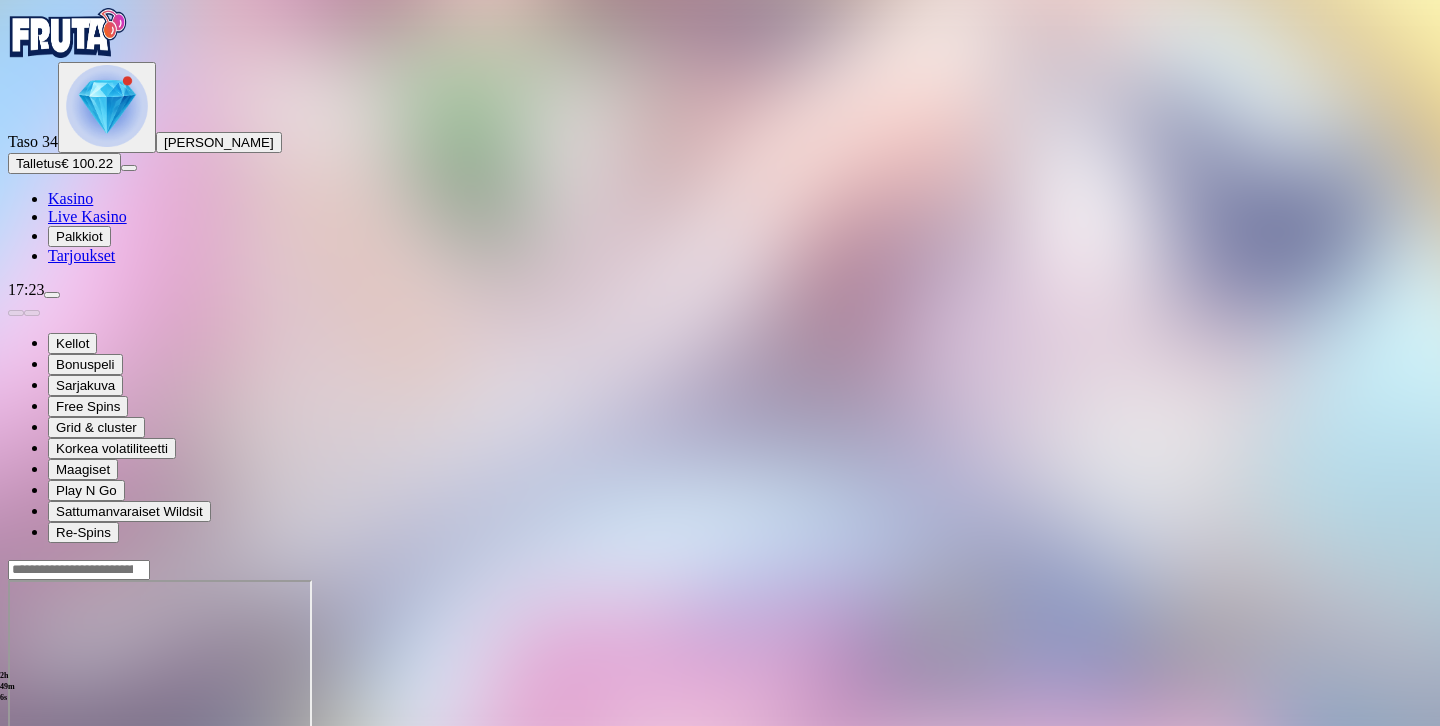 click on "Talletus € 100.22" at bounding box center (64, 163) 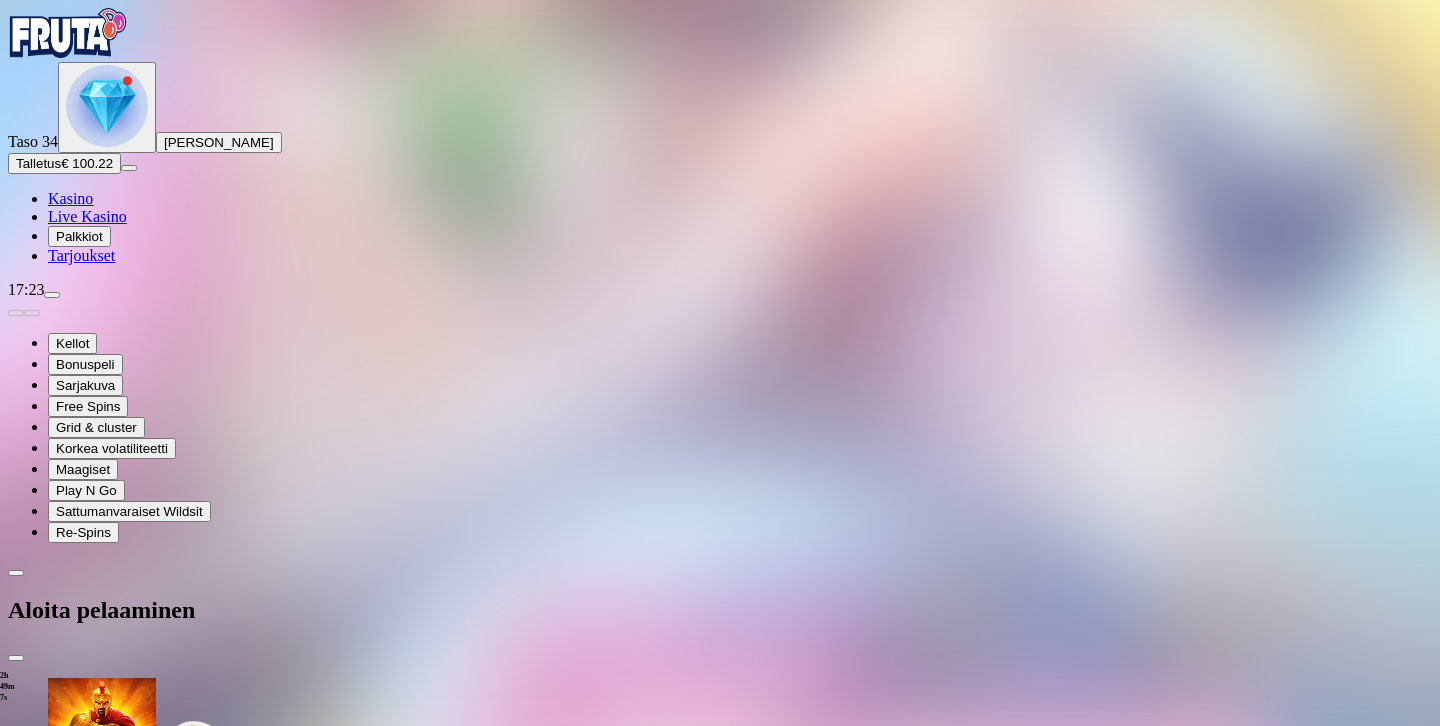 click on "***" at bounding box center [79, 1770] 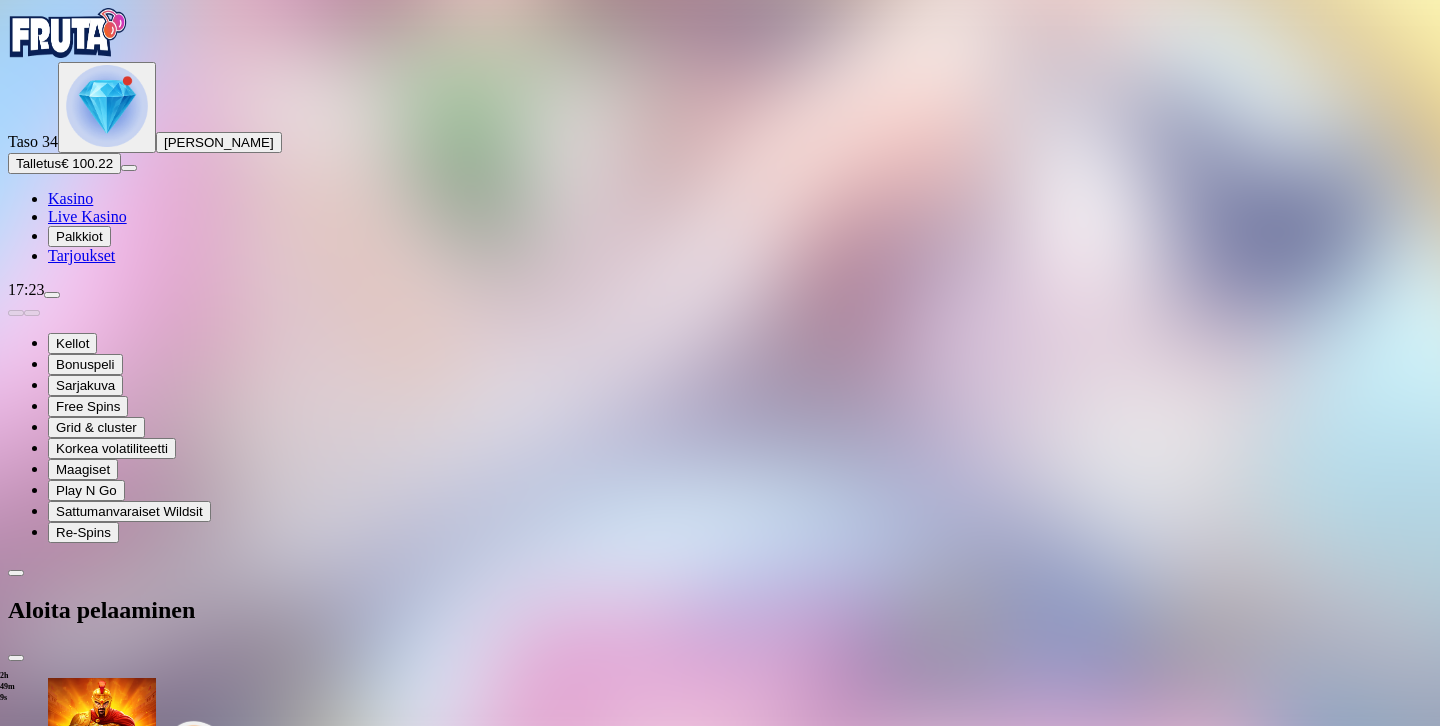type on "*" 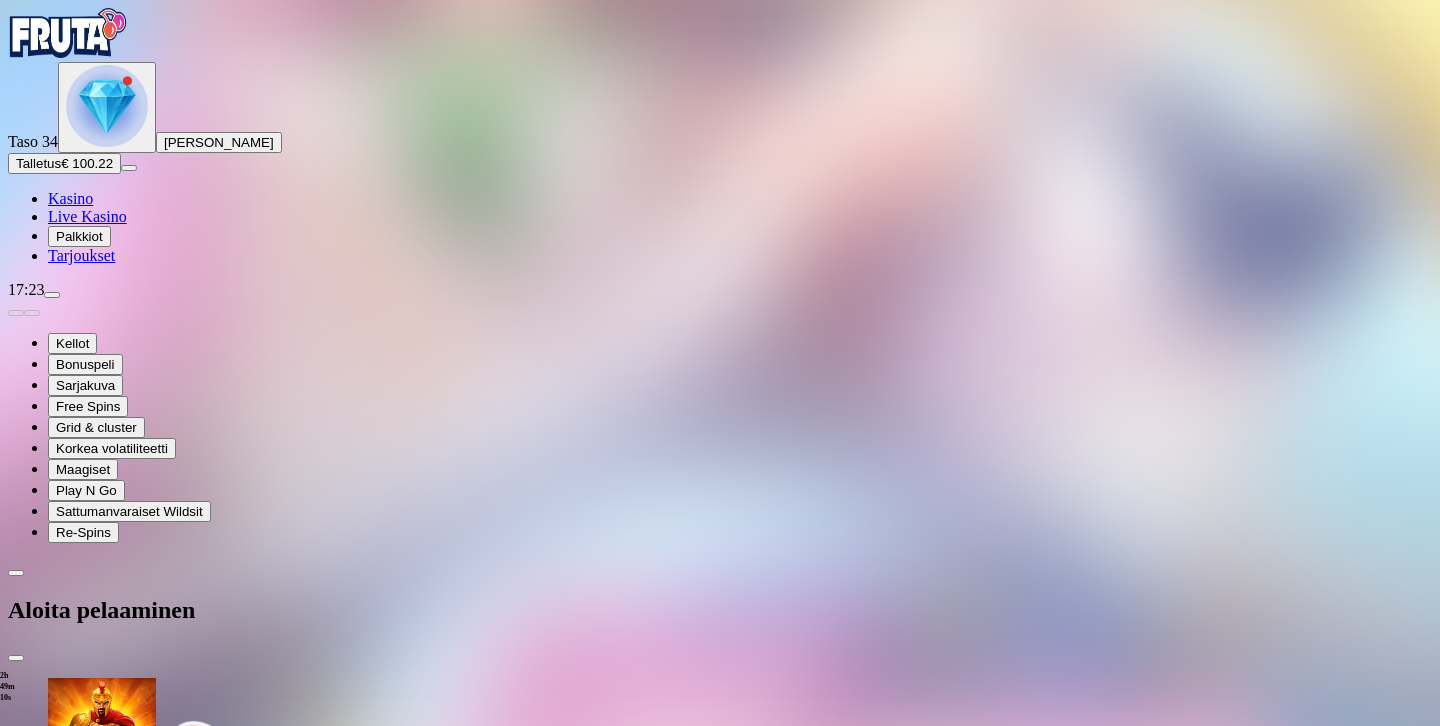 type on "***" 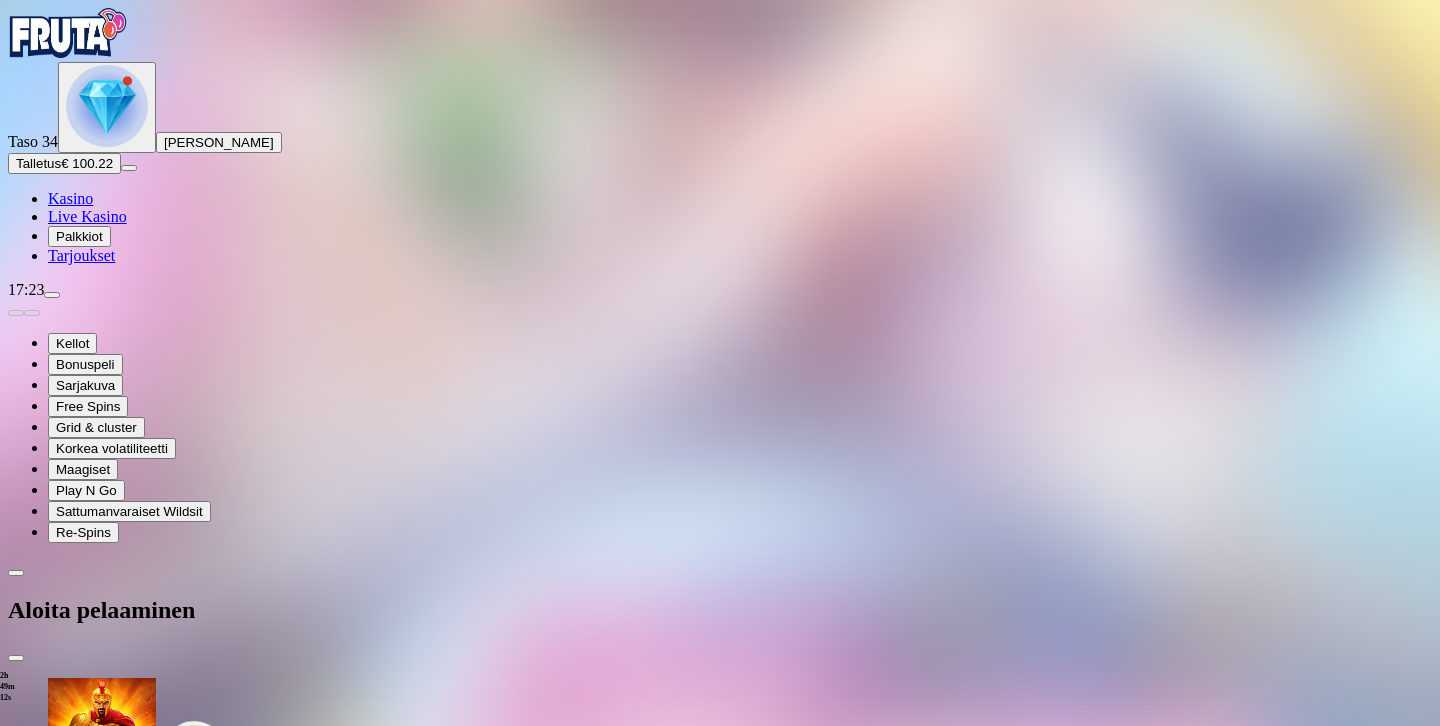 click on "TALLETA JA PELAA" at bounding box center (76, 1808) 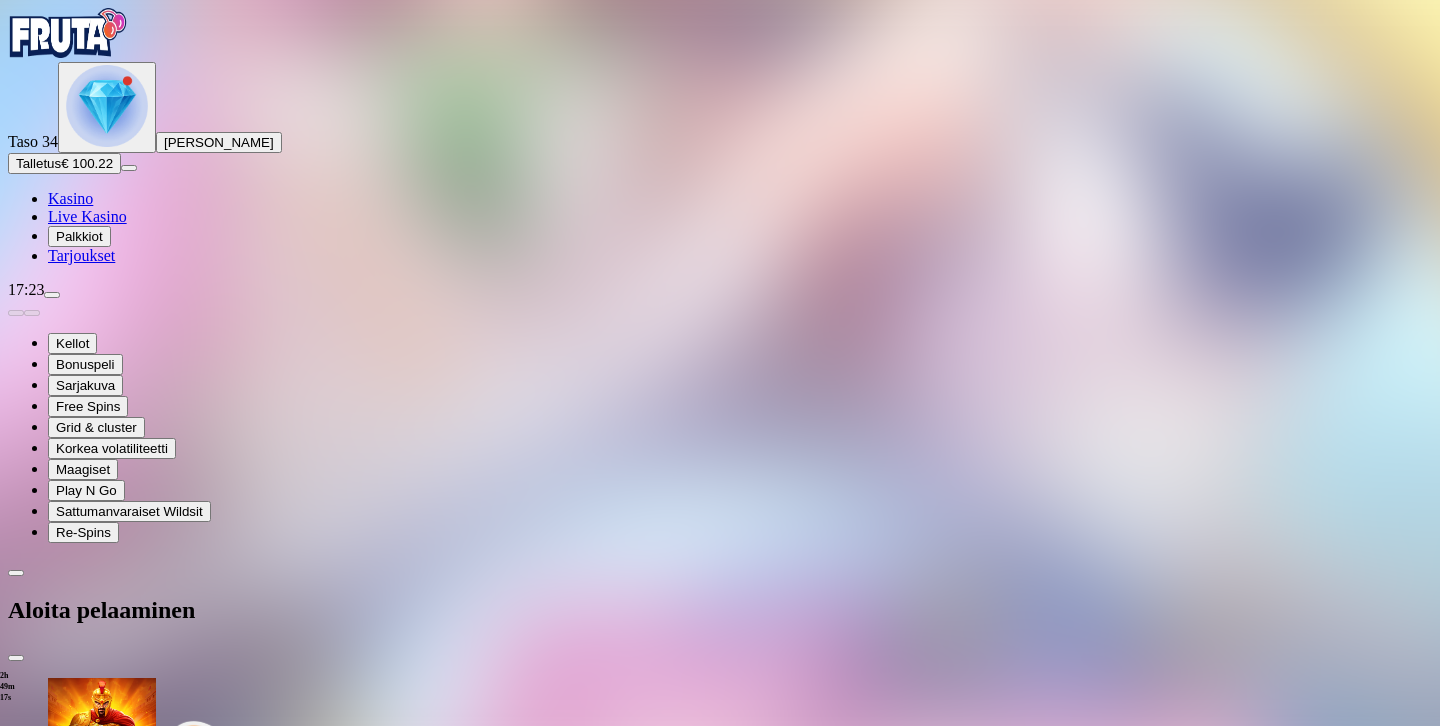 click on "TALLETA JA PELAA" at bounding box center (76, 1808) 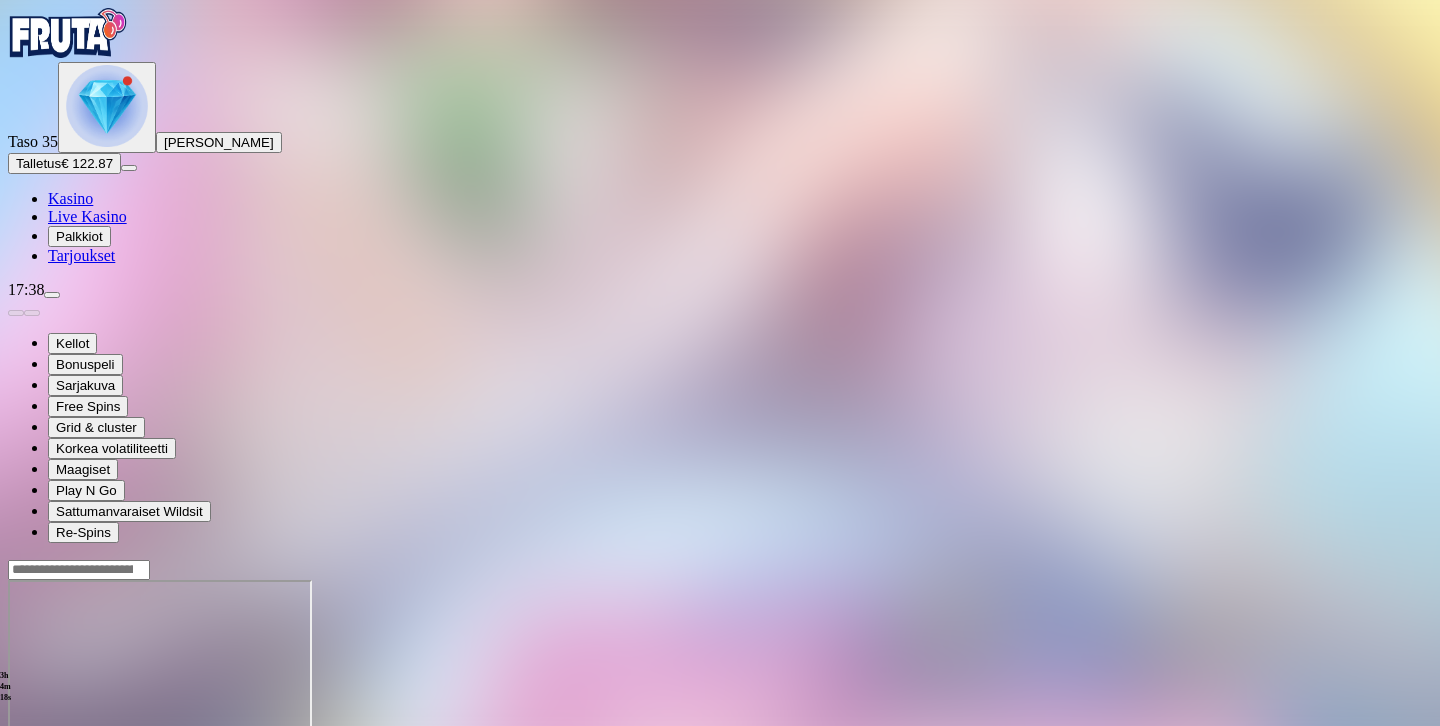 click on "Talletus € 122.87" at bounding box center [64, 163] 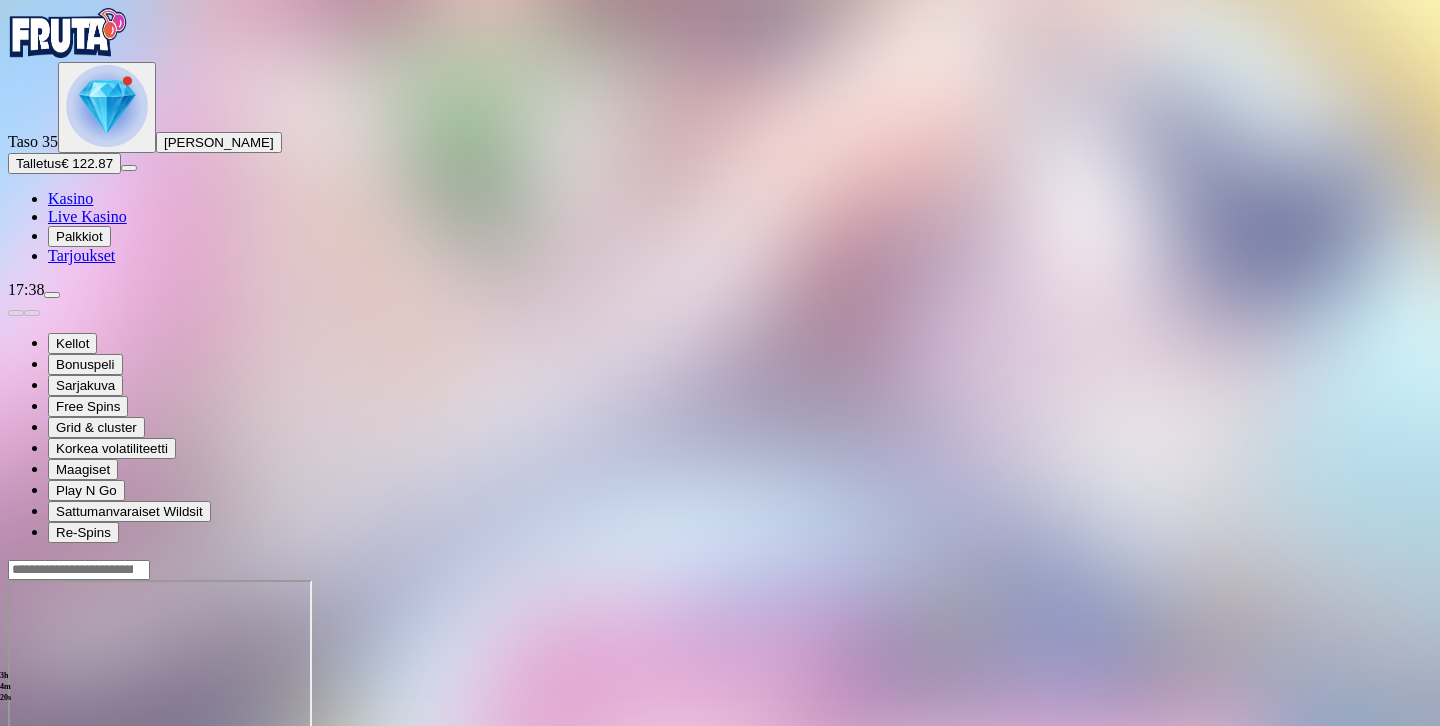 click on "Talletus" at bounding box center (38, 163) 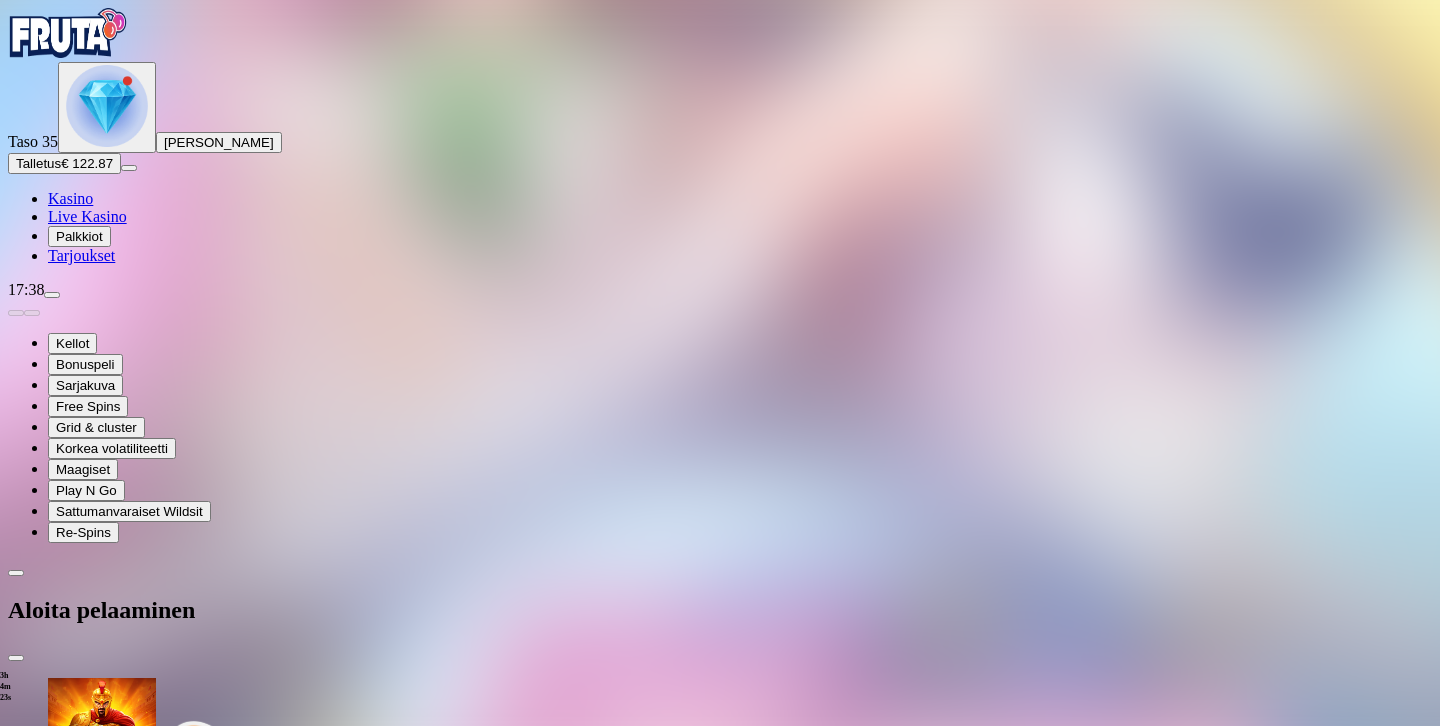 click on "***" at bounding box center [79, 1695] 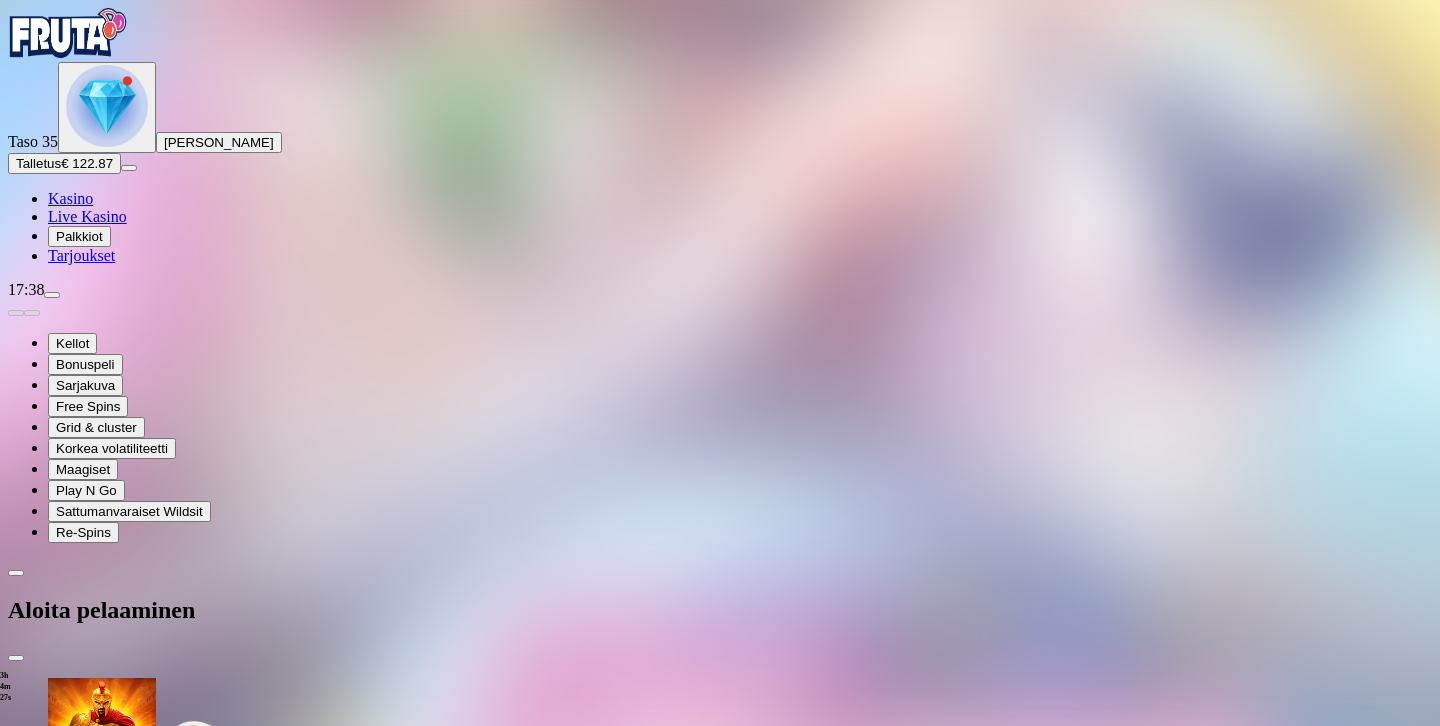 type on "***" 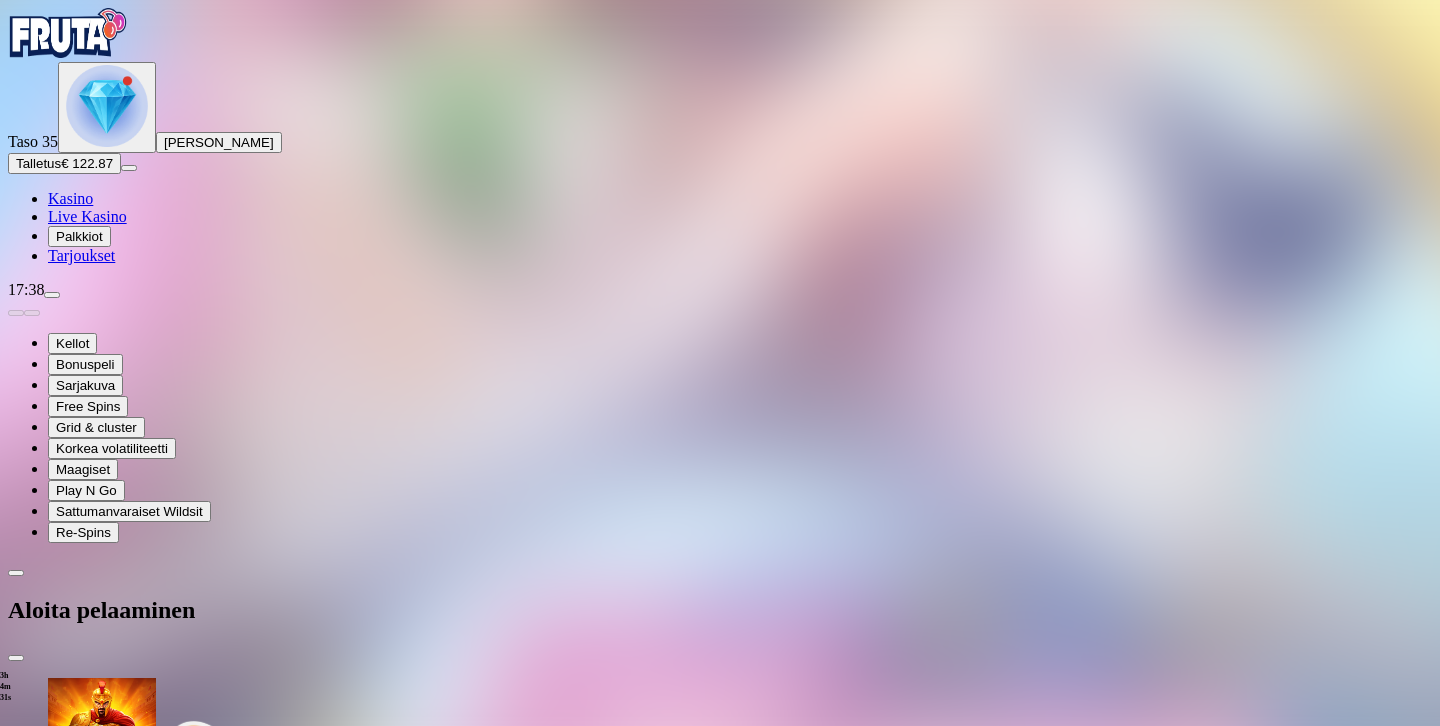 click on "TALLETA JA PELAA" at bounding box center [76, 1808] 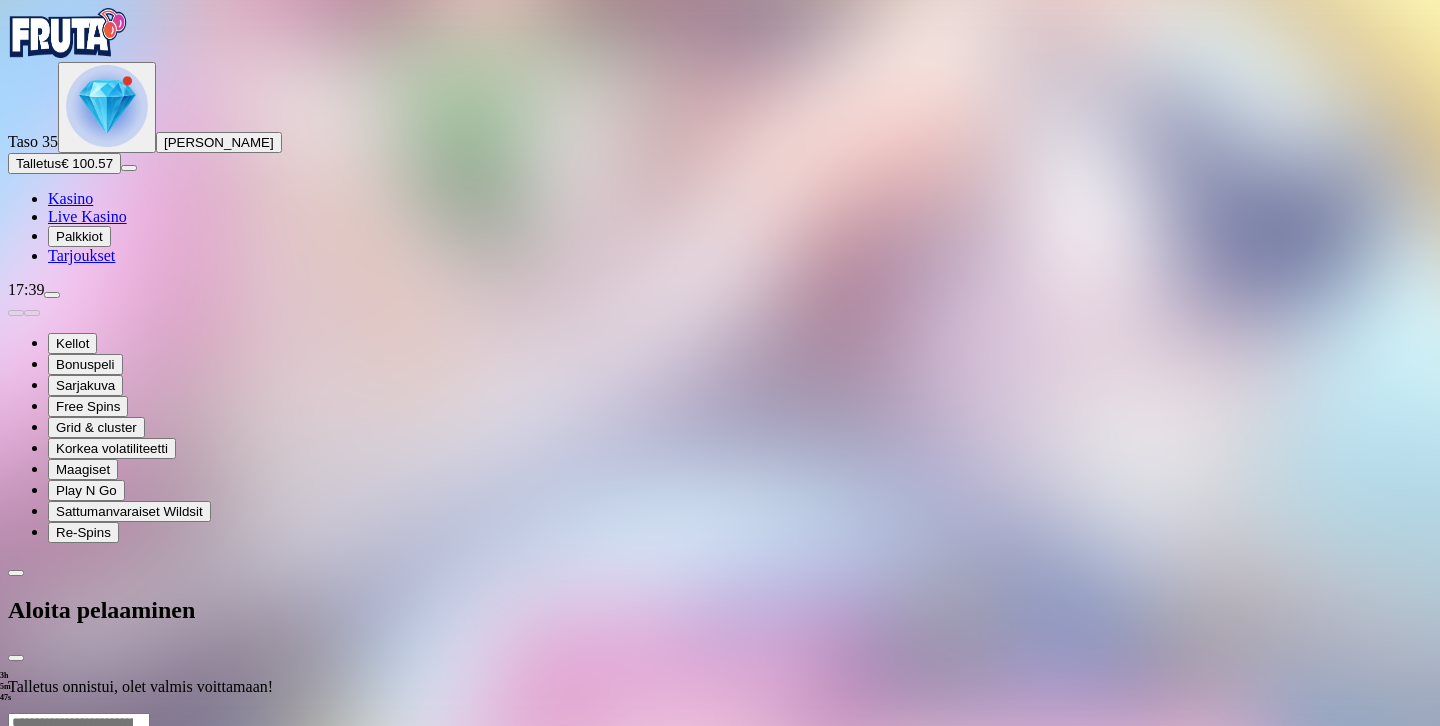 click at bounding box center [720, 712] 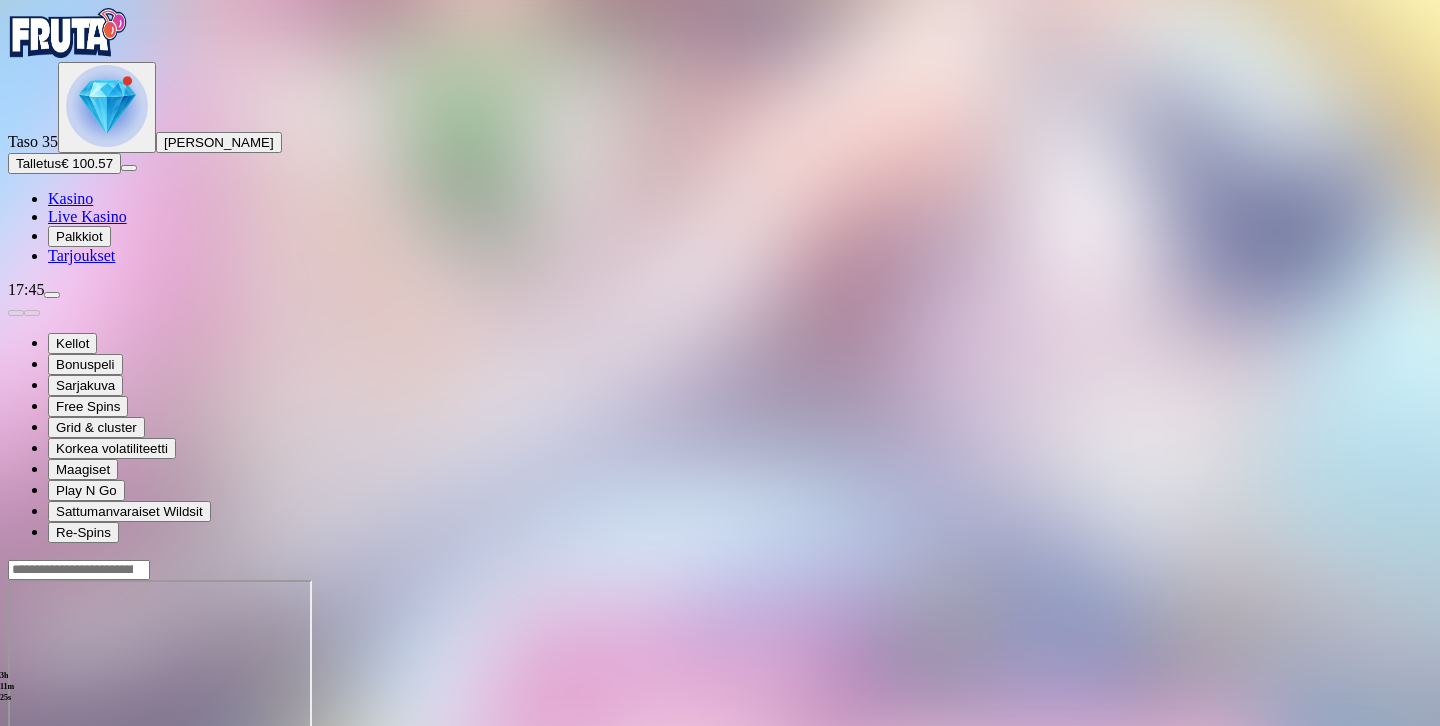 scroll, scrollTop: 0, scrollLeft: 0, axis: both 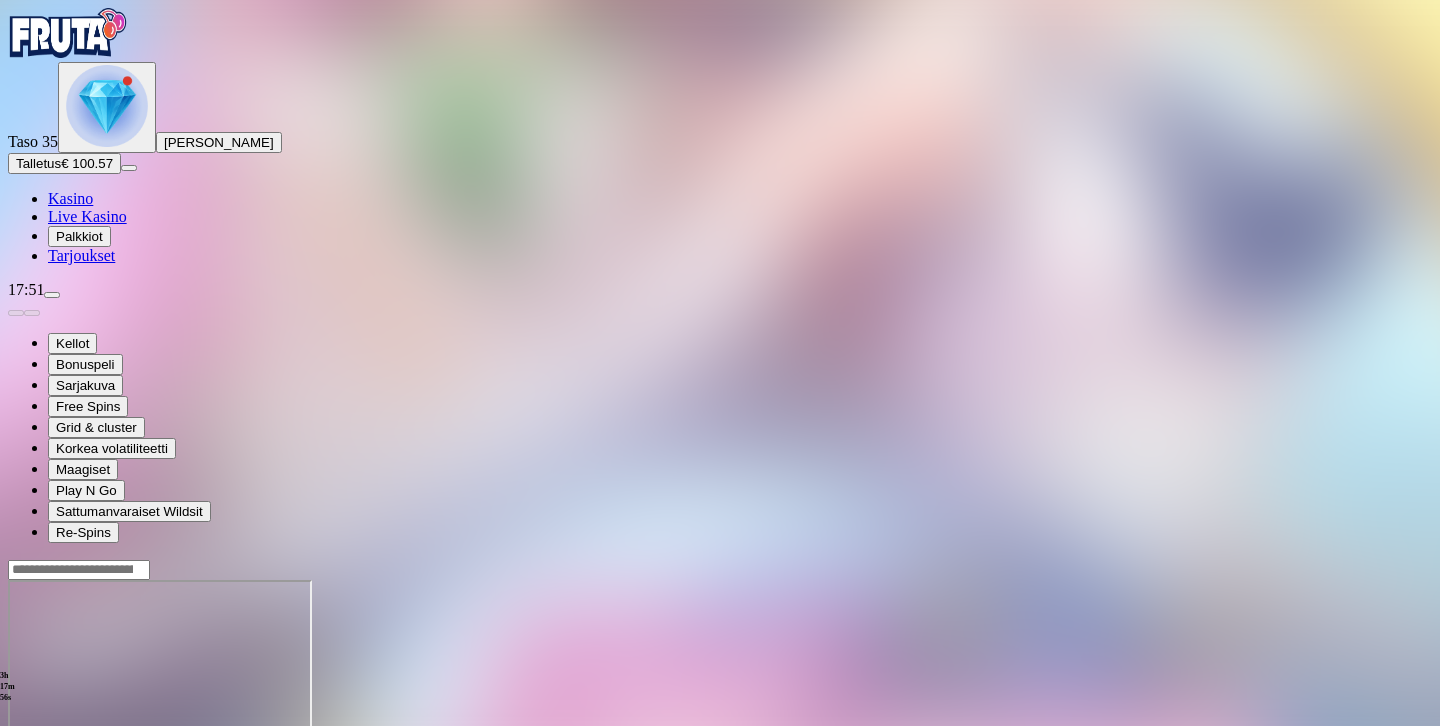 click on "Talletus € 100.57" at bounding box center [64, 163] 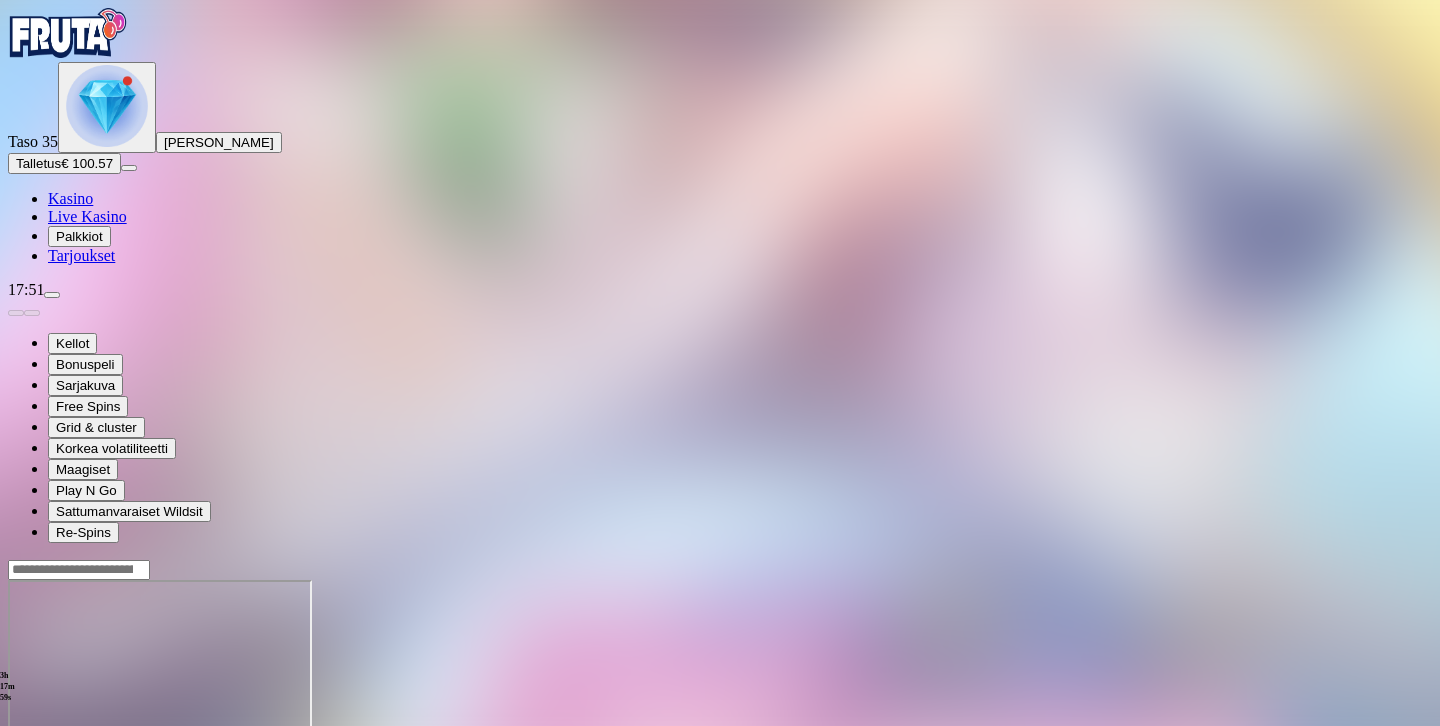 click on "Talletus € 100.57" at bounding box center [64, 163] 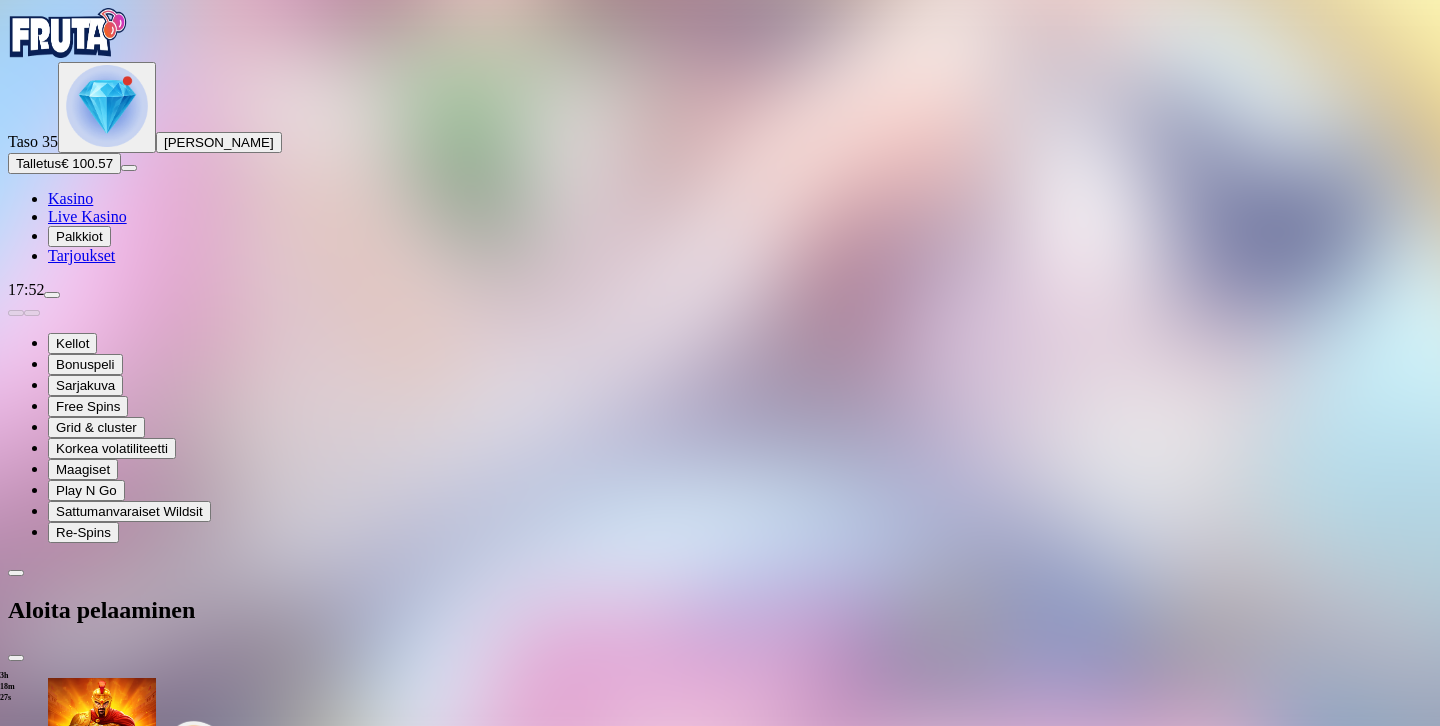 click on "***" at bounding box center (79, 1770) 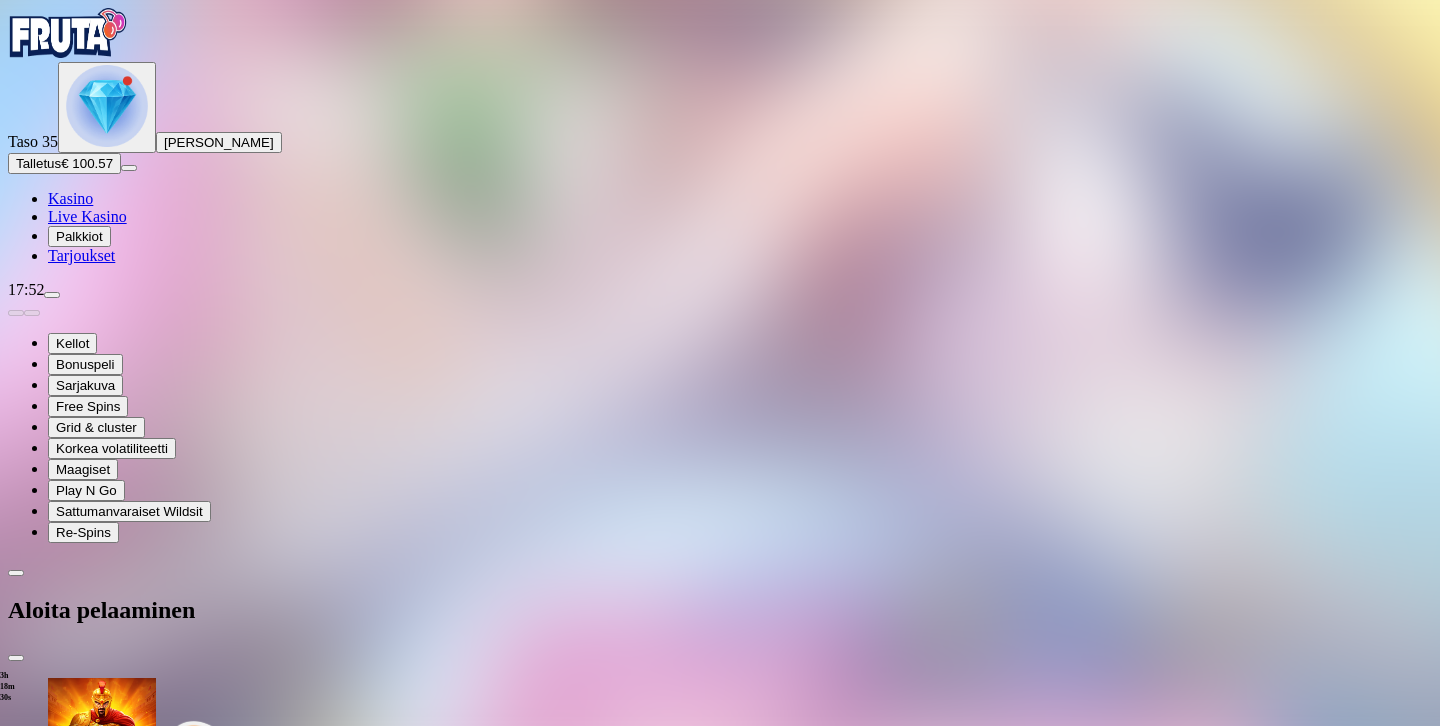 type on "***" 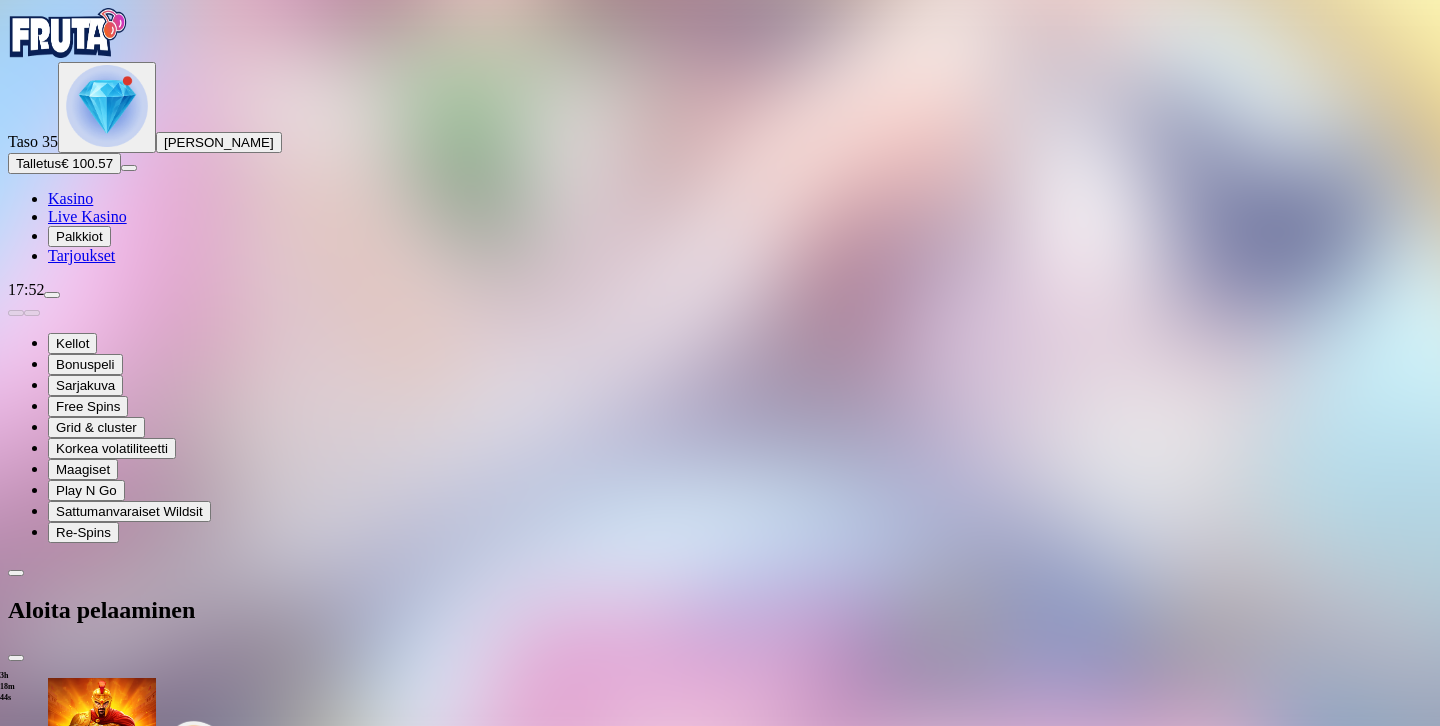 click on "TALLETA JA PELAA" at bounding box center [76, 1808] 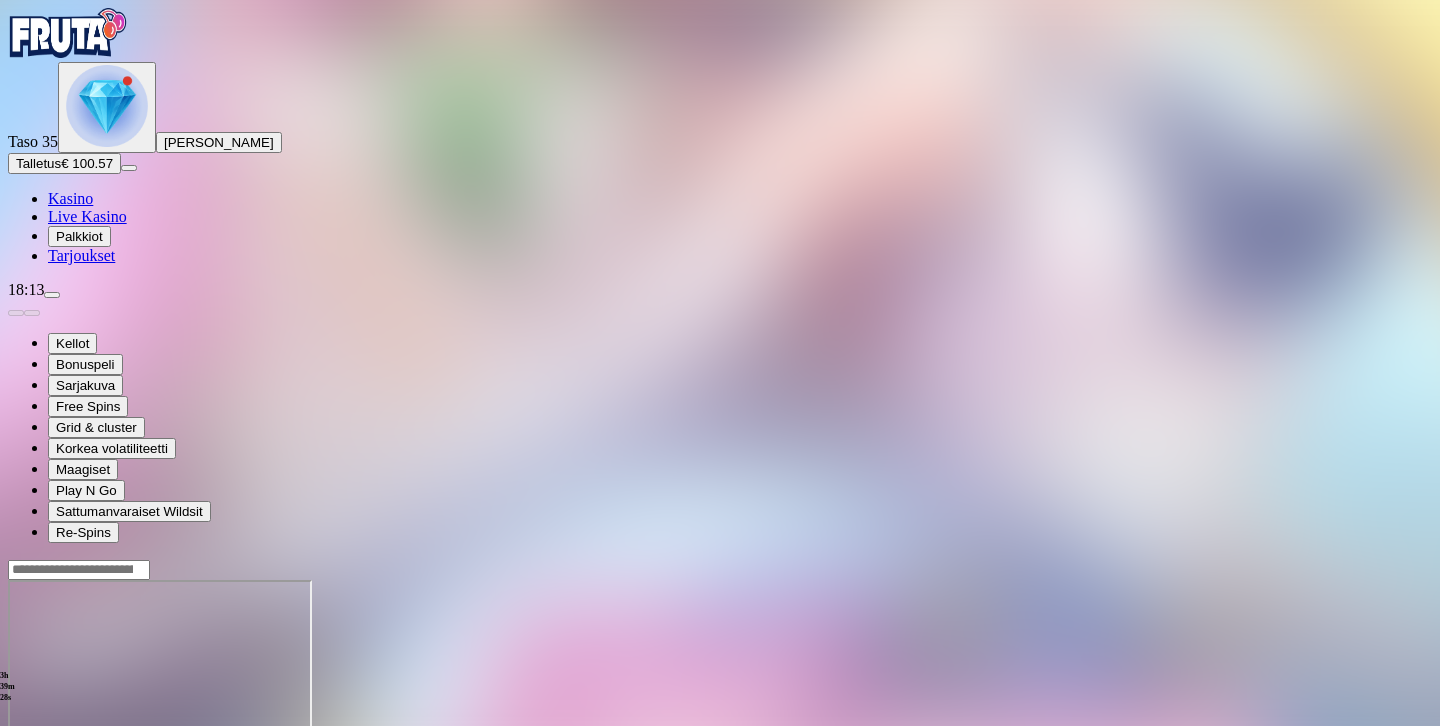 click on "Talletus € 100.57" at bounding box center [64, 163] 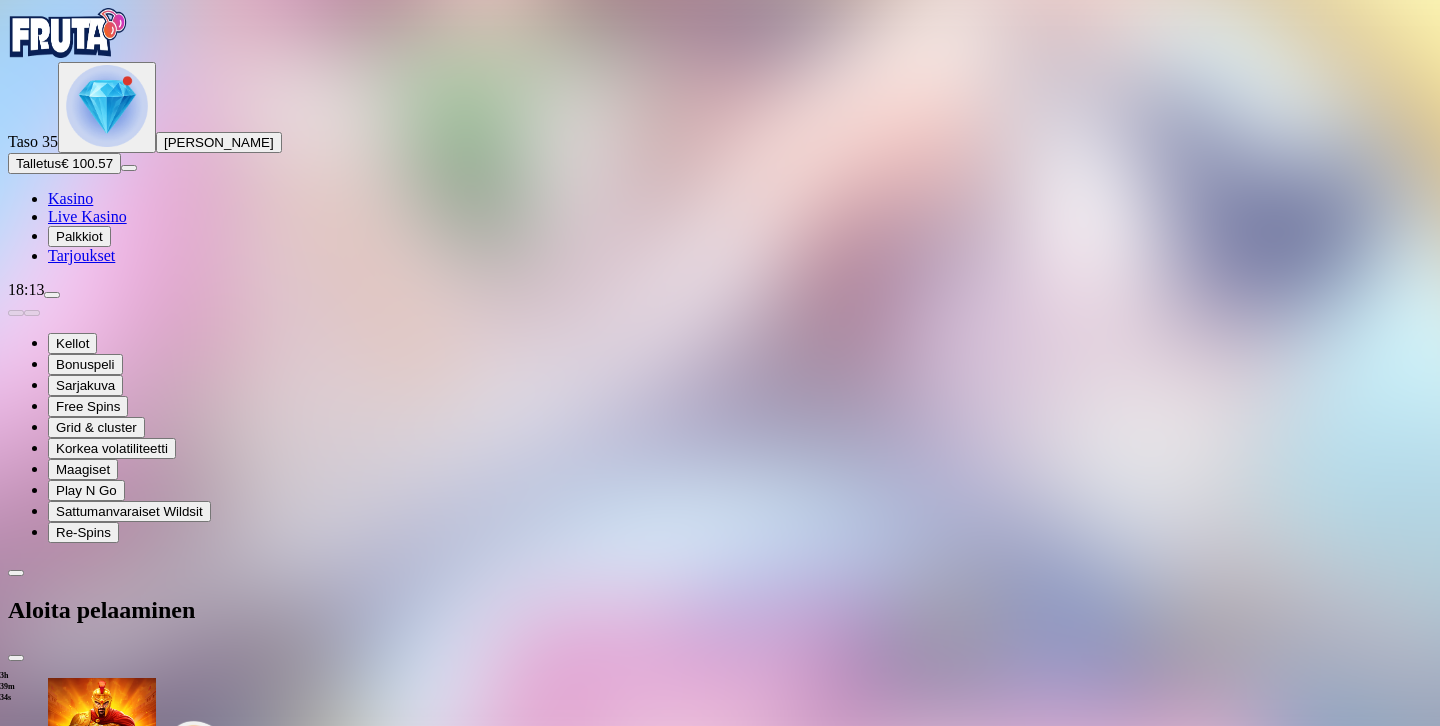 click on "***" at bounding box center [79, 1695] 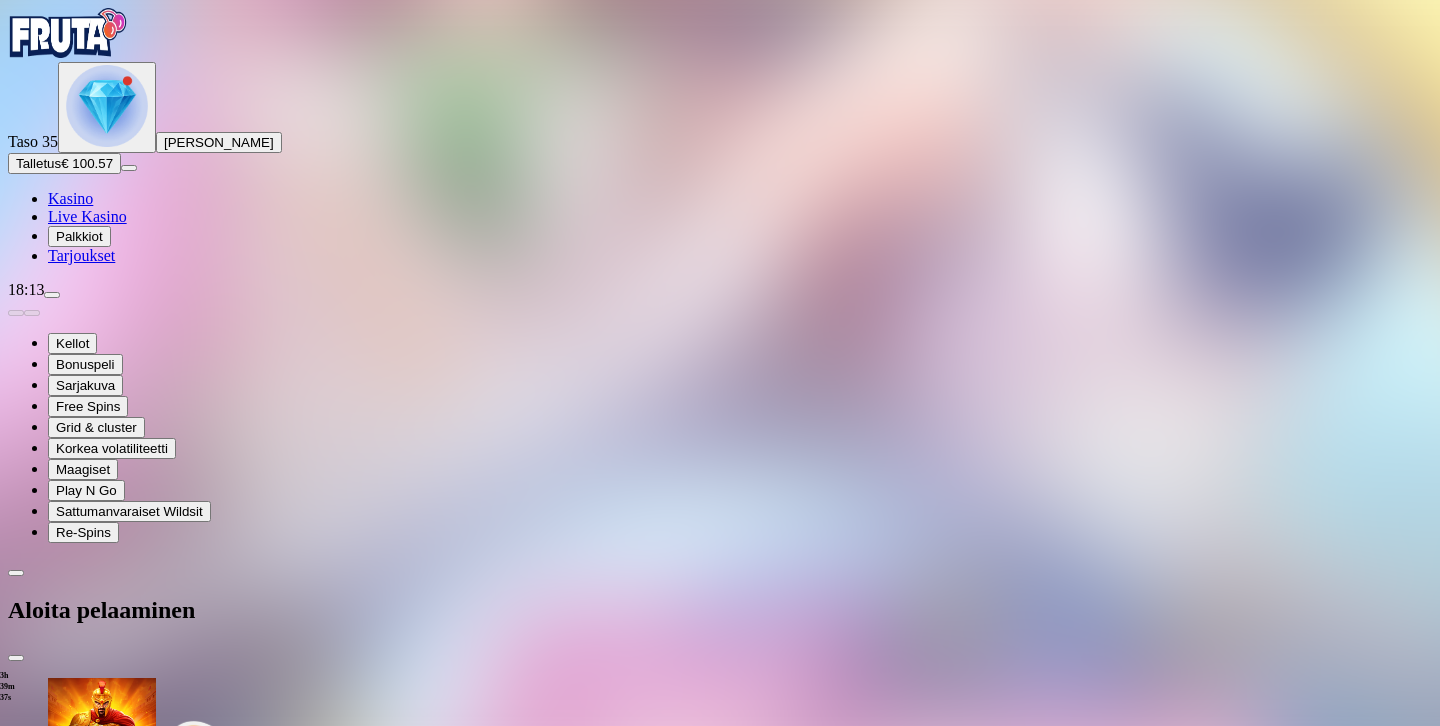 type on "*" 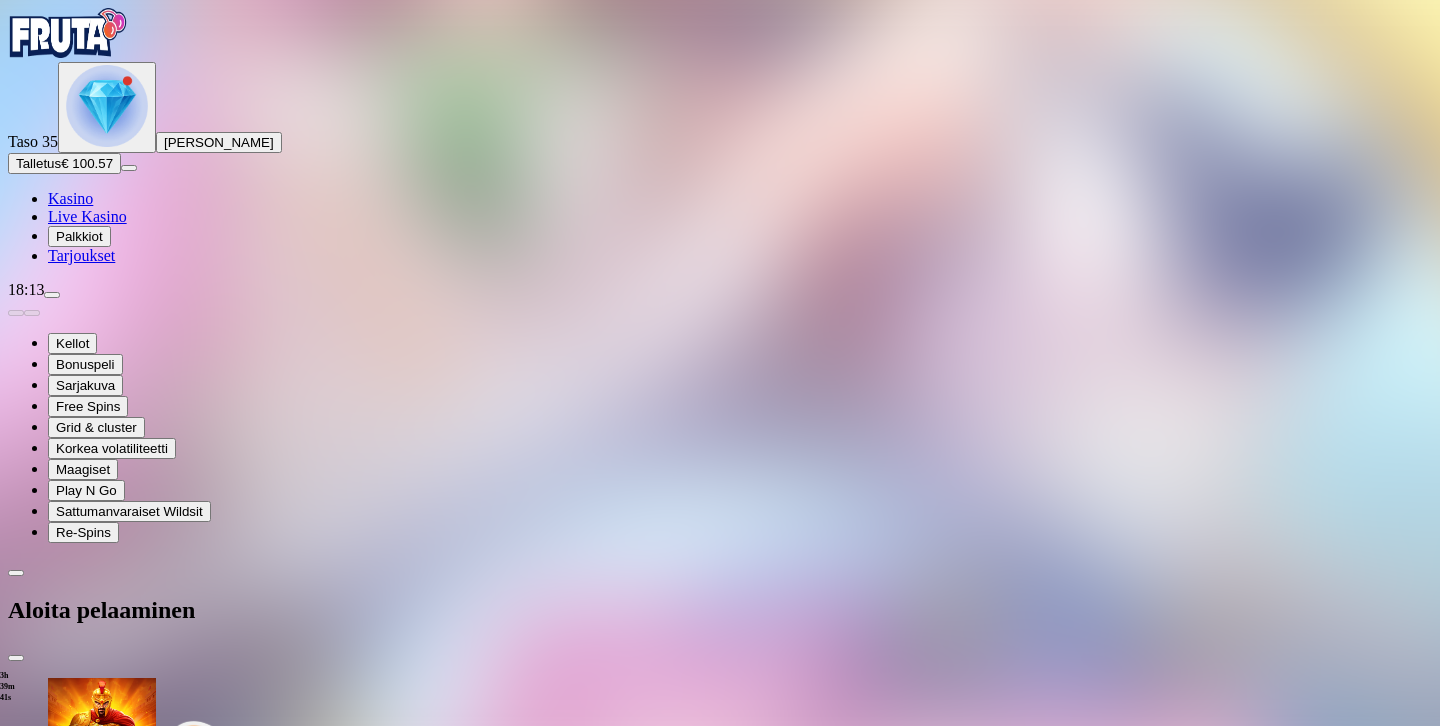 type on "*" 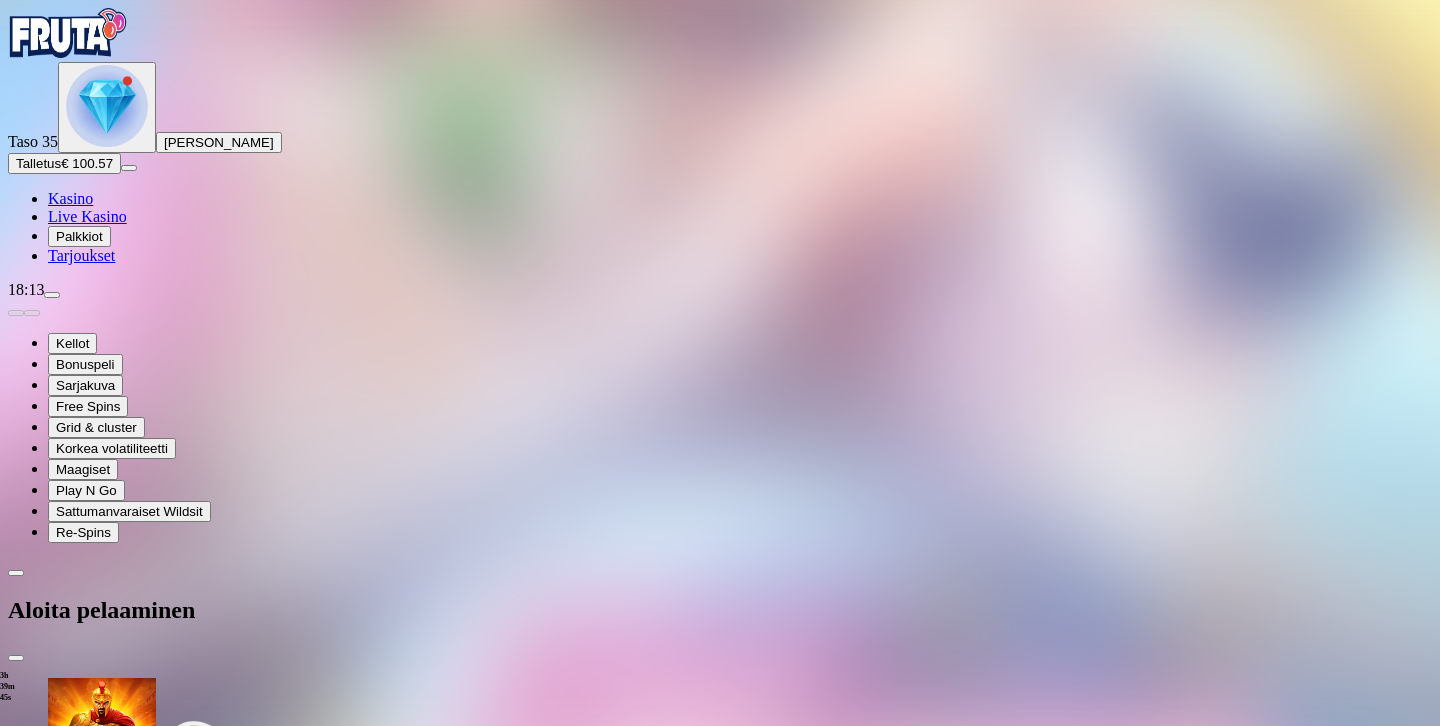 type on "**" 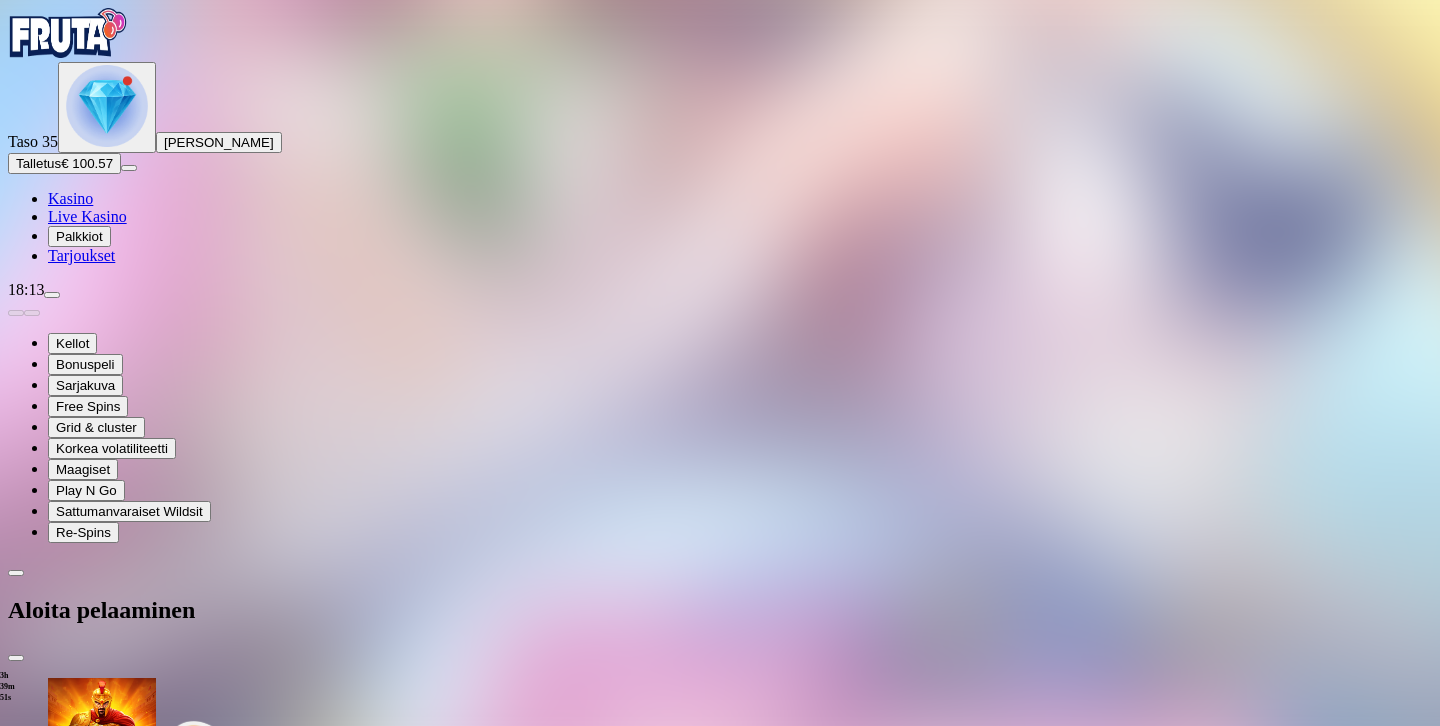 click on "TALLETA JA PELAA" at bounding box center (76, 1808) 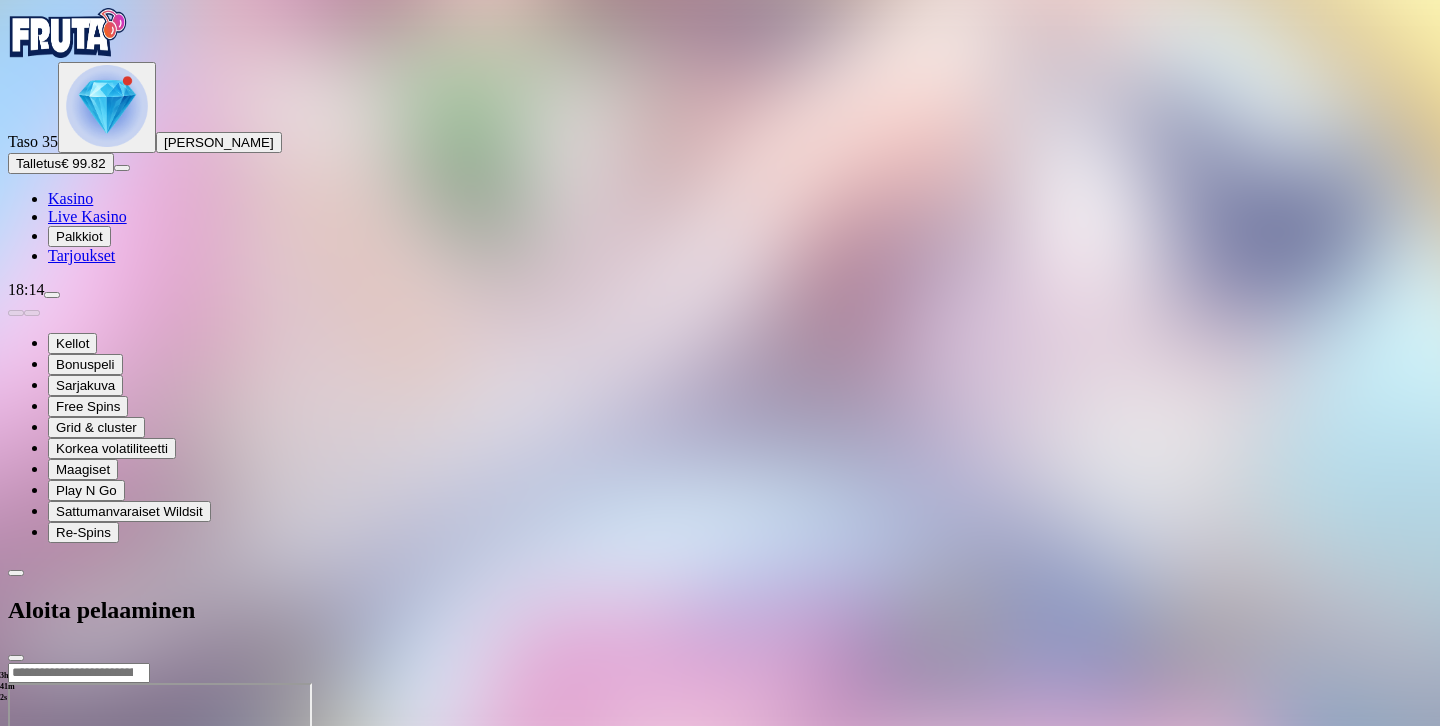 click at bounding box center [720, 662] 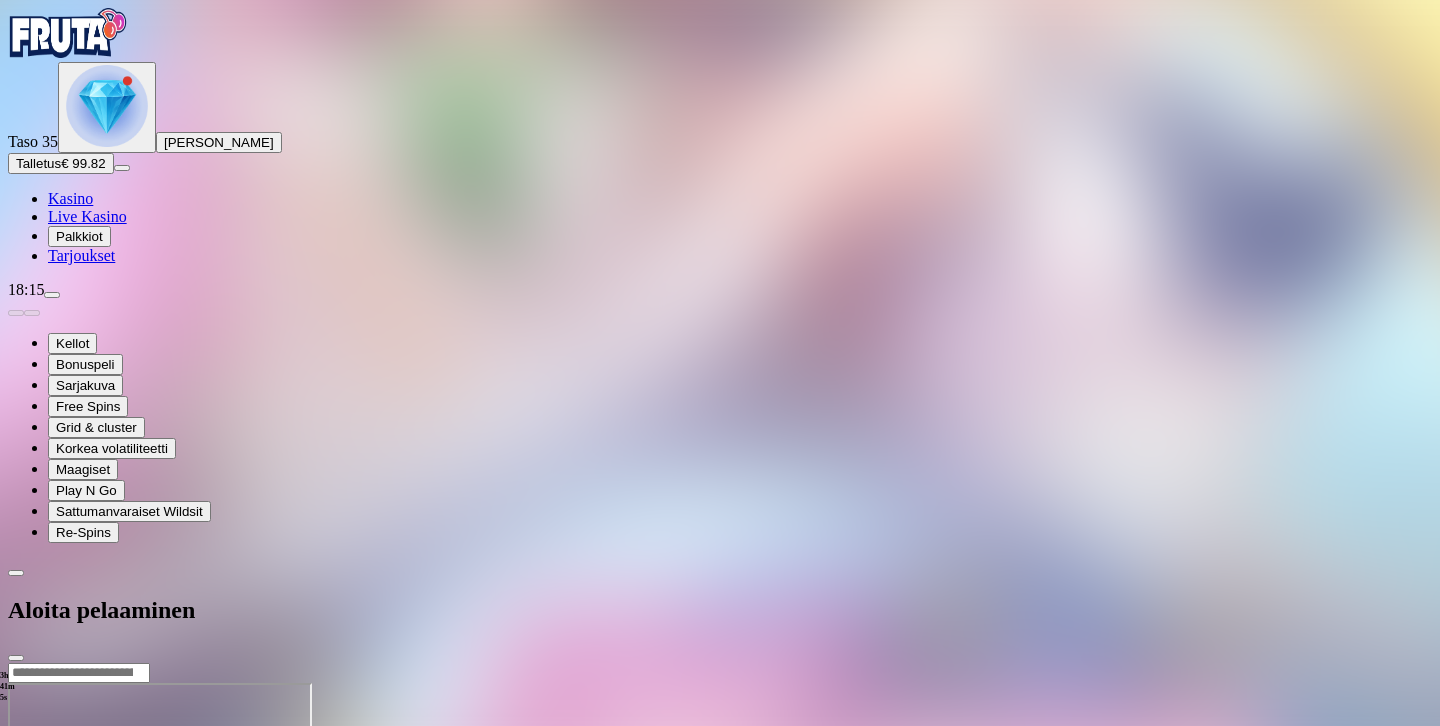 click at bounding box center (720, 662) 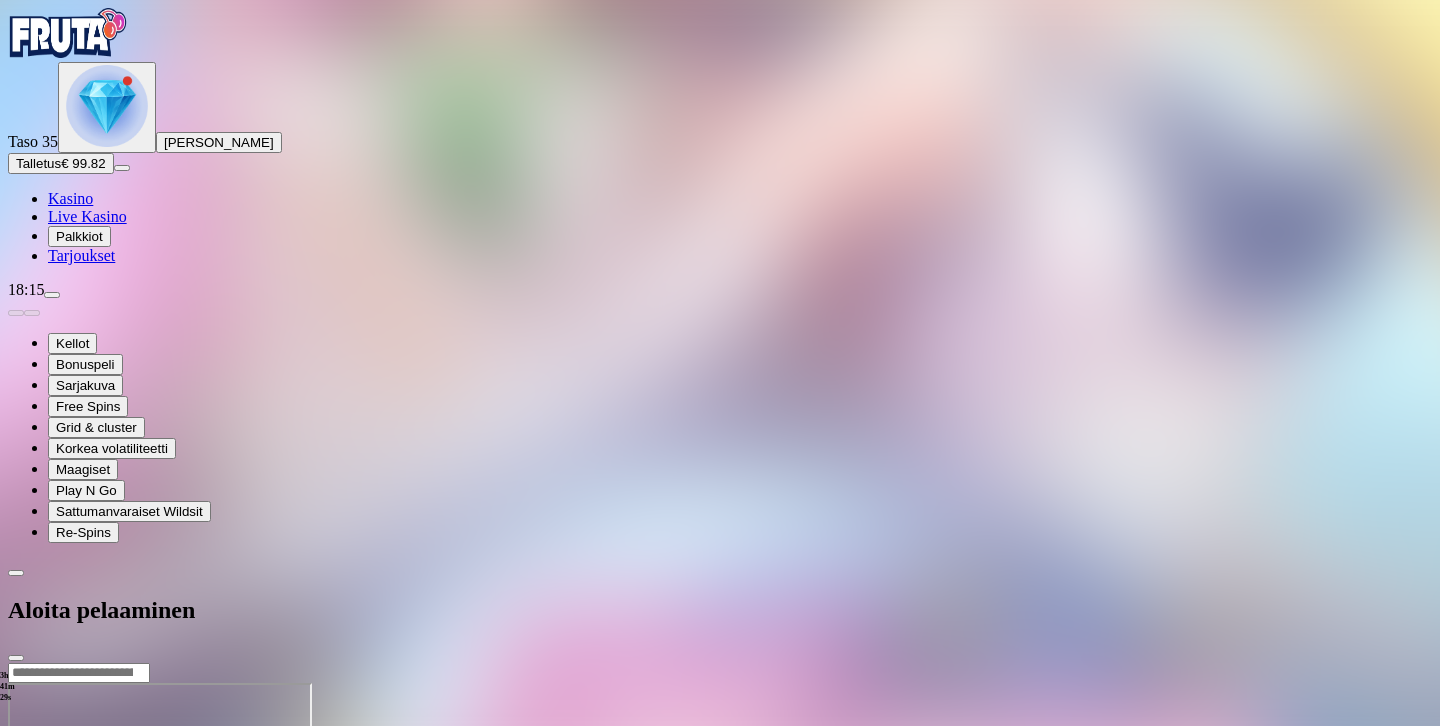 click at bounding box center [720, 662] 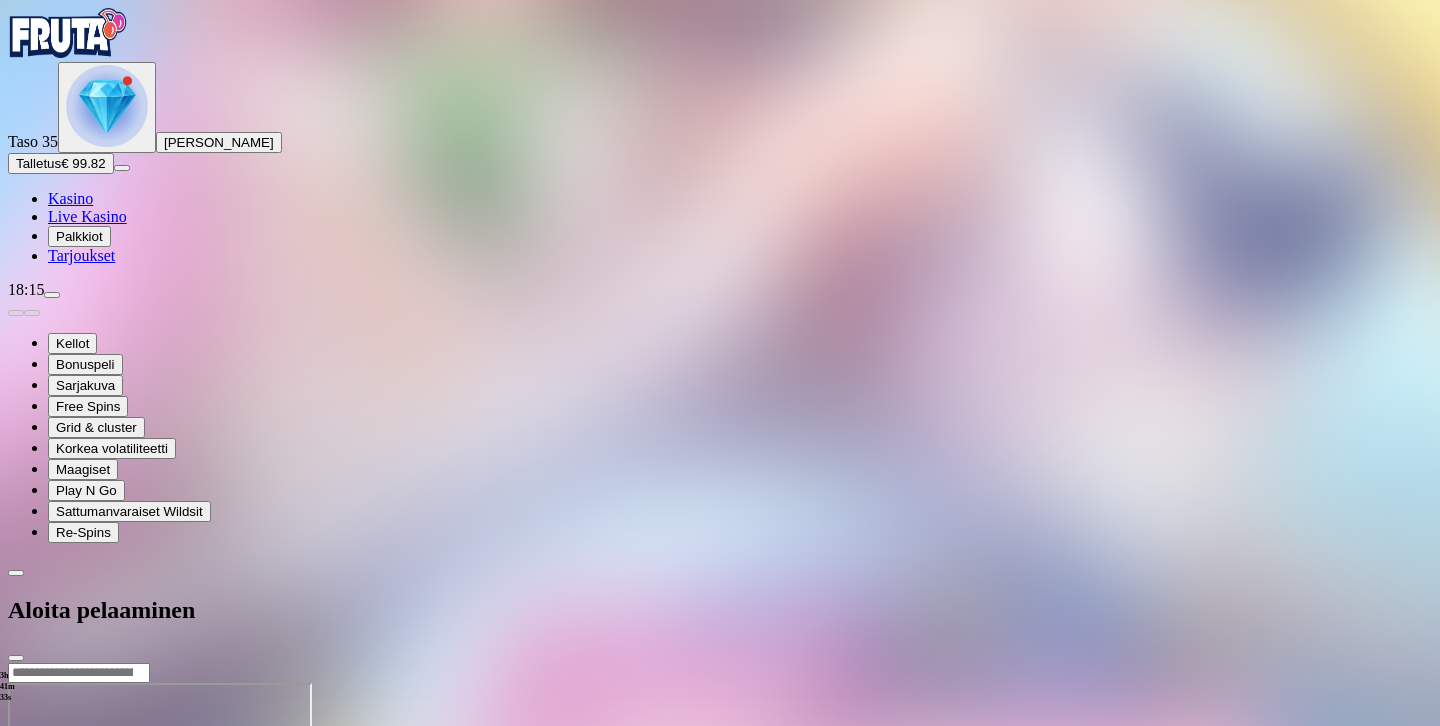 click on "Kasino" at bounding box center (70, 198) 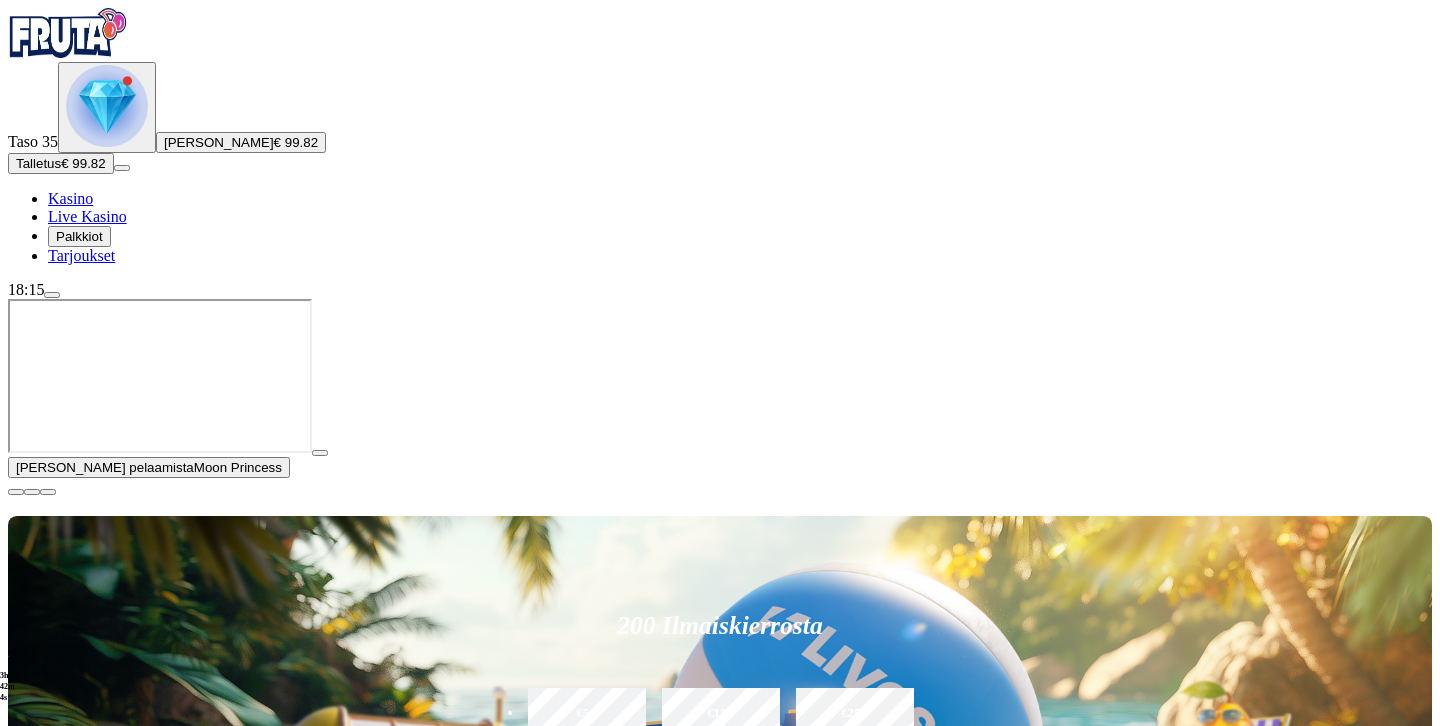 click at bounding box center (320, 453) 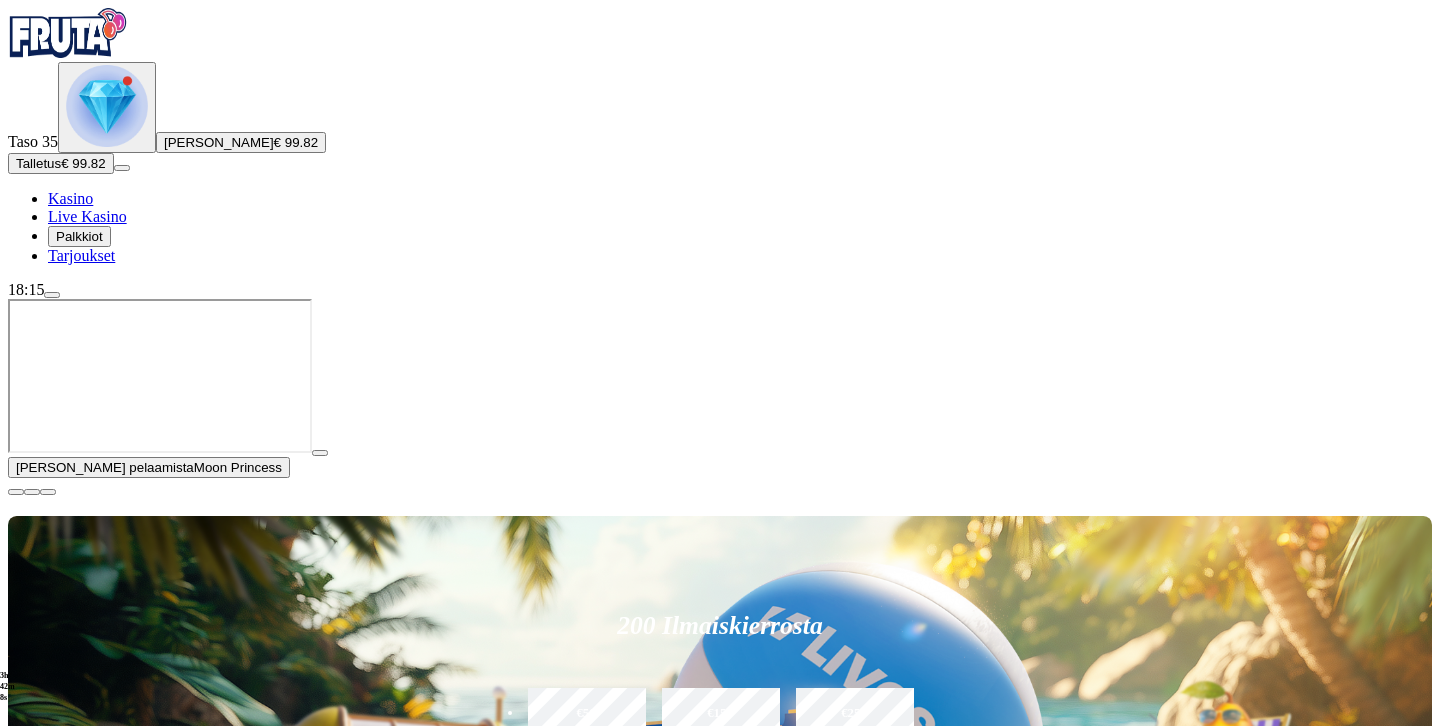 click at bounding box center [320, 453] 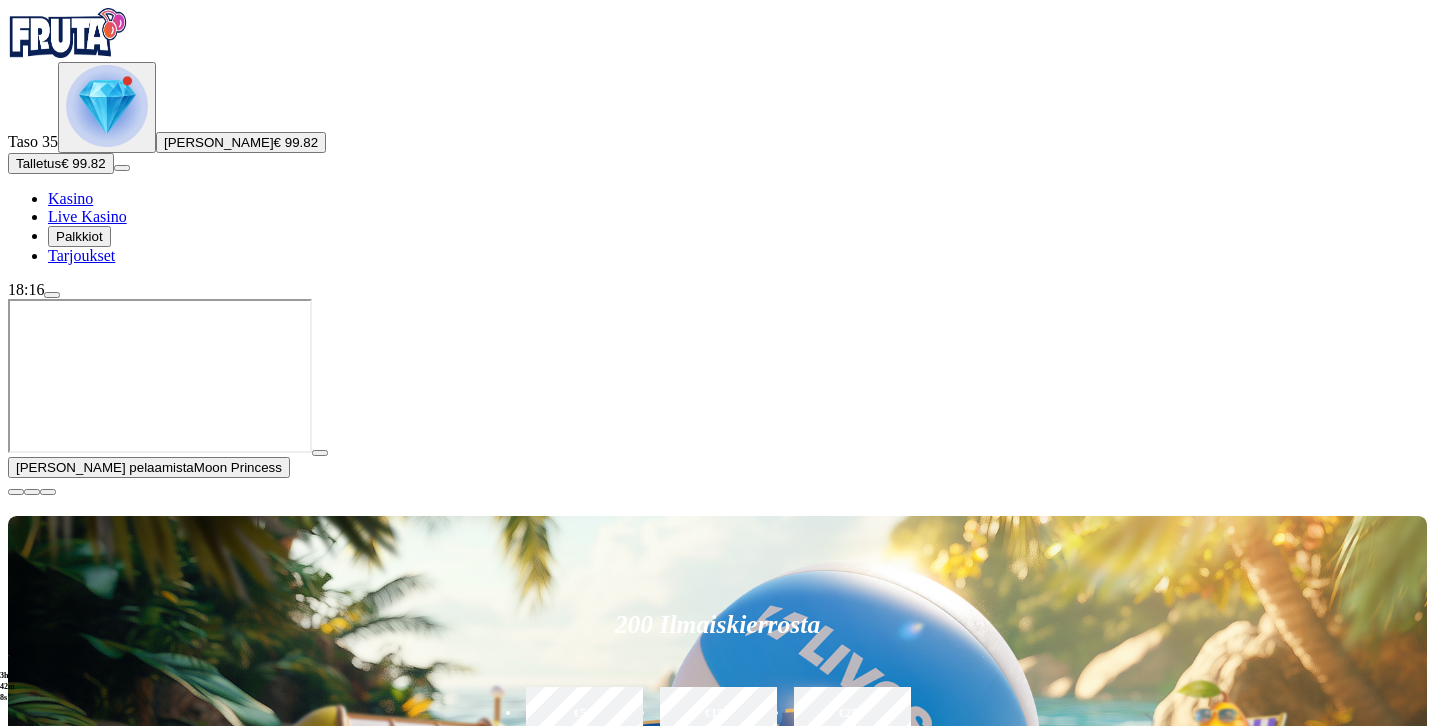 click at bounding box center (320, 453) 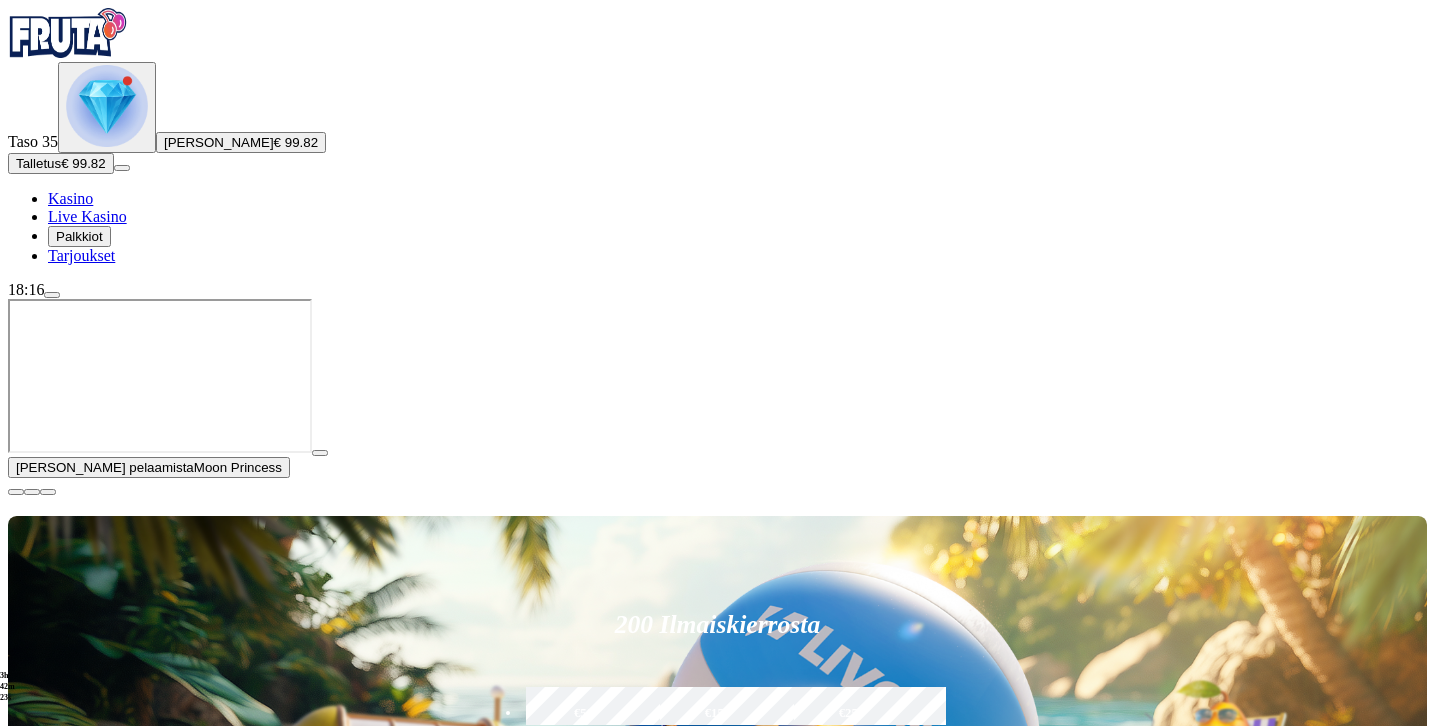 click at bounding box center (16, 492) 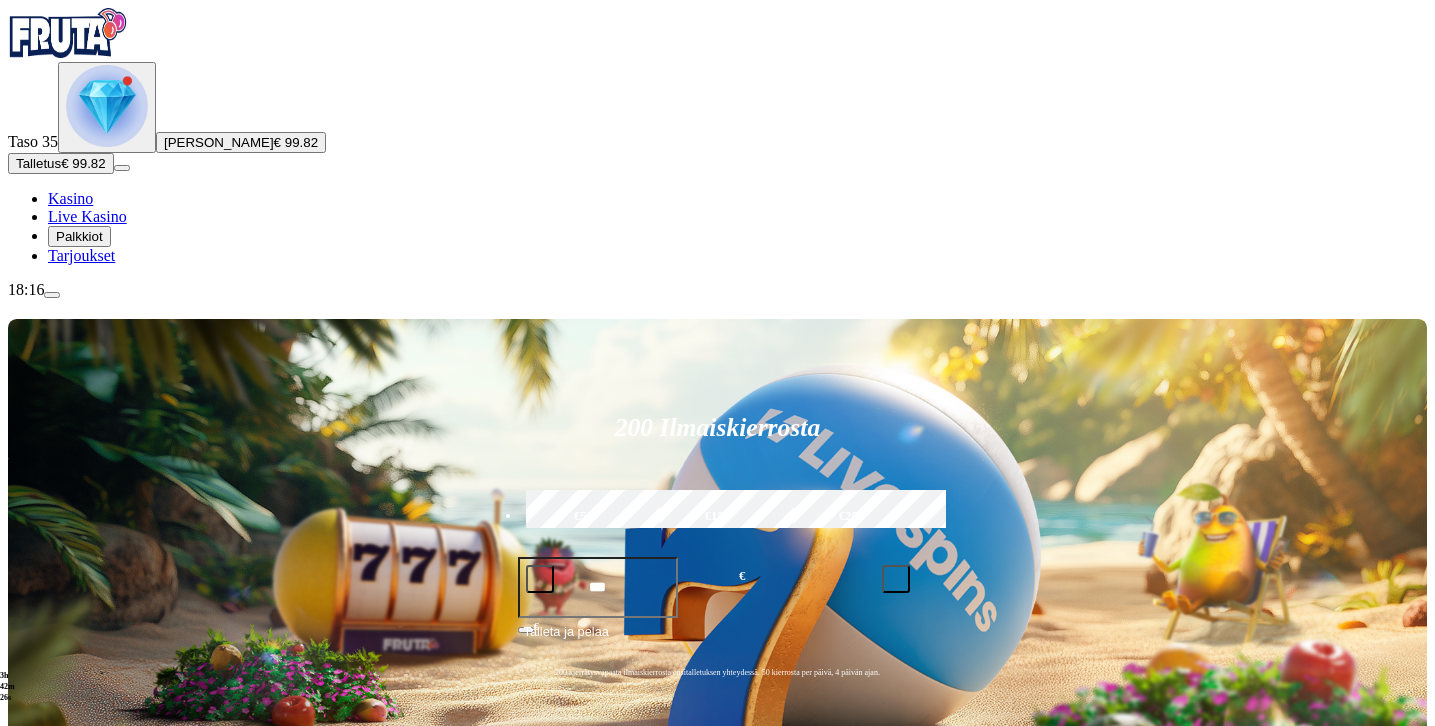 click on "Pelaa nyt" at bounding box center [77, 1195] 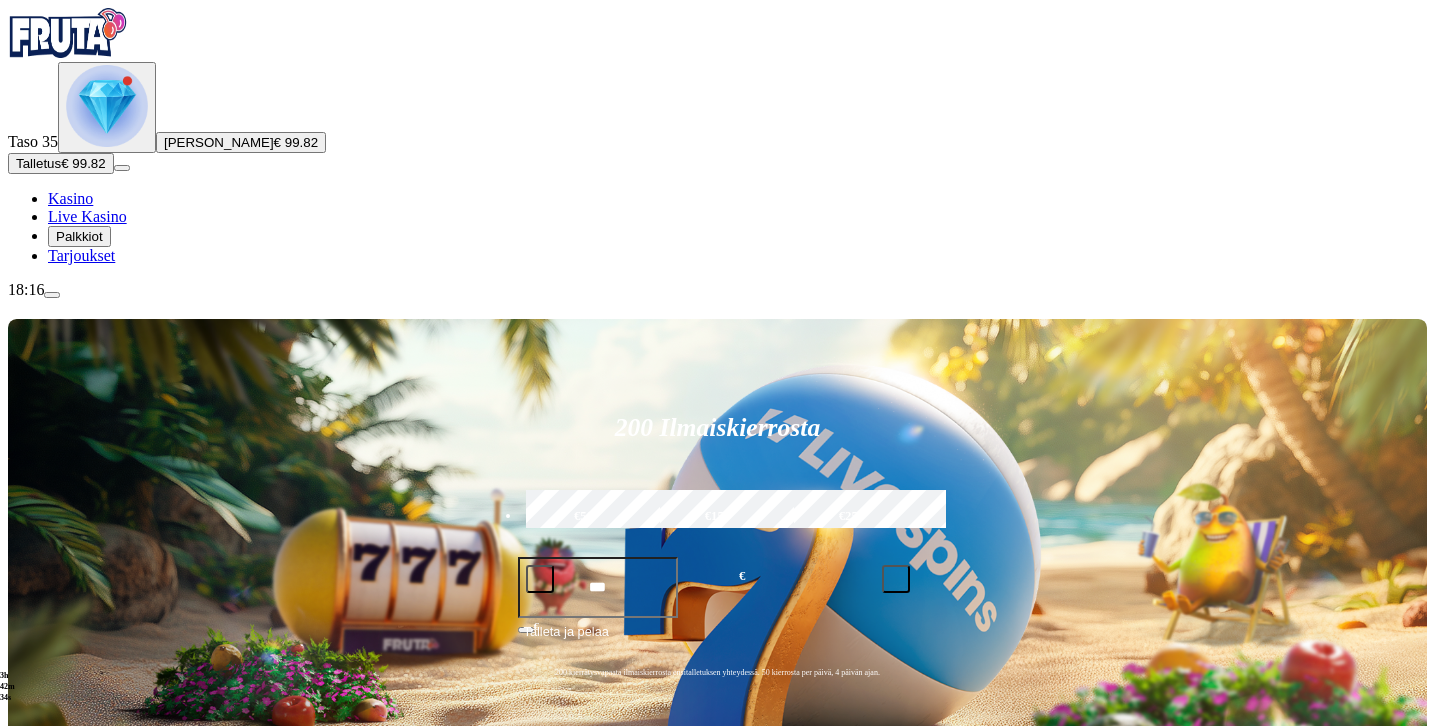 click on "Pelaa nyt" at bounding box center (77, 1195) 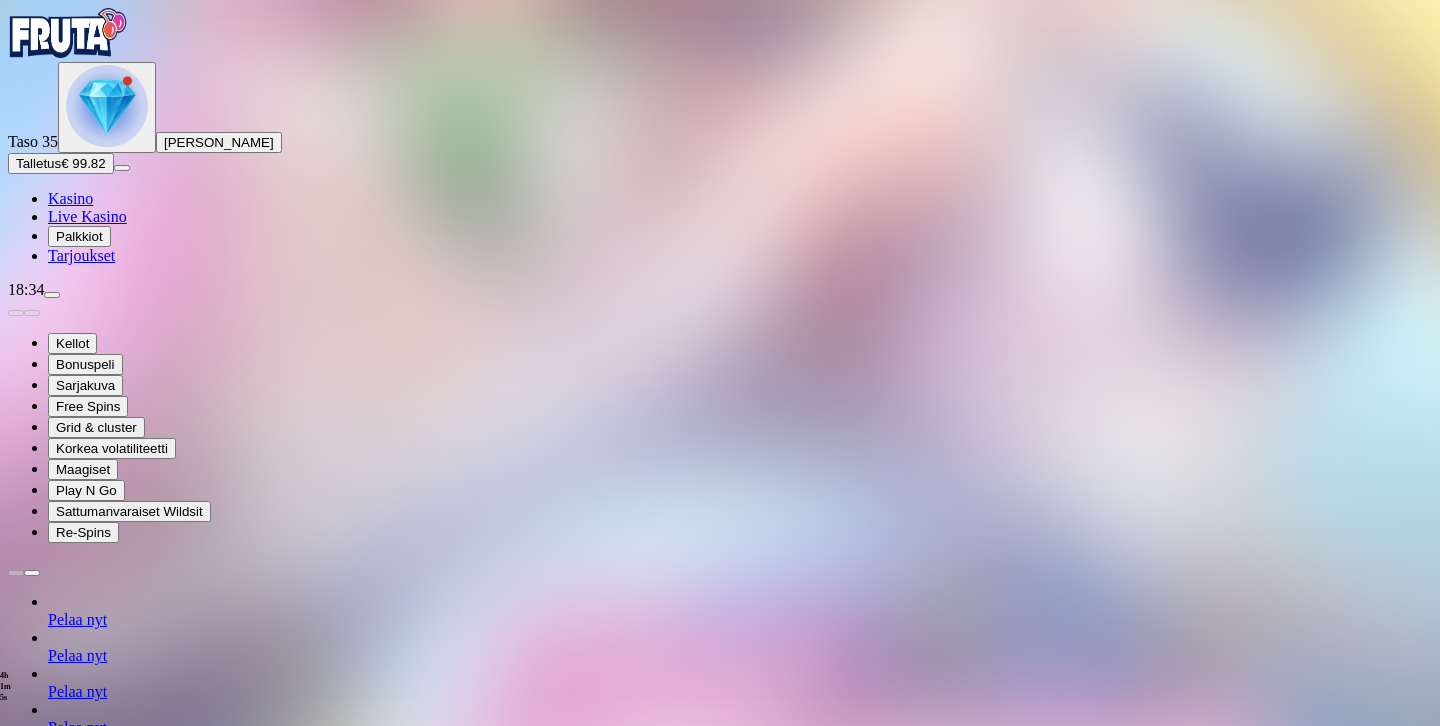 click on "Talletus" at bounding box center (38, 163) 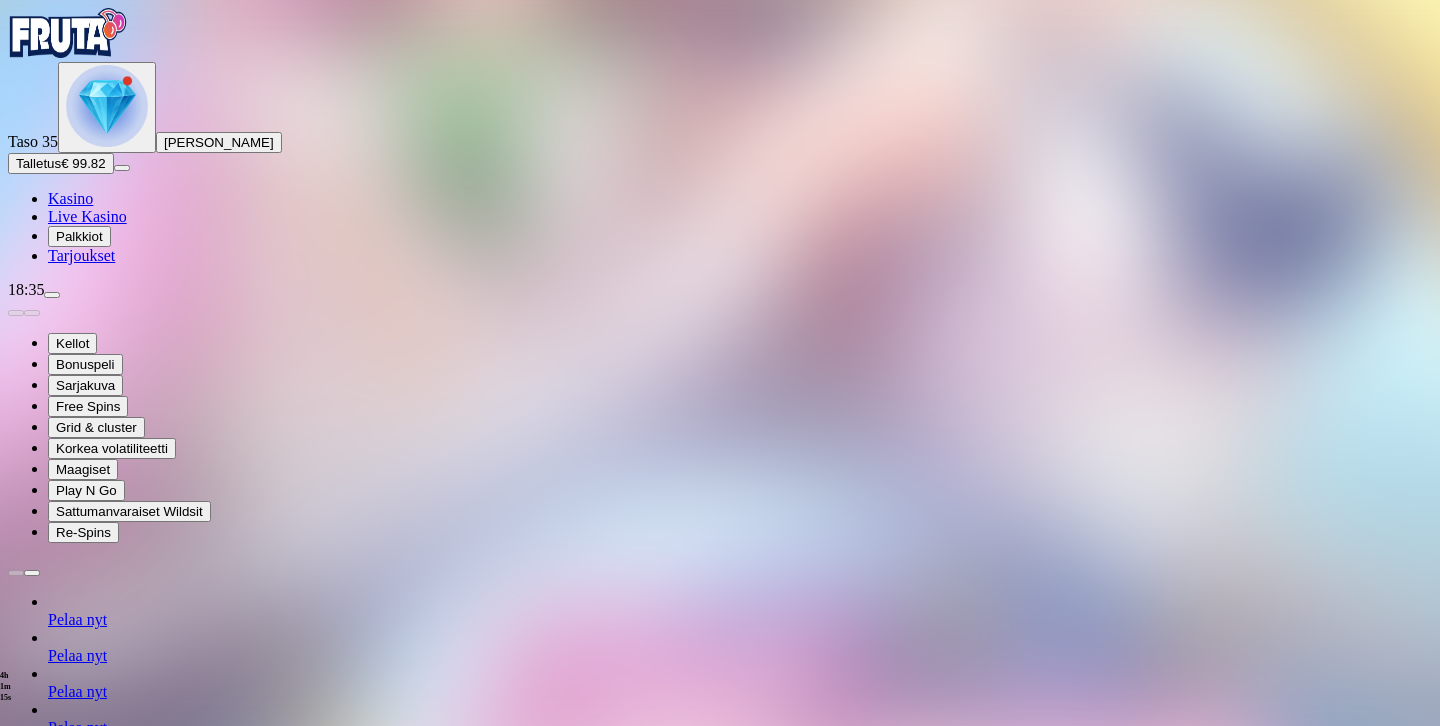 click on "Talletus" at bounding box center [38, 163] 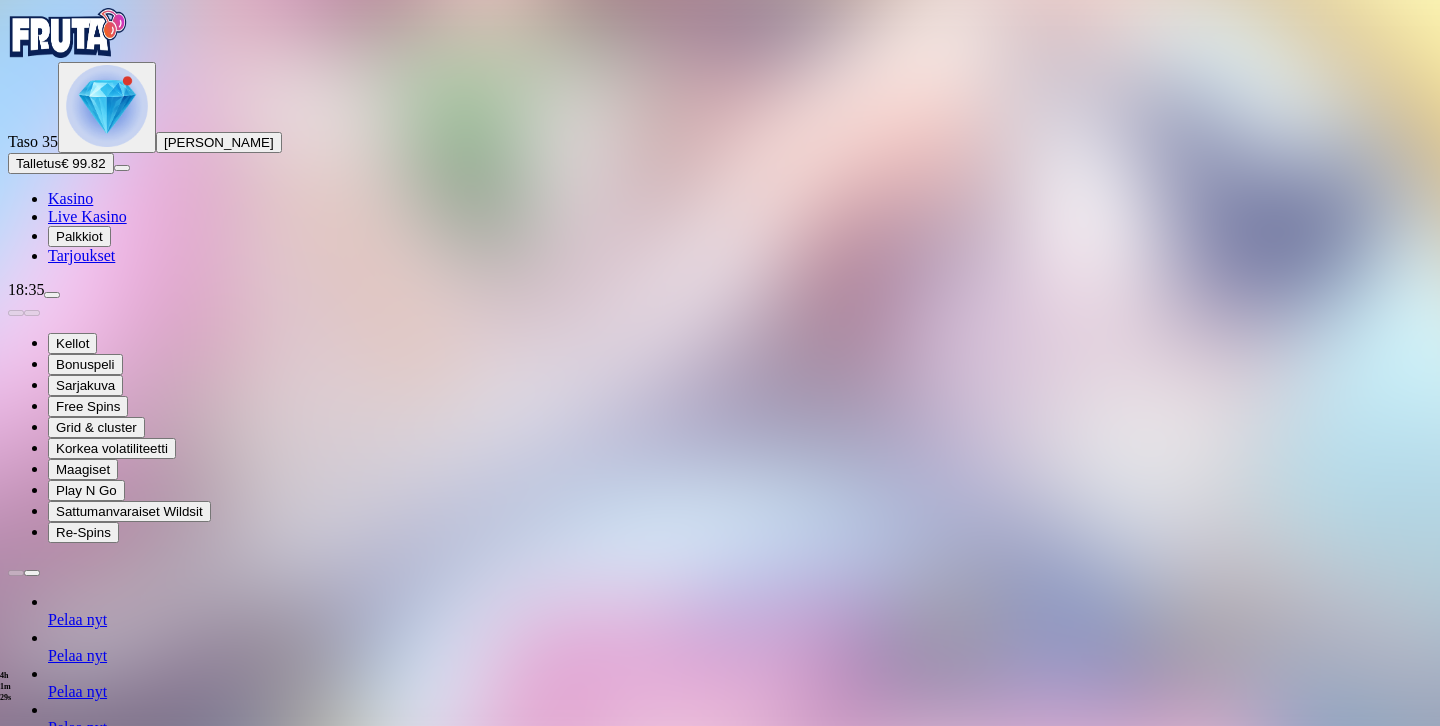 click on "TALLETA JA PELAA" at bounding box center [76, 2398] 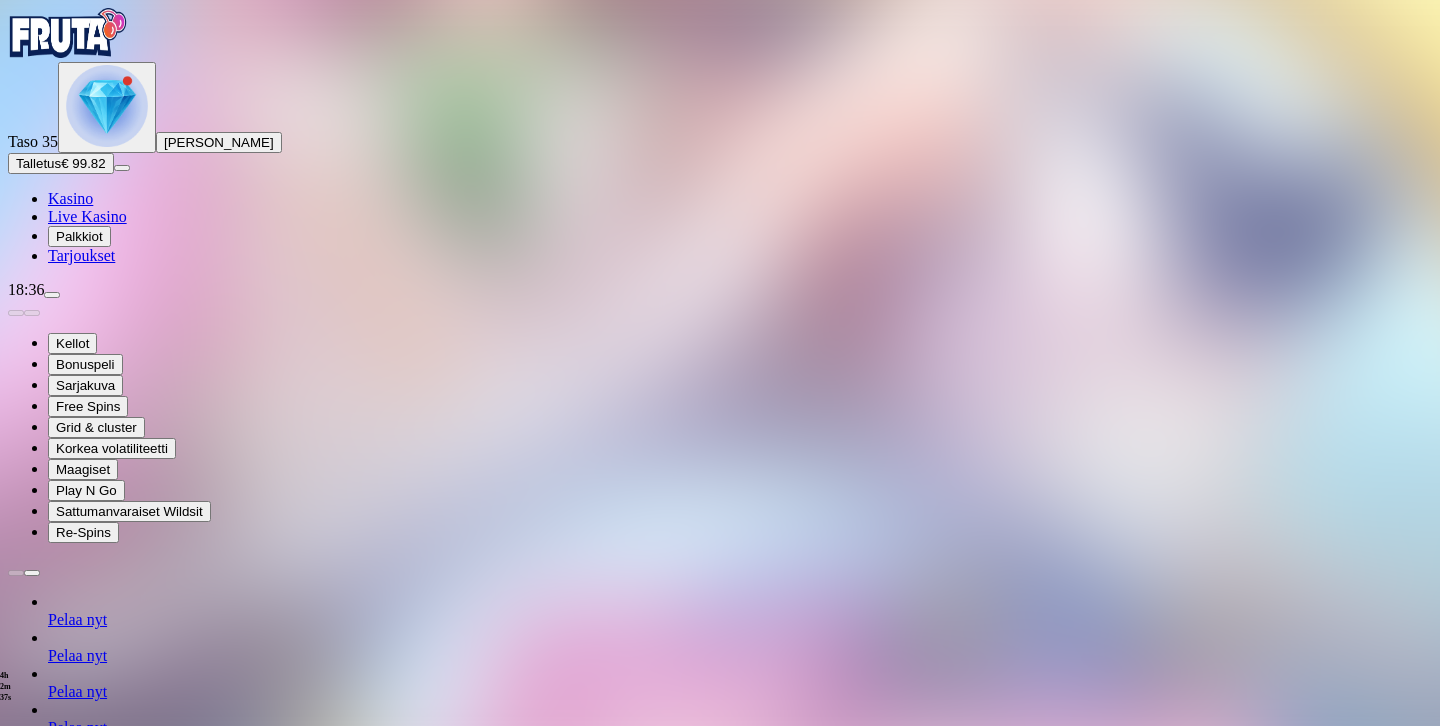 click on "Kasino" at bounding box center [70, 198] 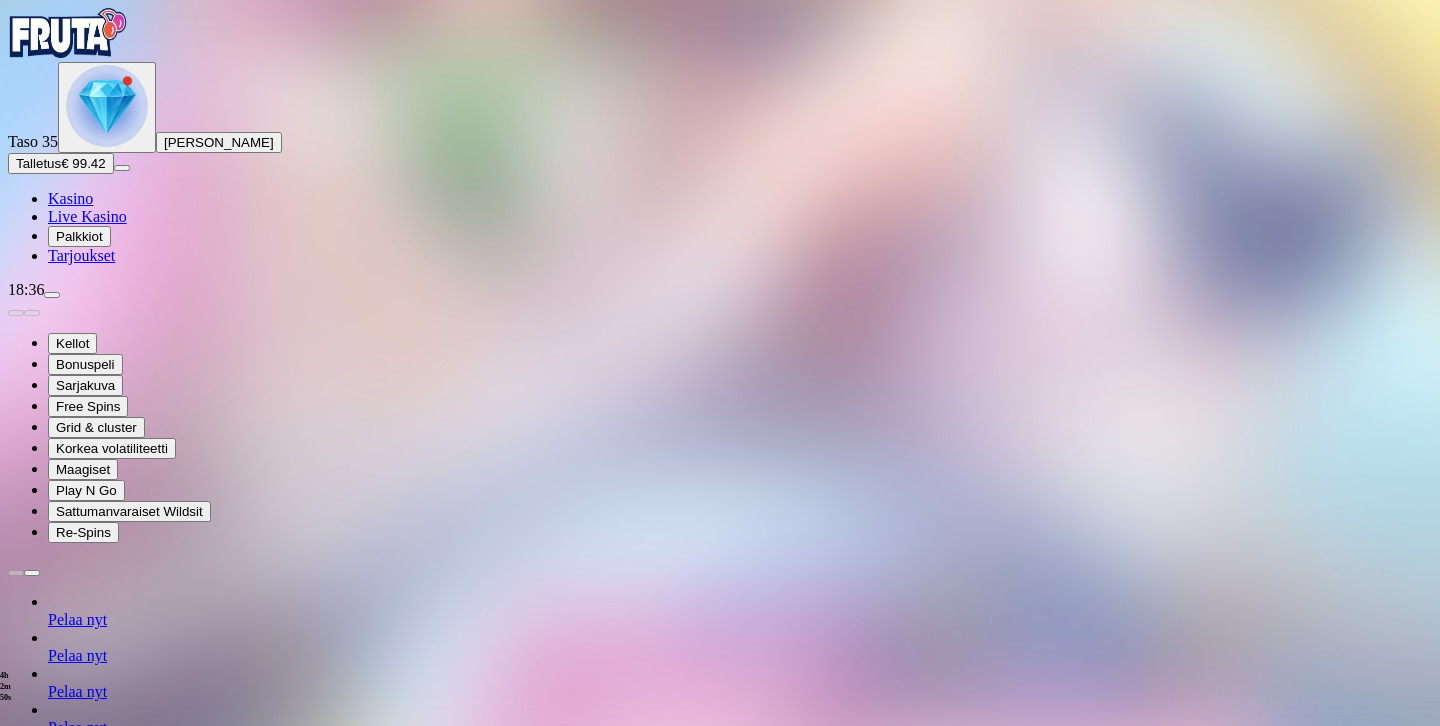 click on "Kasino" at bounding box center [70, 198] 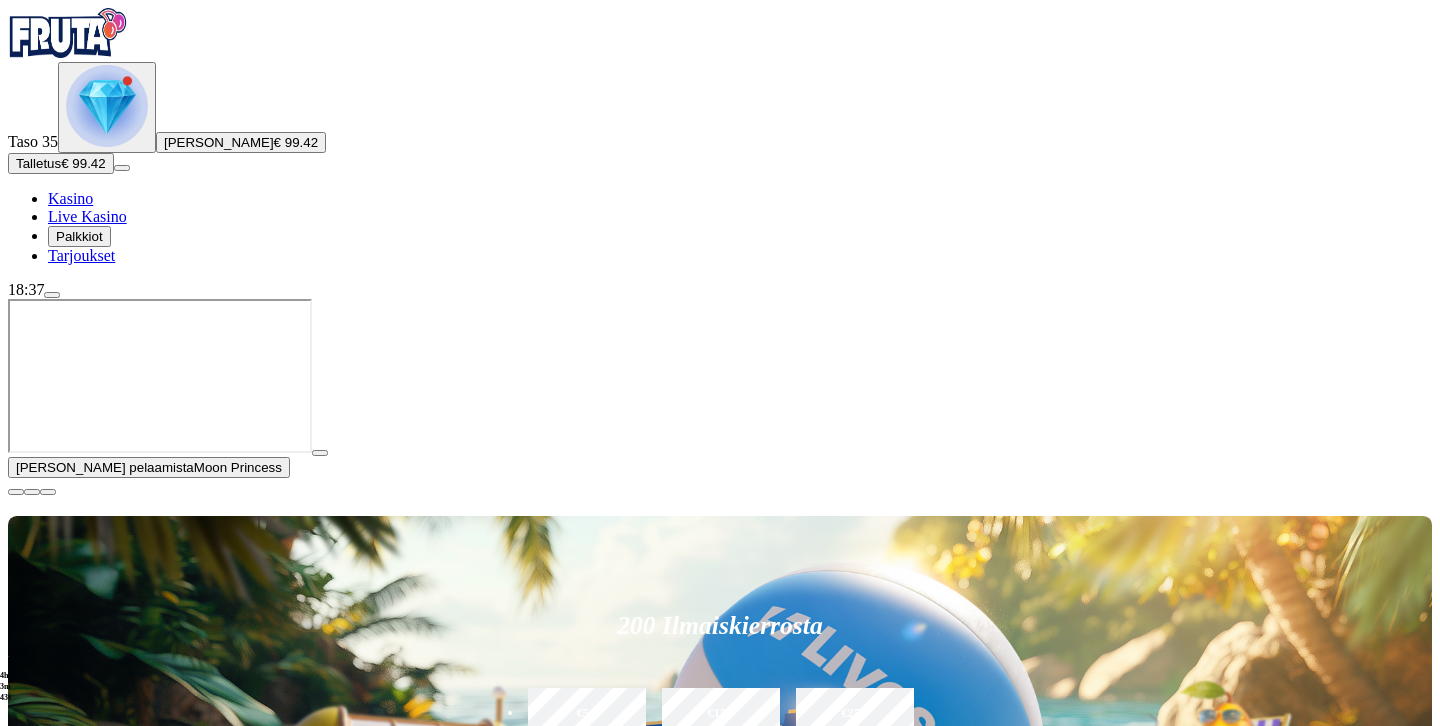 click at bounding box center (320, 453) 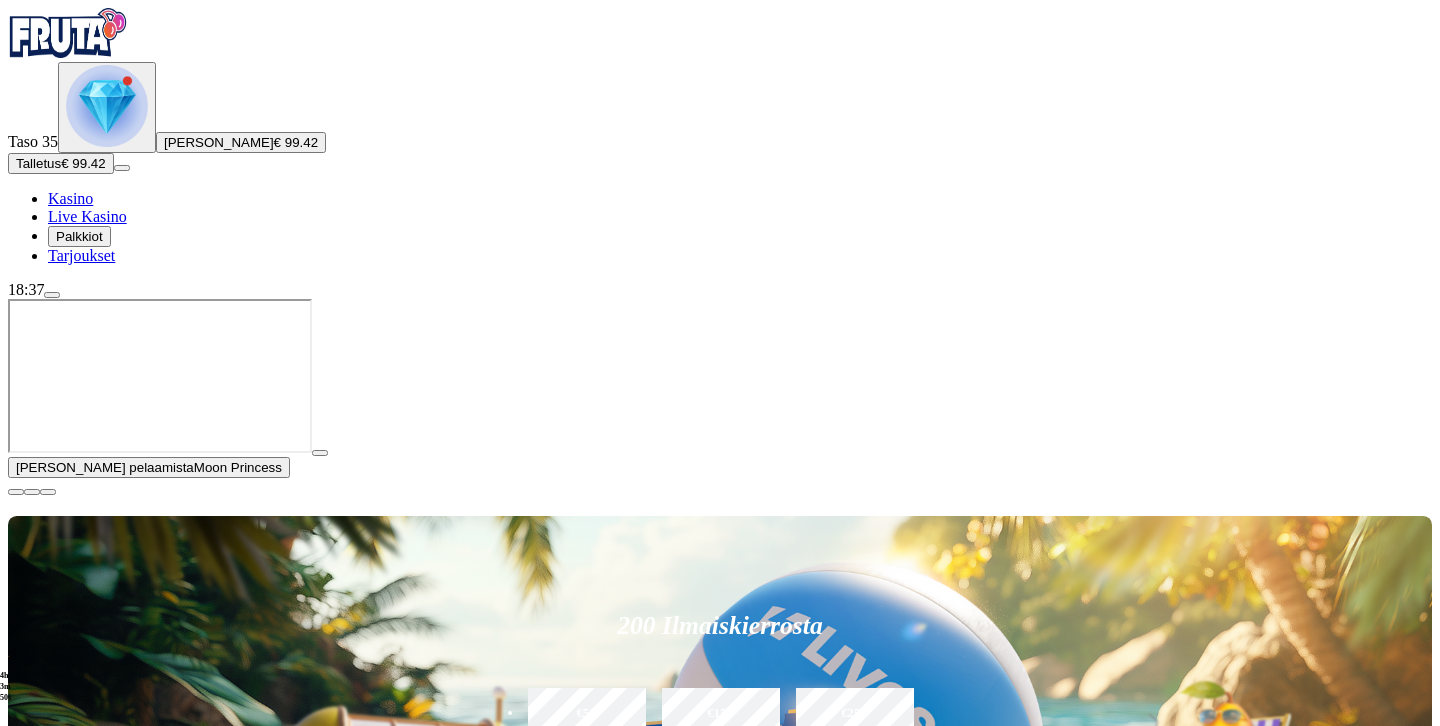 click at bounding box center (16, 492) 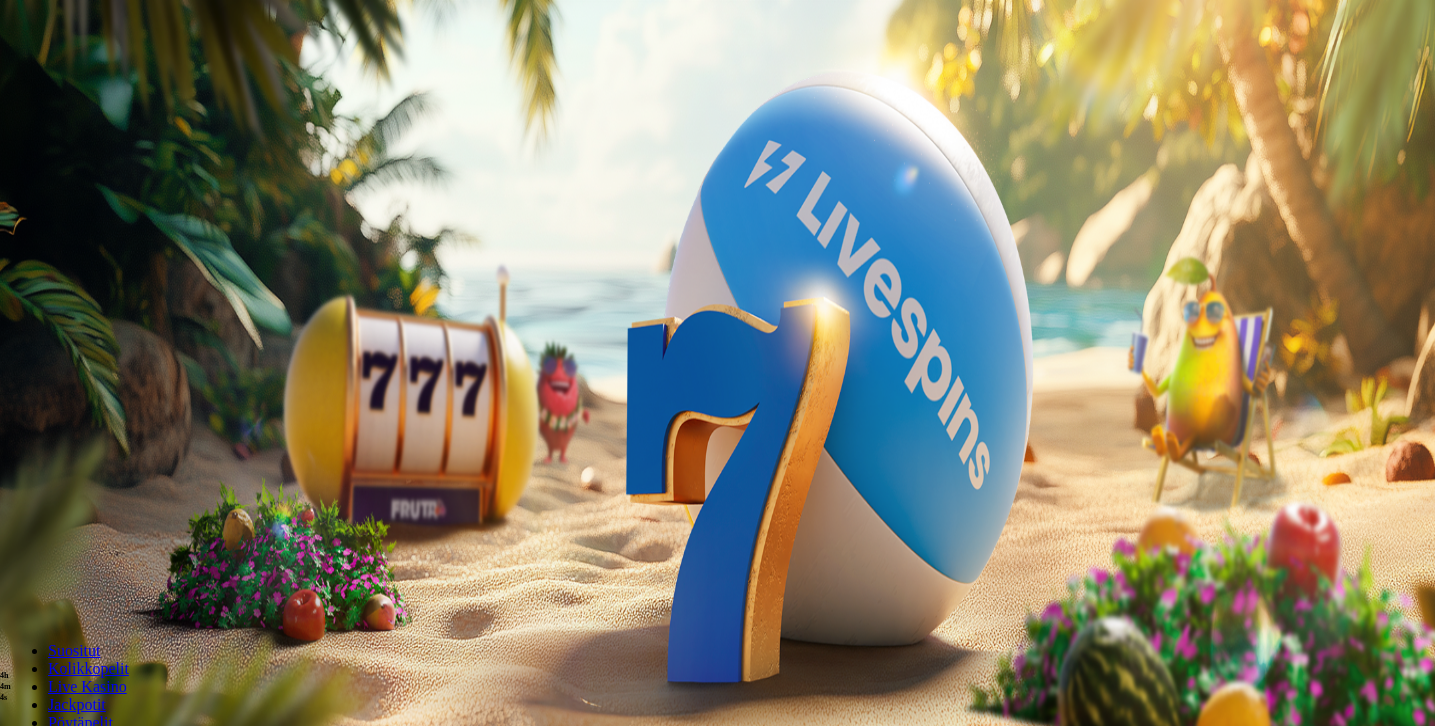 scroll, scrollTop: 0, scrollLeft: 0, axis: both 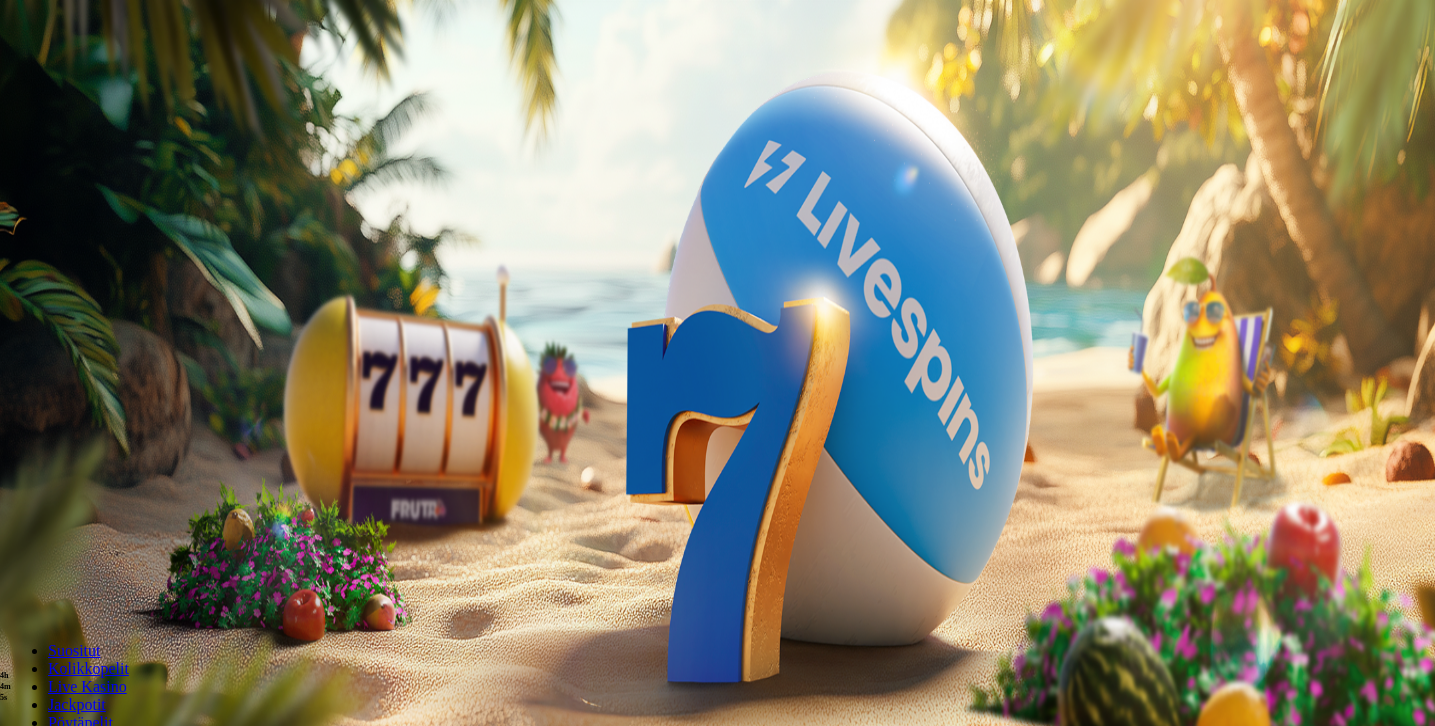 click on "Pelaa nyt" at bounding box center [77, 1002] 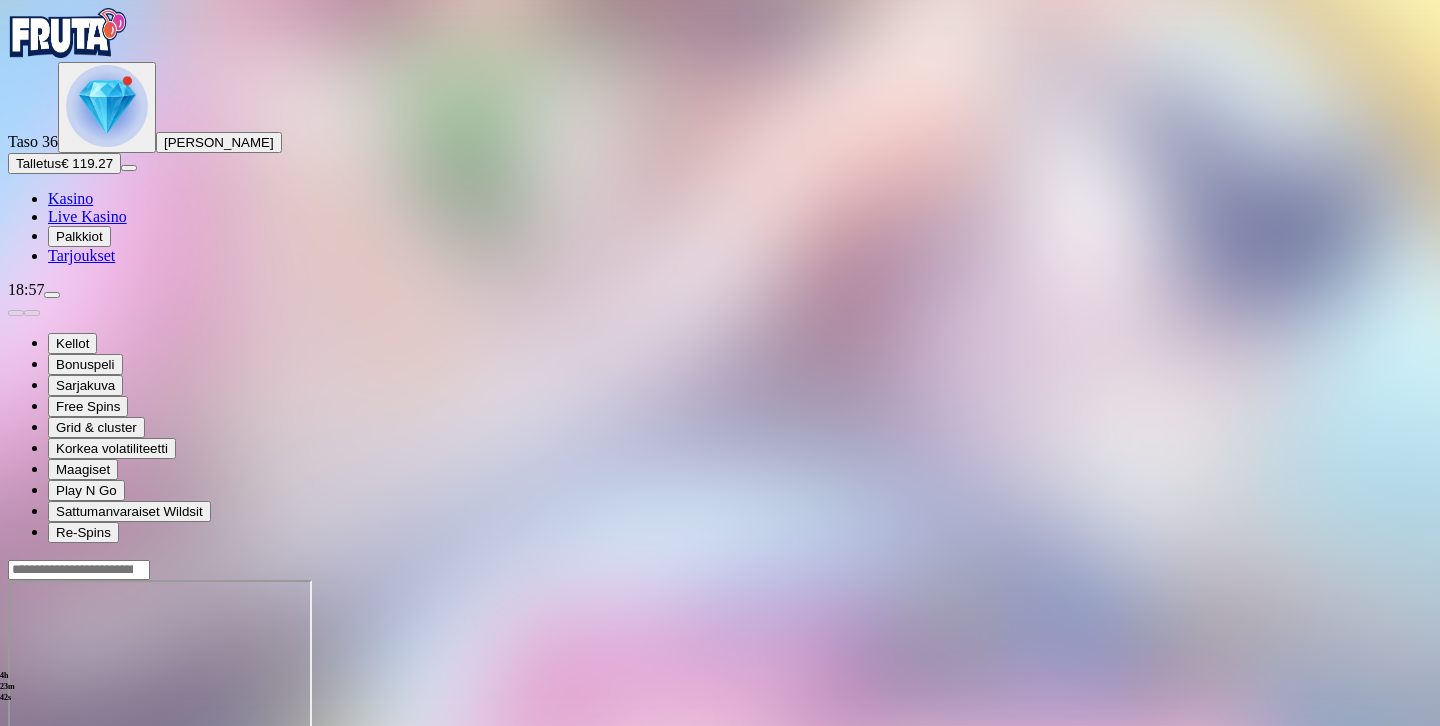click at bounding box center [107, 107] 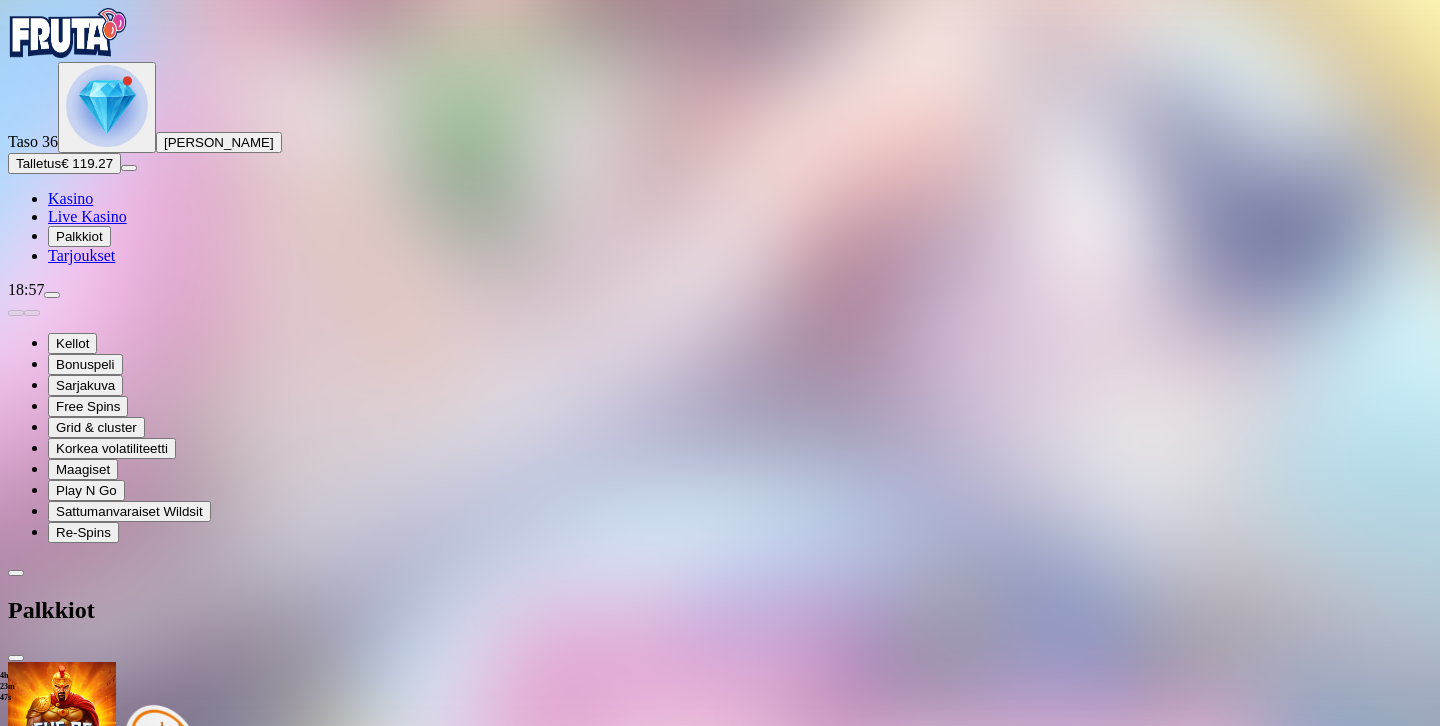click on "2 päivää Talletuksella etuja Talleta € 100 tai enemmän
Saat 10 ilmaiskierrosta (€ 1) Lunasta tarjous 2 päivää Talletuksella etuja Talleta € 50 tai enemmän
Saat 30 ilmaiskierrosta (€ 0.2) Lunasta tarjous 2 päivää Talletuksella etuja Talleta € 20 tai enemmän
Saat 10 ilmaiskierrosta (€ 0.2) Lunasta tarjous Taso 32 Avaa seuraava palkkiosi Avaa palkinto Taso 33 Avaa seuraava palkkiosi Avaa palkinto Taso 34 Avaa seuraava palkkiosi Avaa palkinto Taso 35 Avaa seuraava palkkiosi Avaa palkinto Taso 36 Avaa seuraava palkkiosi Avaa palkinto Taso 37 Fruit Up   ja nappaat seuraavan palkkion" at bounding box center [720, 1670] 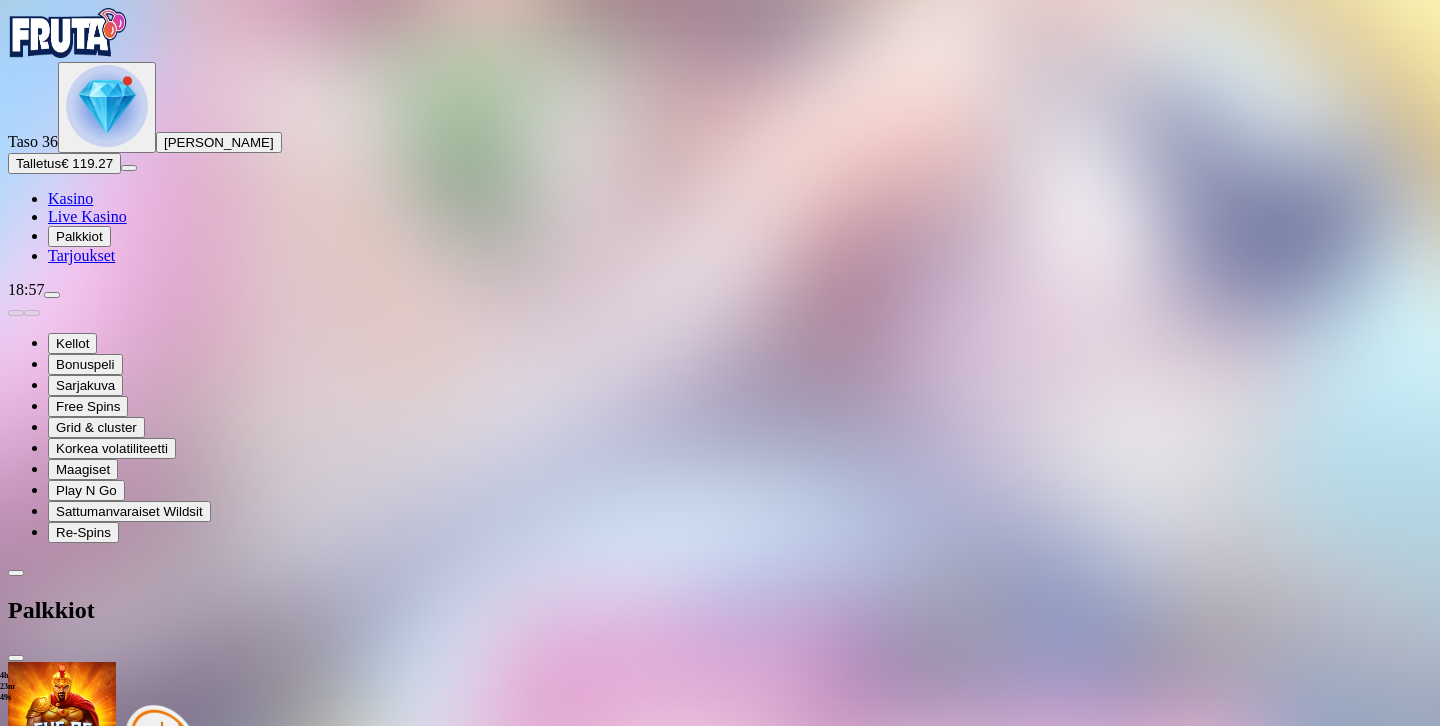 scroll, scrollTop: 360, scrollLeft: 0, axis: vertical 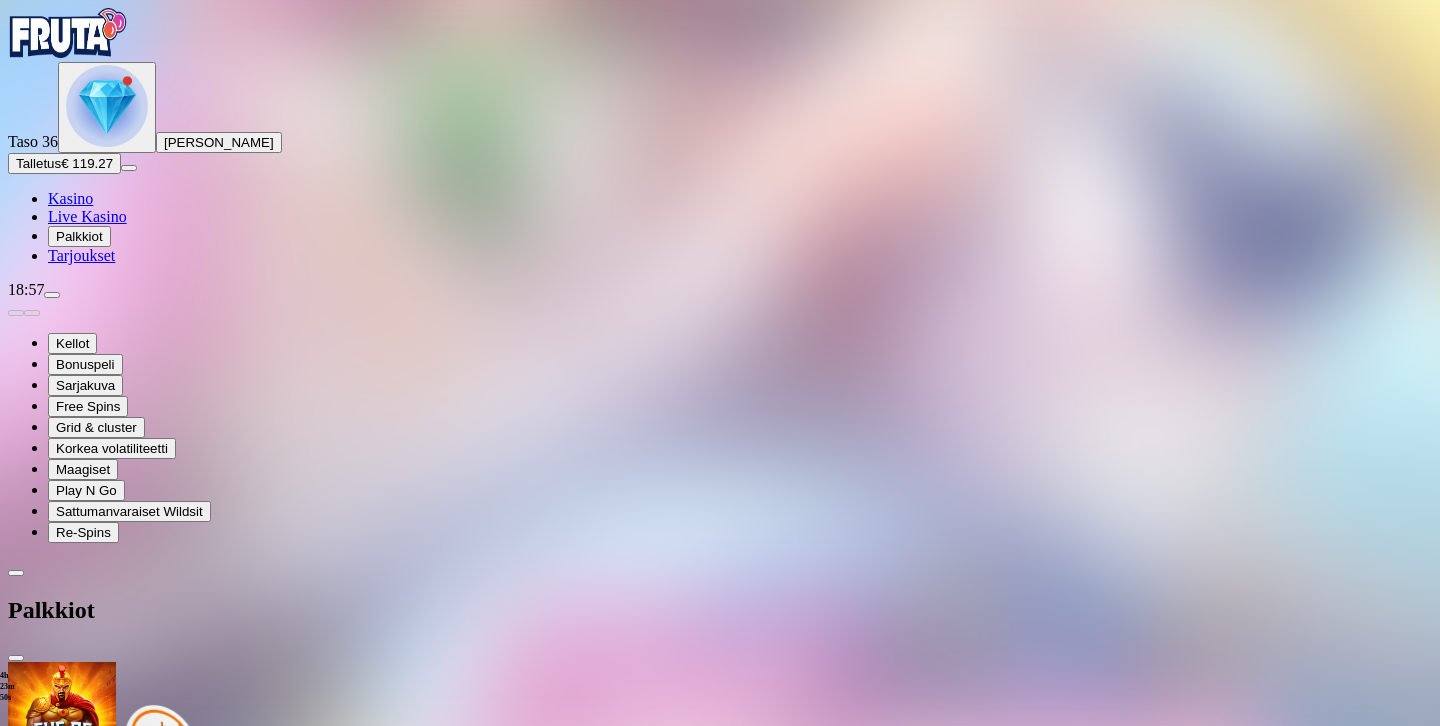 click at bounding box center [112, 1654] 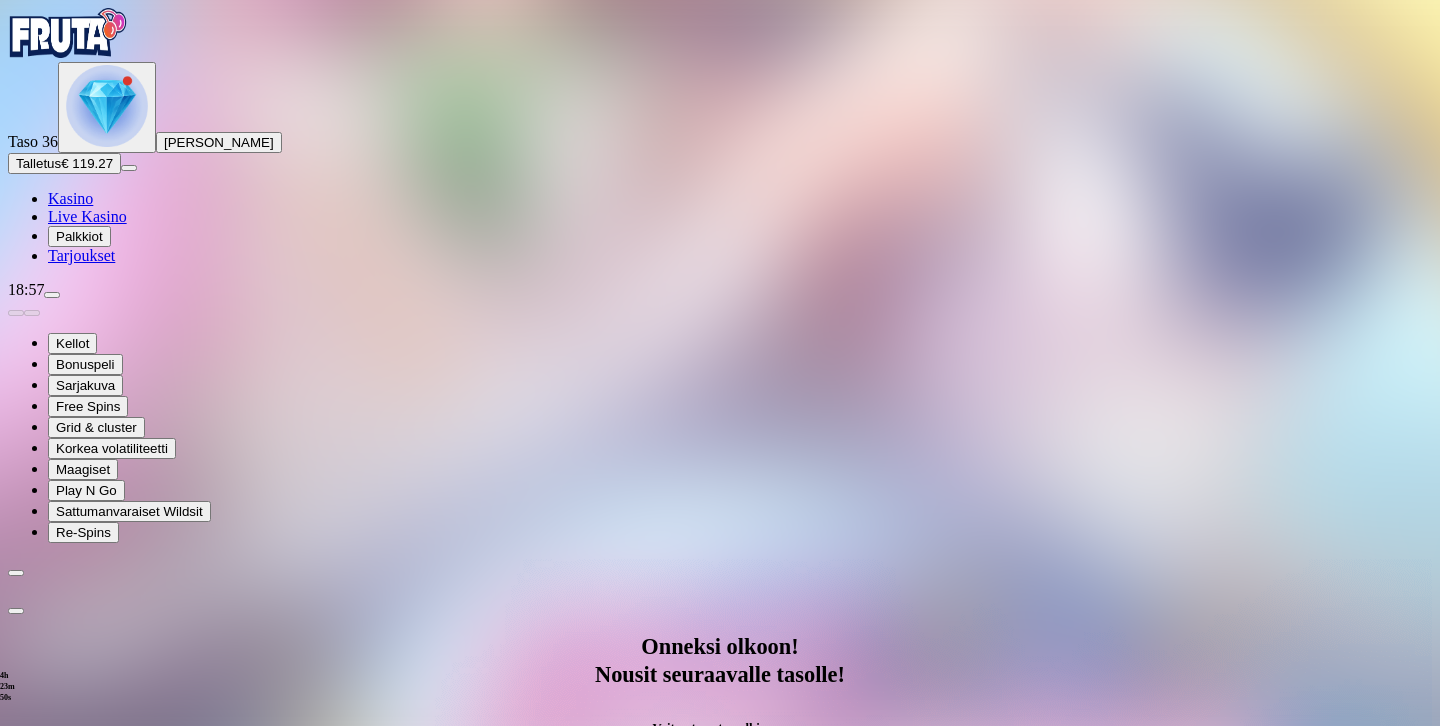 scroll, scrollTop: 0, scrollLeft: 0, axis: both 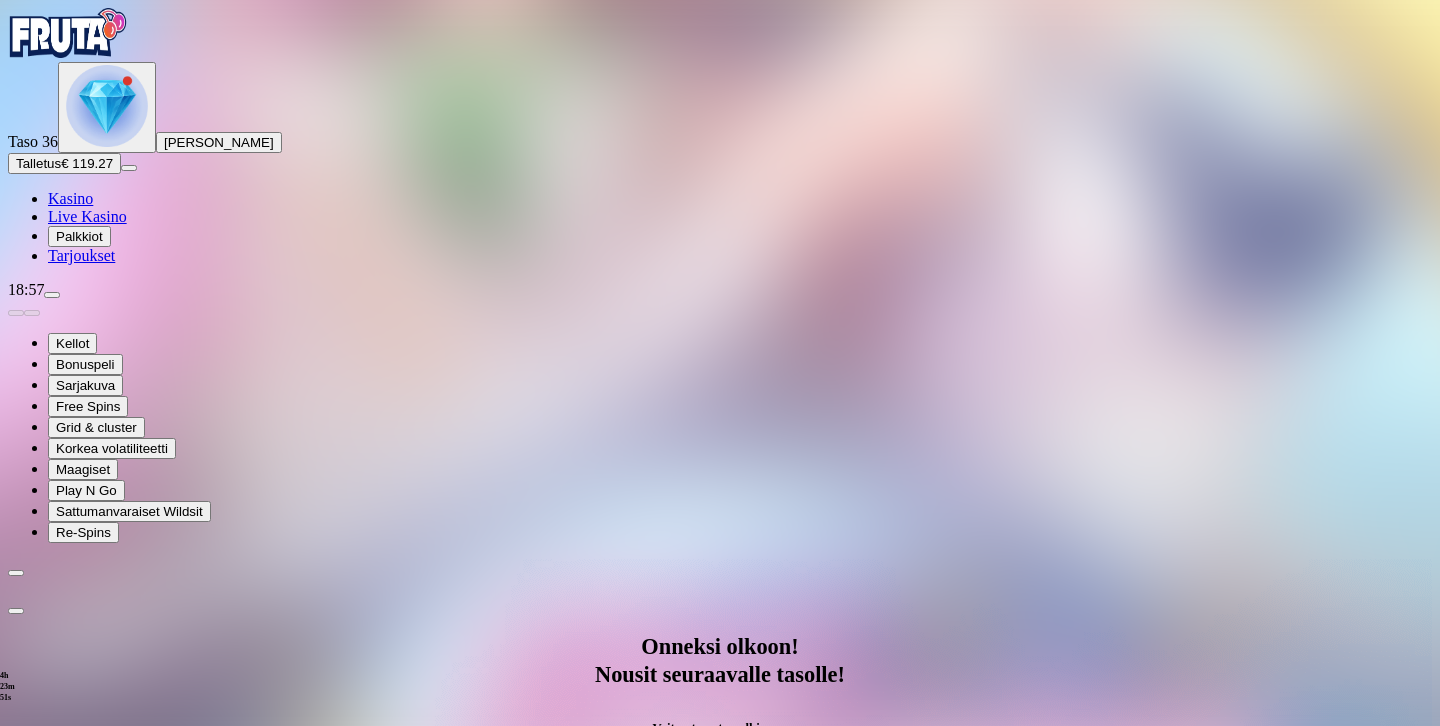click on "Avaa palkinto" at bounding box center [720, 1055] 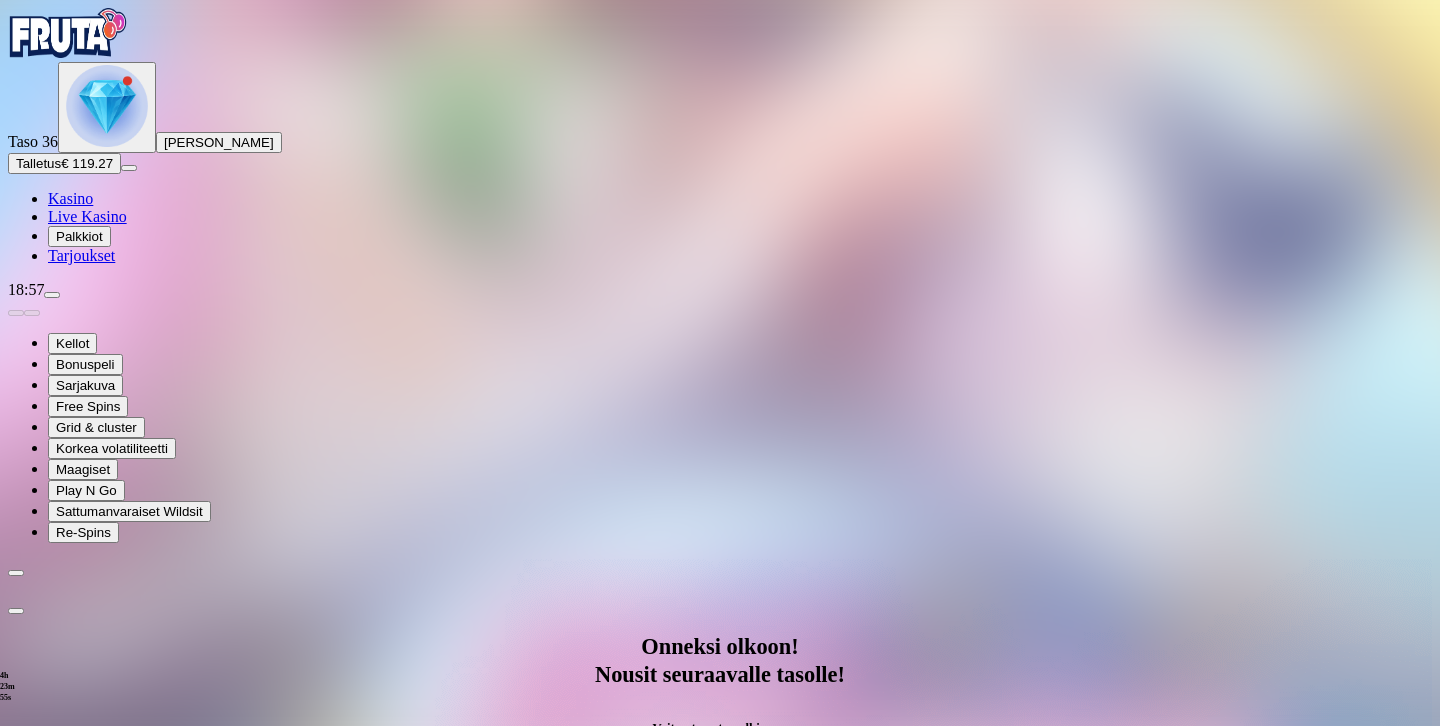 click on "Säästä myöhemmäksi" at bounding box center (720, 1301) 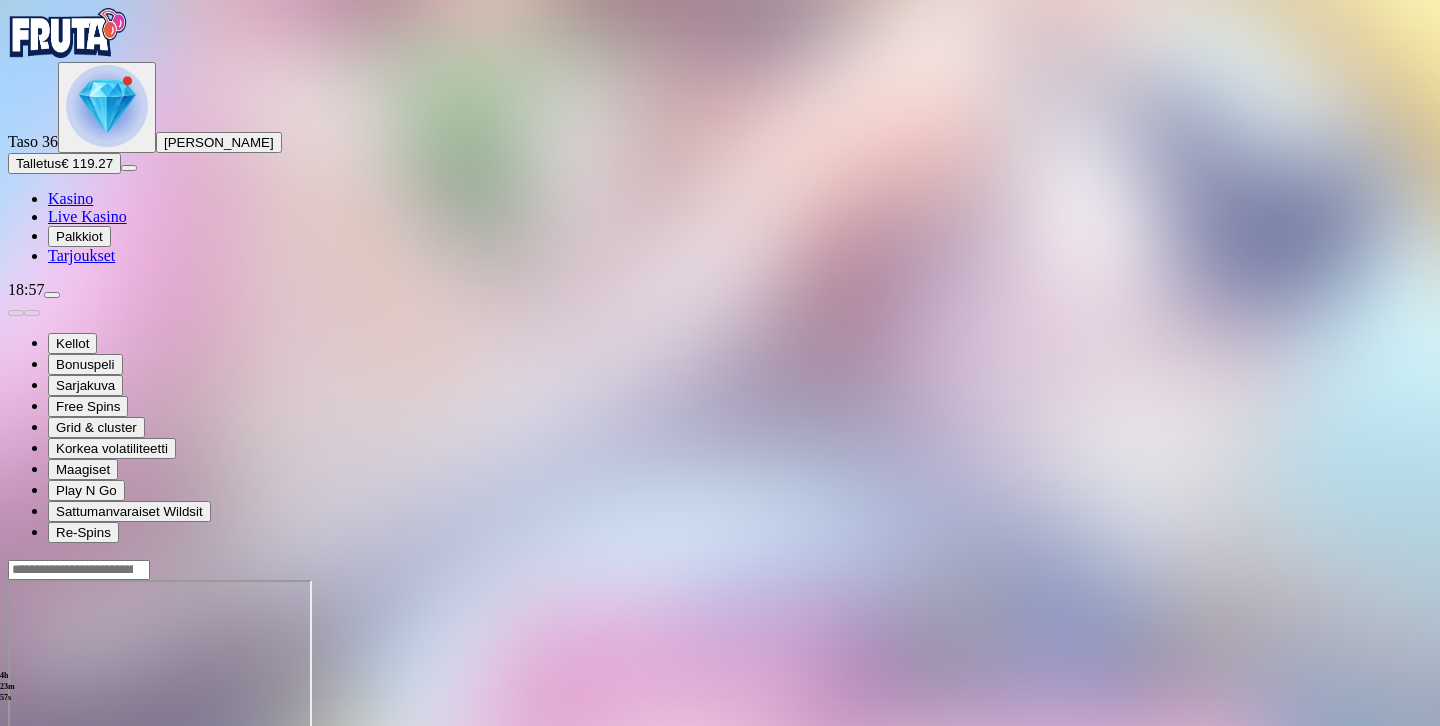 click at bounding box center (107, 106) 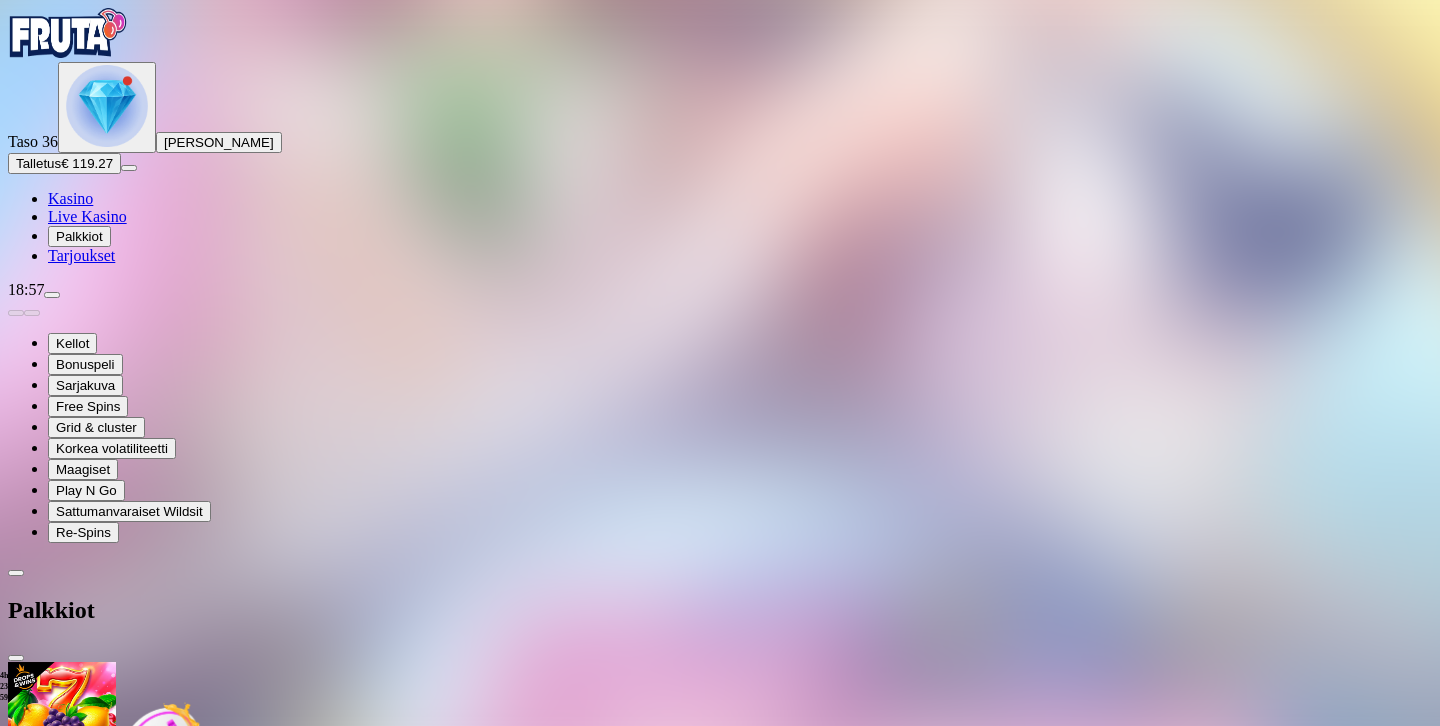 click on "23h 59m 52s Ilmaiskierroksia 3x € 0.4/kierrosta pelissä Extra Juicy Megaways Pelaa nyt 2 päivää Talletuksella etuja Talleta € 100 tai enemmän
Saat 10 ilmaiskierrosta (€ 1) Lunasta tarjous 2 päivää Talletuksella etuja Talleta € 50 tai enemmän
Saat 30 ilmaiskierrosta (€ 0.2) Lunasta tarjous 2 päivää Talletuksella etuja Talleta € 20 tai enemmän
Saat 10 ilmaiskierrosta (€ 0.2) Lunasta tarjous Taso 33 Avaa seuraava palkkiosi Avaa palkinto Taso 34 Avaa seuraava palkkiosi Avaa palkinto Taso 35 Avaa seuraava palkkiosi Avaa palkinto Taso 36 Avaa seuraava palkkiosi Avaa palkinto Taso 37 Fruit Up   ja nappaat seuraavan palkkion" at bounding box center (720, 1689) 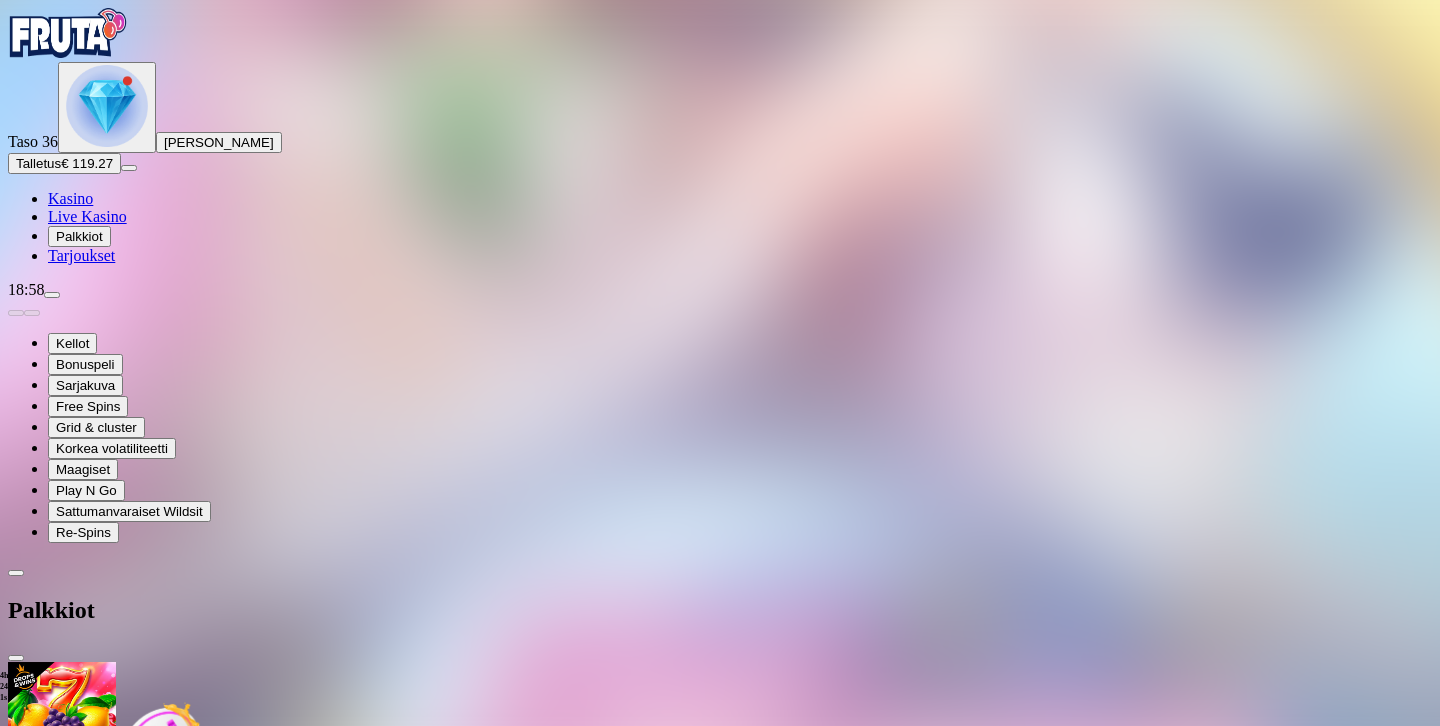 scroll, scrollTop: 560, scrollLeft: 0, axis: vertical 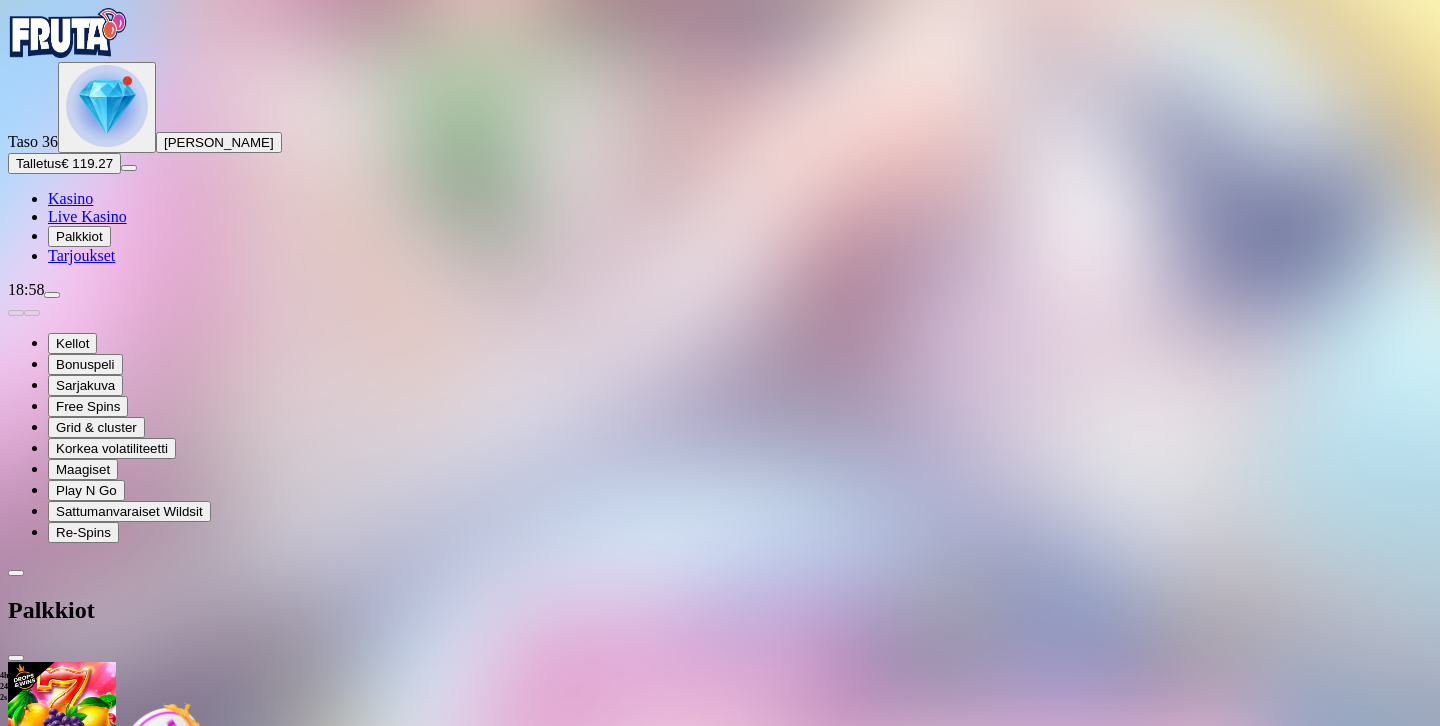 click at bounding box center [112, 1899] 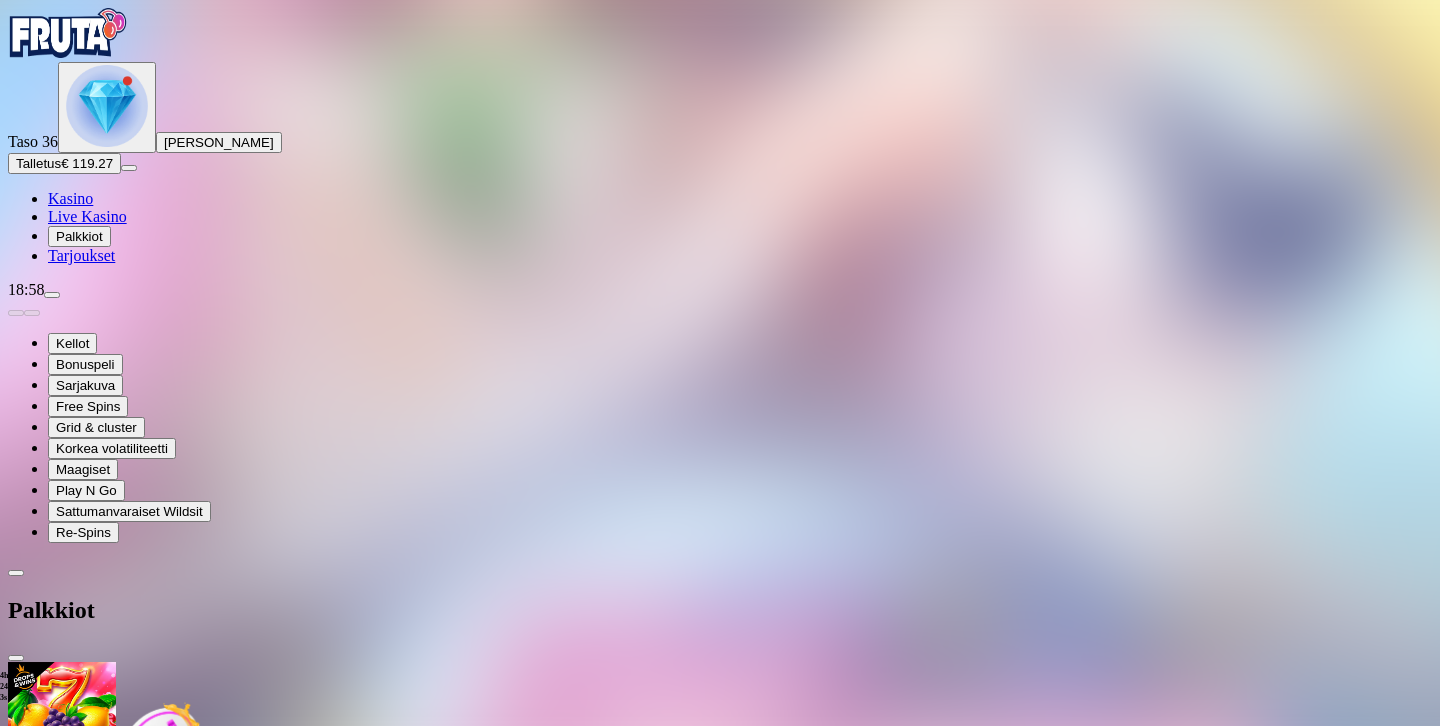 scroll, scrollTop: 0, scrollLeft: 0, axis: both 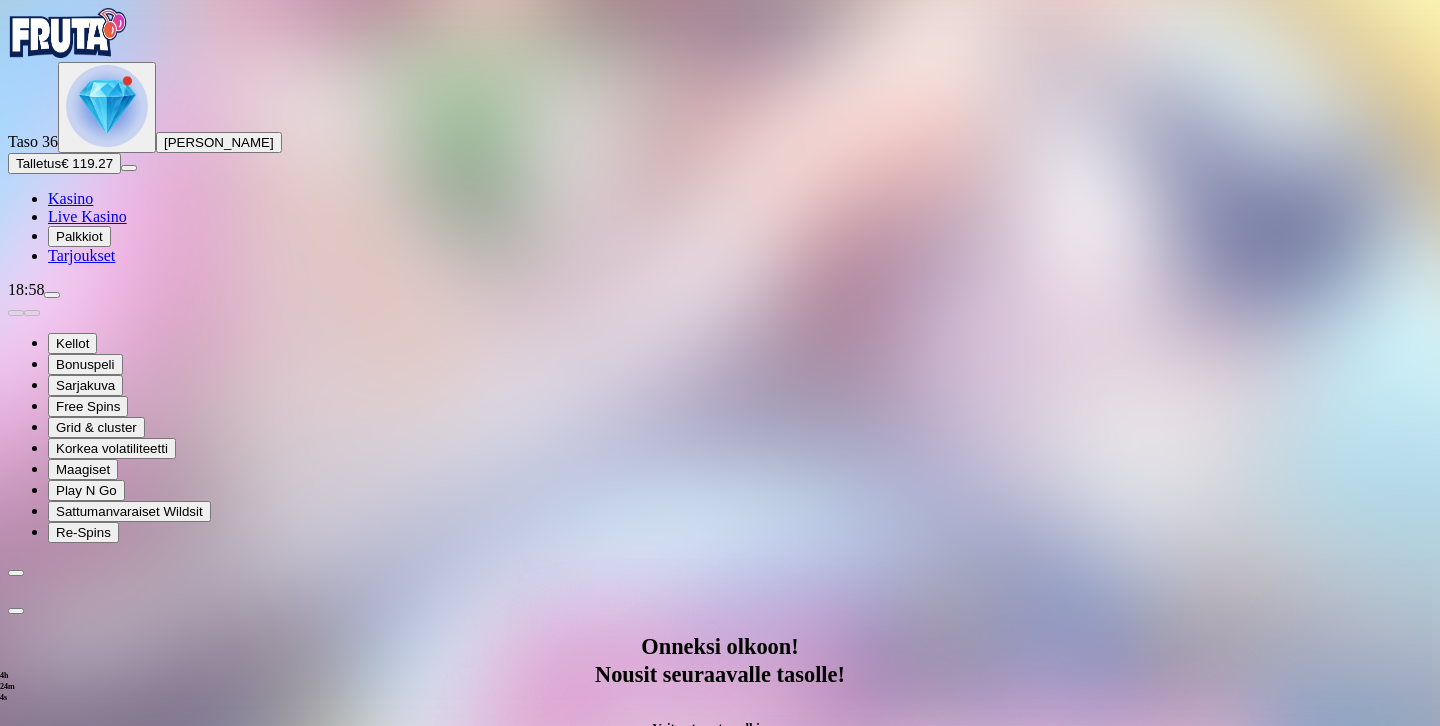 click on "Avaa palkinto" at bounding box center [720, 1055] 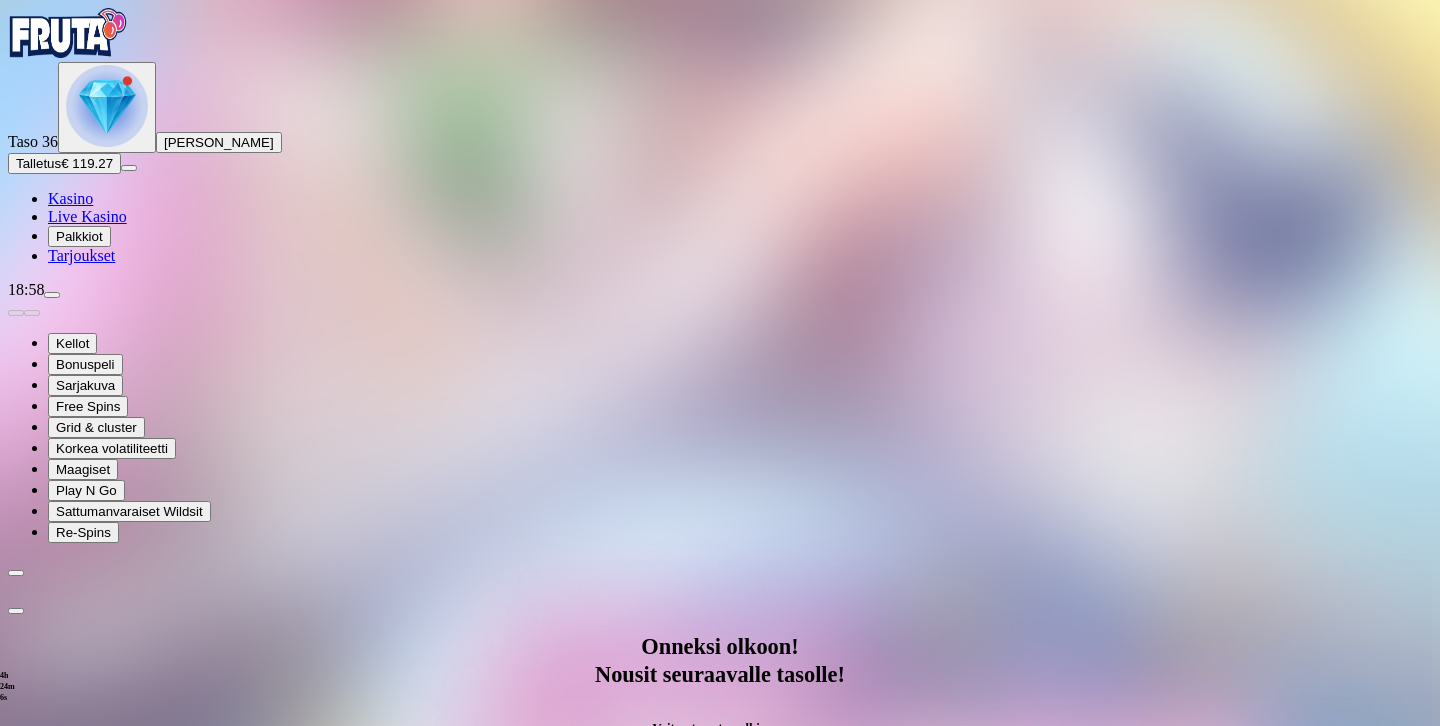 click on "Säästä myöhemmäksi" at bounding box center (719, 1301) 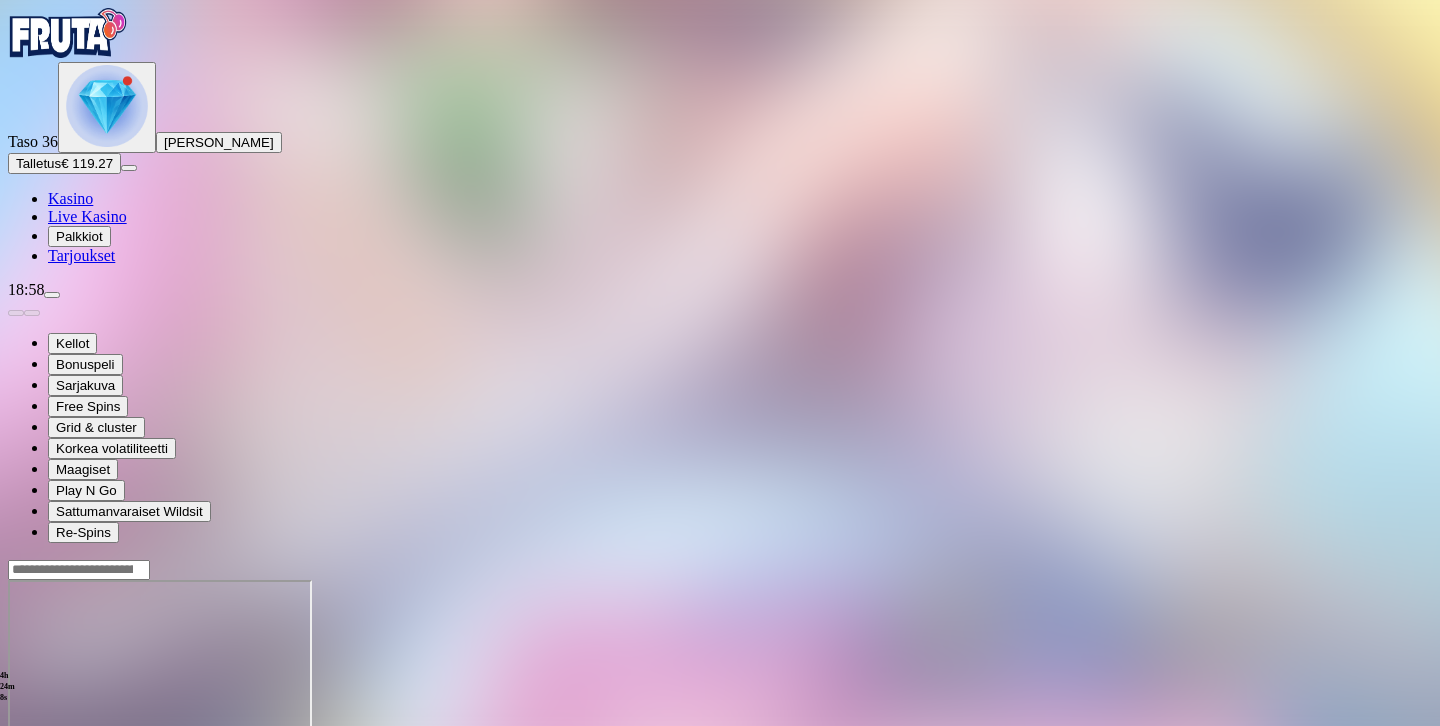 click on "[PERSON_NAME]" at bounding box center (219, 142) 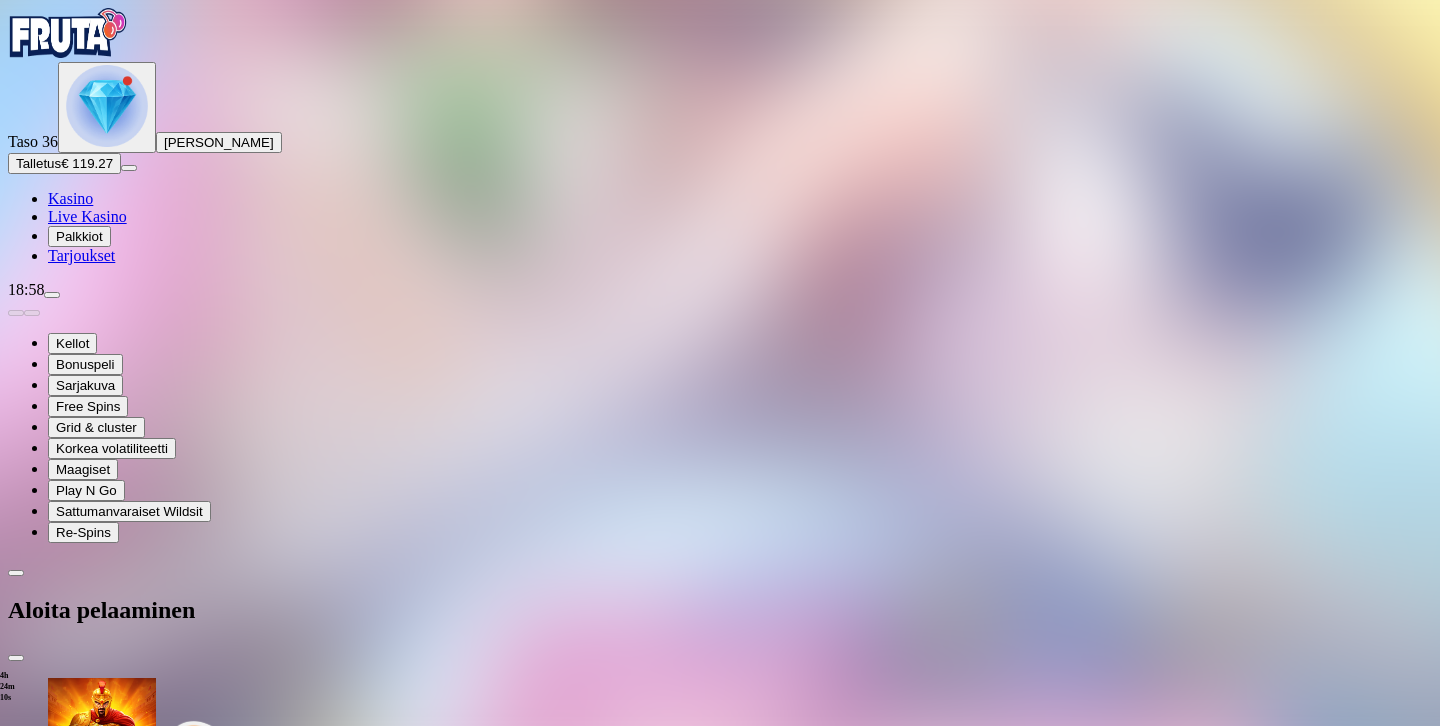 click at bounding box center [107, 106] 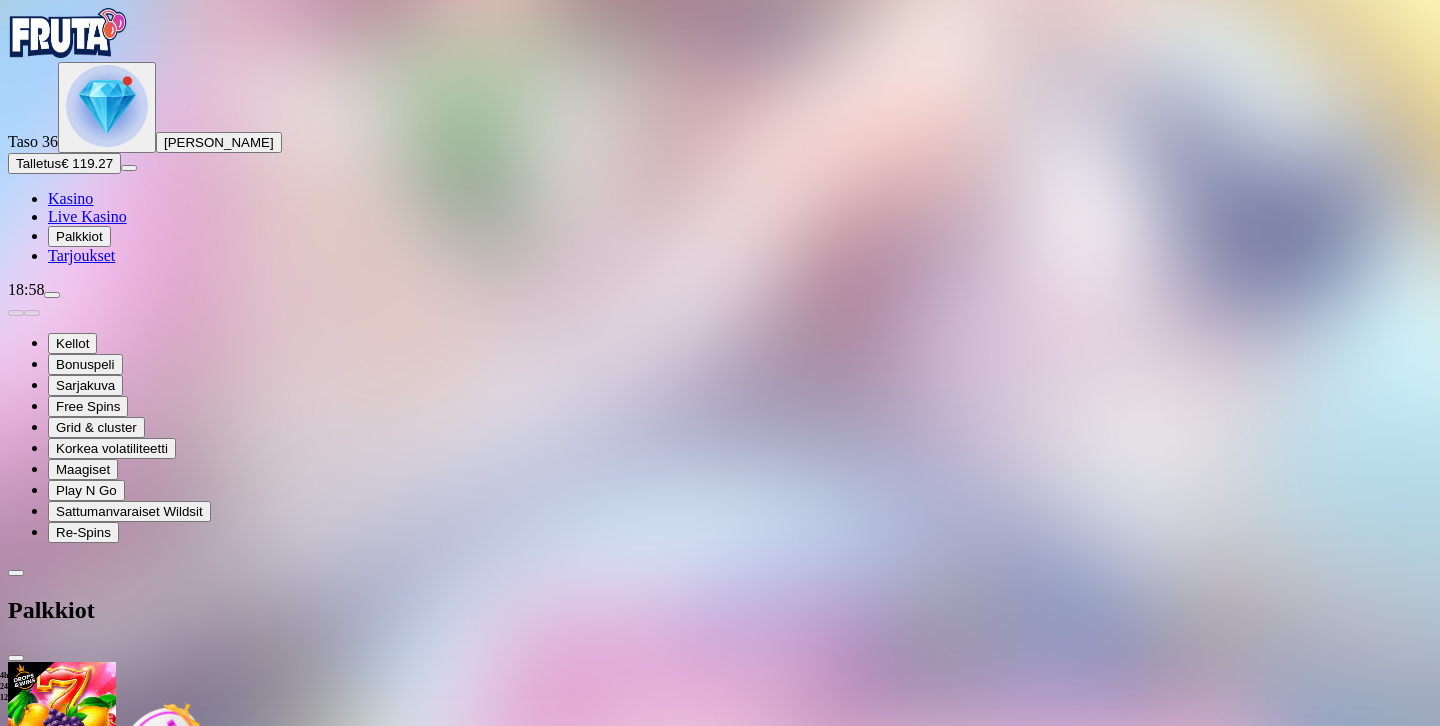 click on "23h 59m 39s Ilmaiskierroksia 3x € 0.4/kierrosta pelissä Extra Juicy Megaways Pelaa nyt 23h 59m 52s Ilmaiskierroksia 3x € 0.4/kierrosta pelissä John Hunter and the Book of Tut Pelaa nyt 2 päivää Talletuksella etuja Talleta € 100 tai enemmän
Saat 10 ilmaiskierrosta (€ 1) Lunasta tarjous 2 päivää Talletuksella etuja Talleta € 50 tai enemmän
Saat 30 ilmaiskierrosta (€ 0.2) Lunasta tarjous 2 päivää Talletuksella etuja Talleta € 20 tai enemmän
Saat 10 ilmaiskierrosta (€ 0.2) Lunasta tarjous Taso 34 Avaa seuraava palkkiosi Avaa palkinto Taso 35 Avaa seuraava palkkiosi Avaa palkinto Taso 36 Avaa seuraava palkkiosi Avaa palkinto Taso 37 Fruit Up   ja nappaat seuraavan palkkion" at bounding box center [720, 1708] 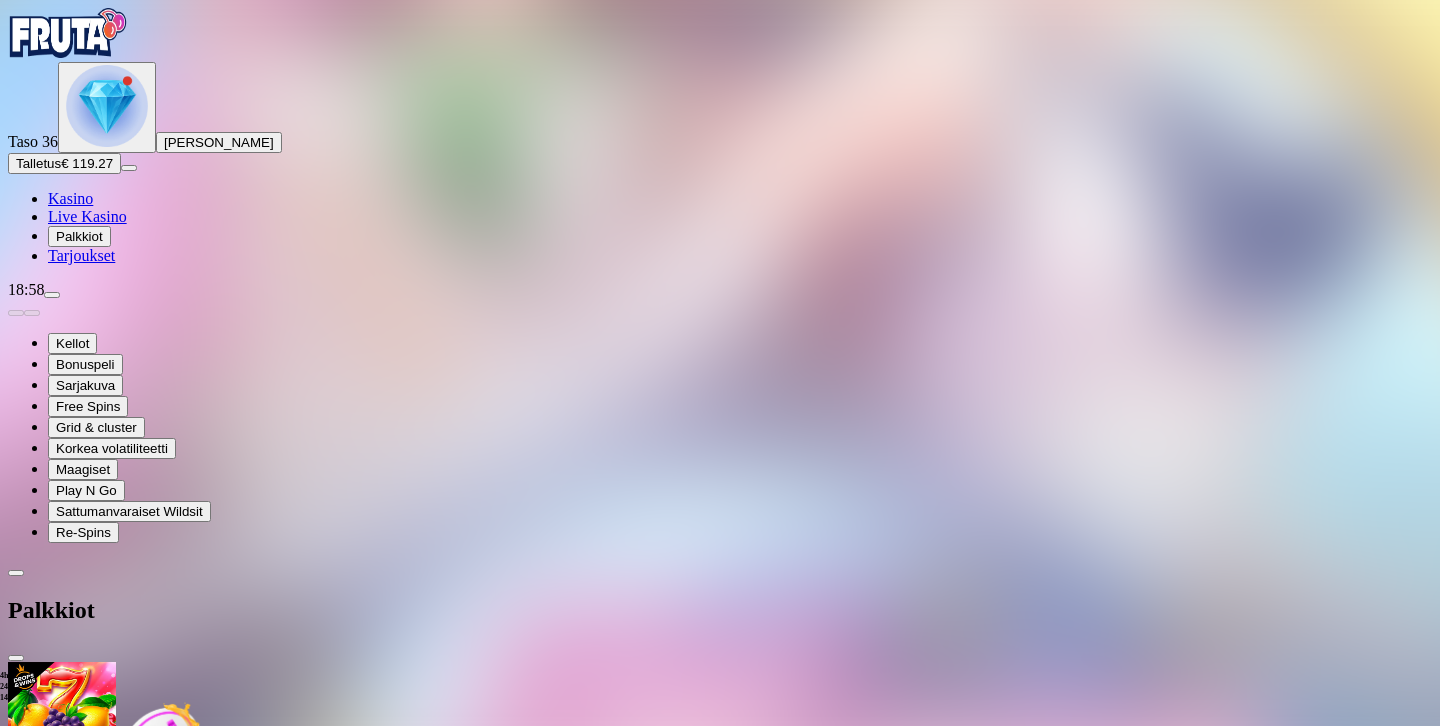 scroll, scrollTop: 600, scrollLeft: 0, axis: vertical 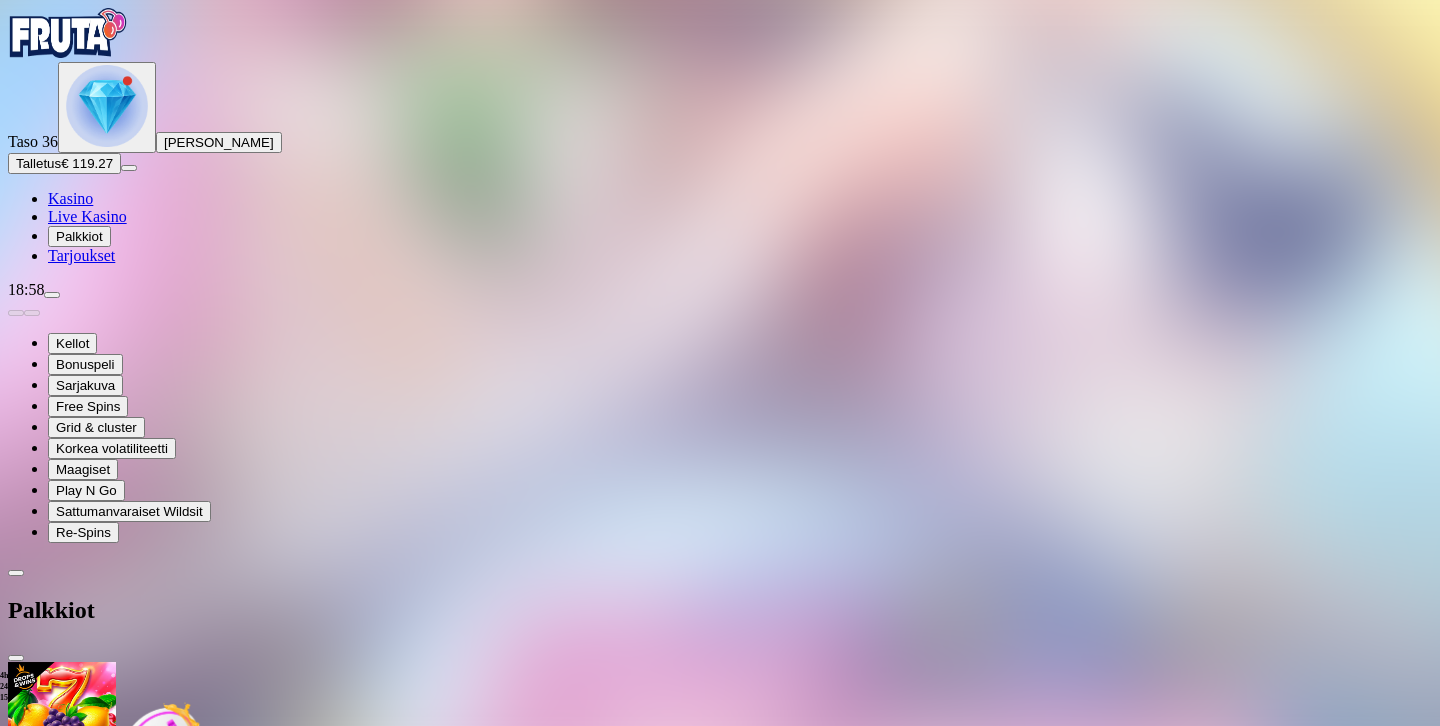 click at bounding box center (112, 2145) 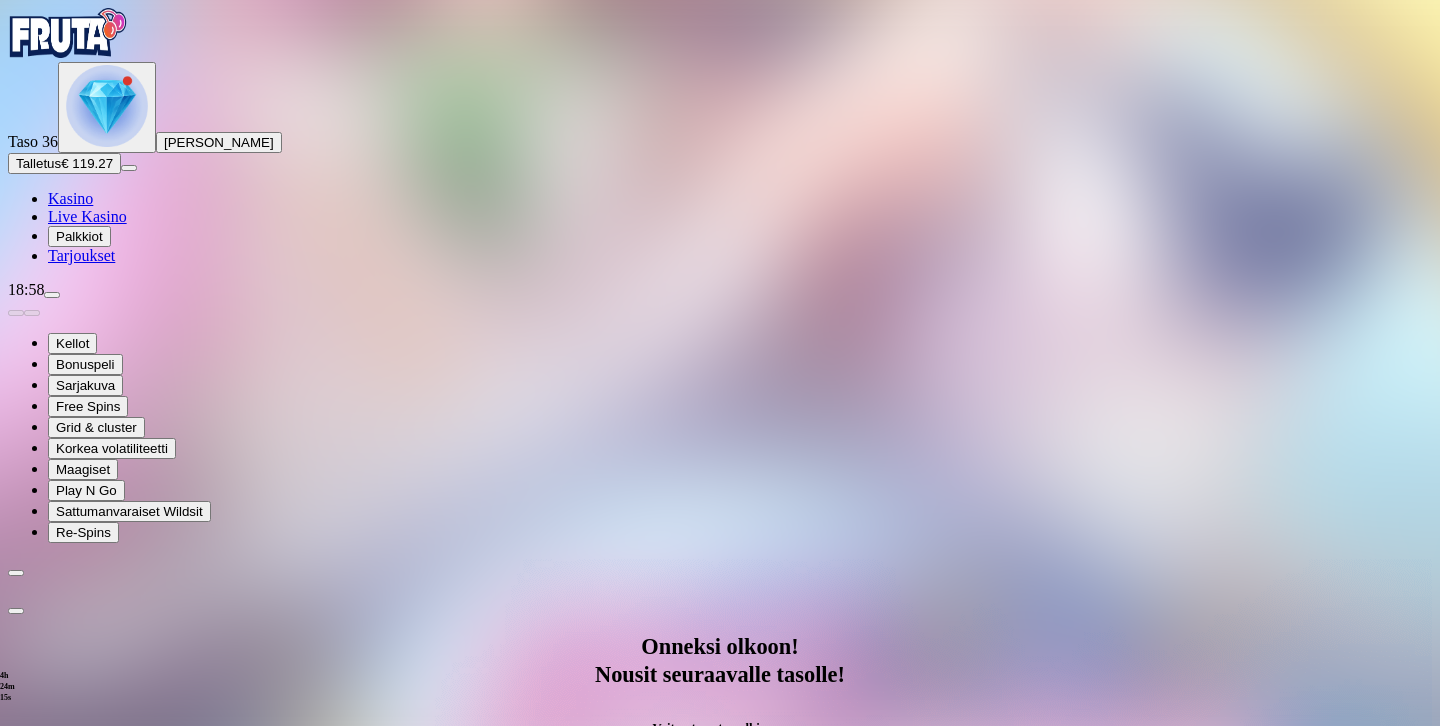 scroll, scrollTop: 0, scrollLeft: 0, axis: both 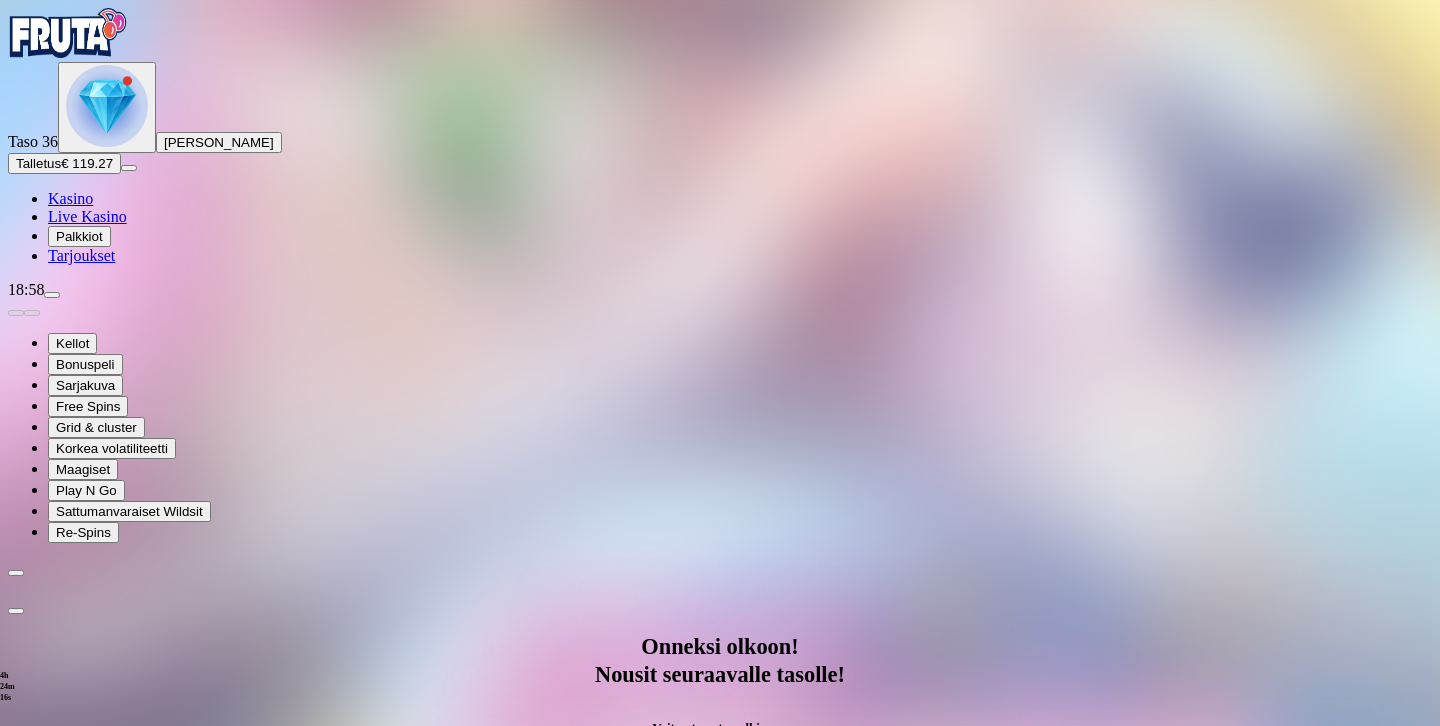 click on "Avaa palkinto" at bounding box center [720, 1055] 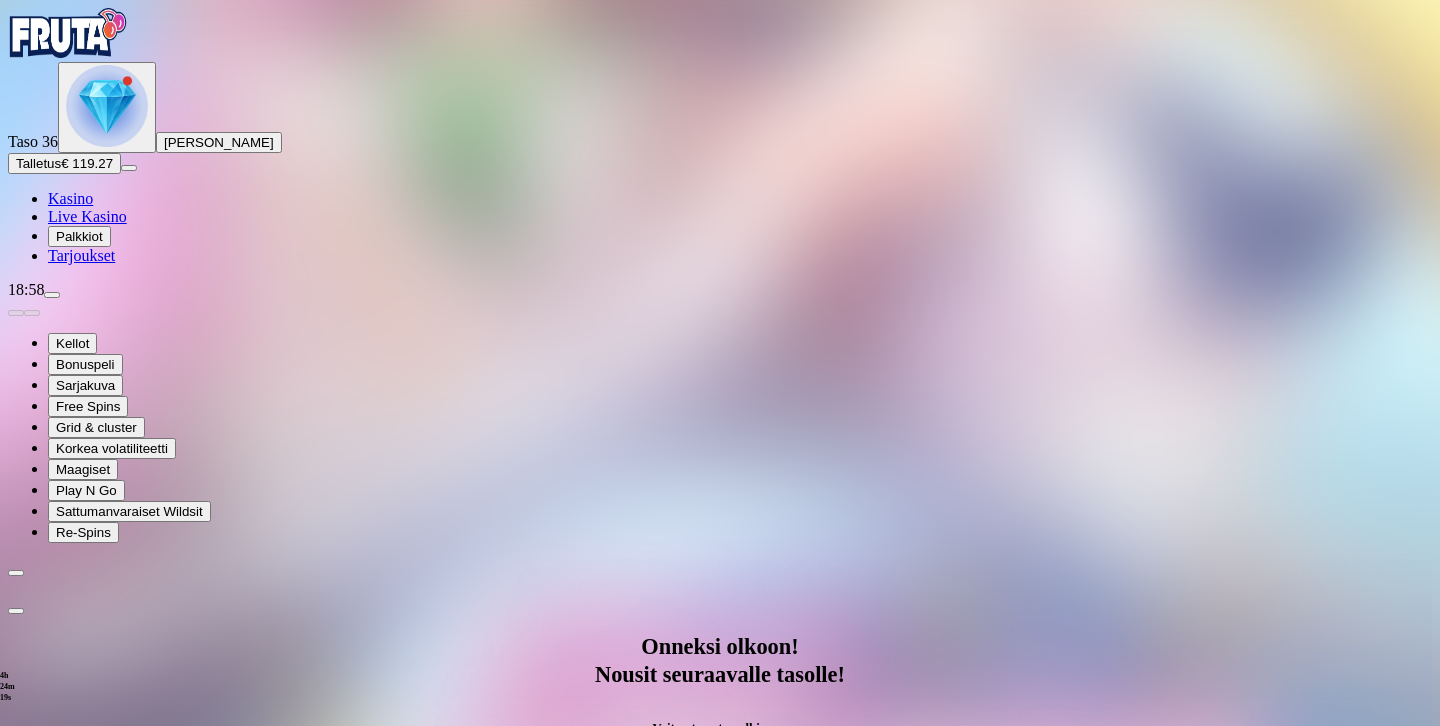 click on "Säästä myöhemmäksi" at bounding box center (719, 1301) 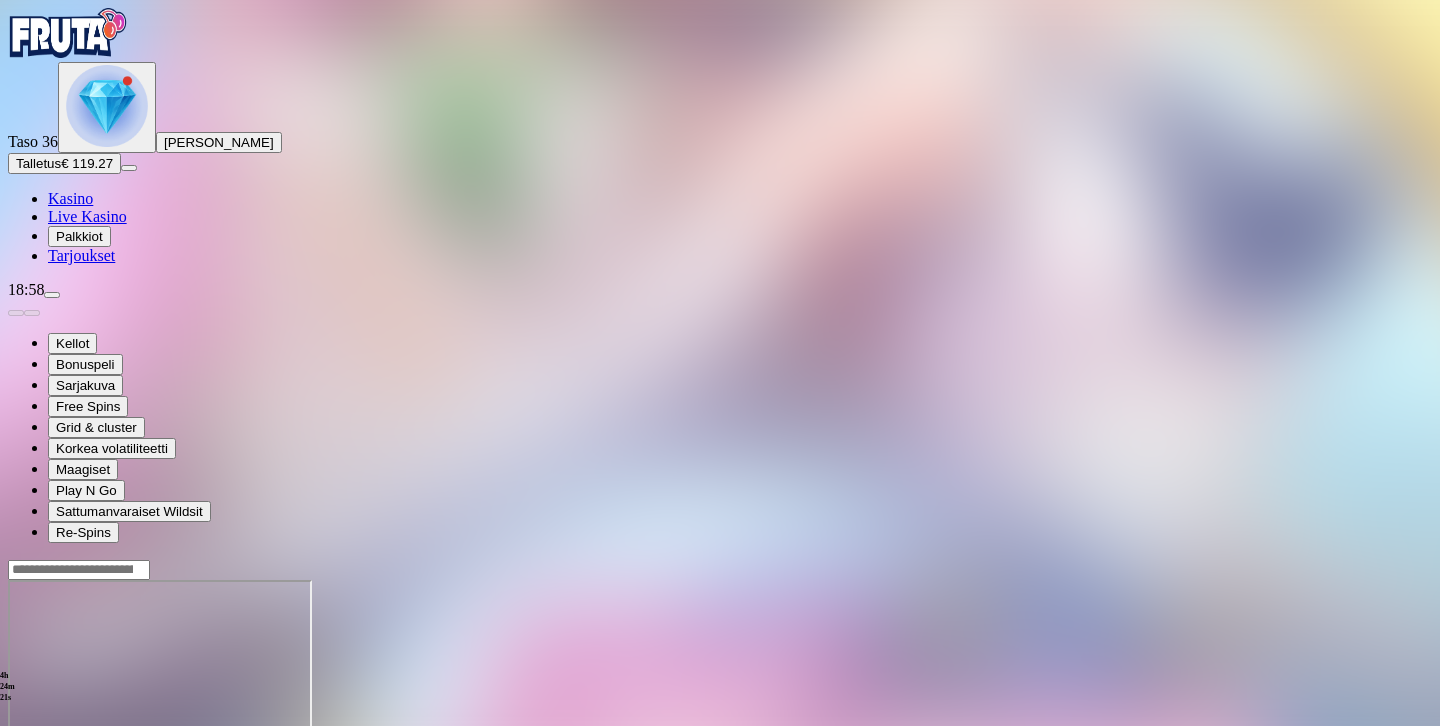 click at bounding box center (107, 106) 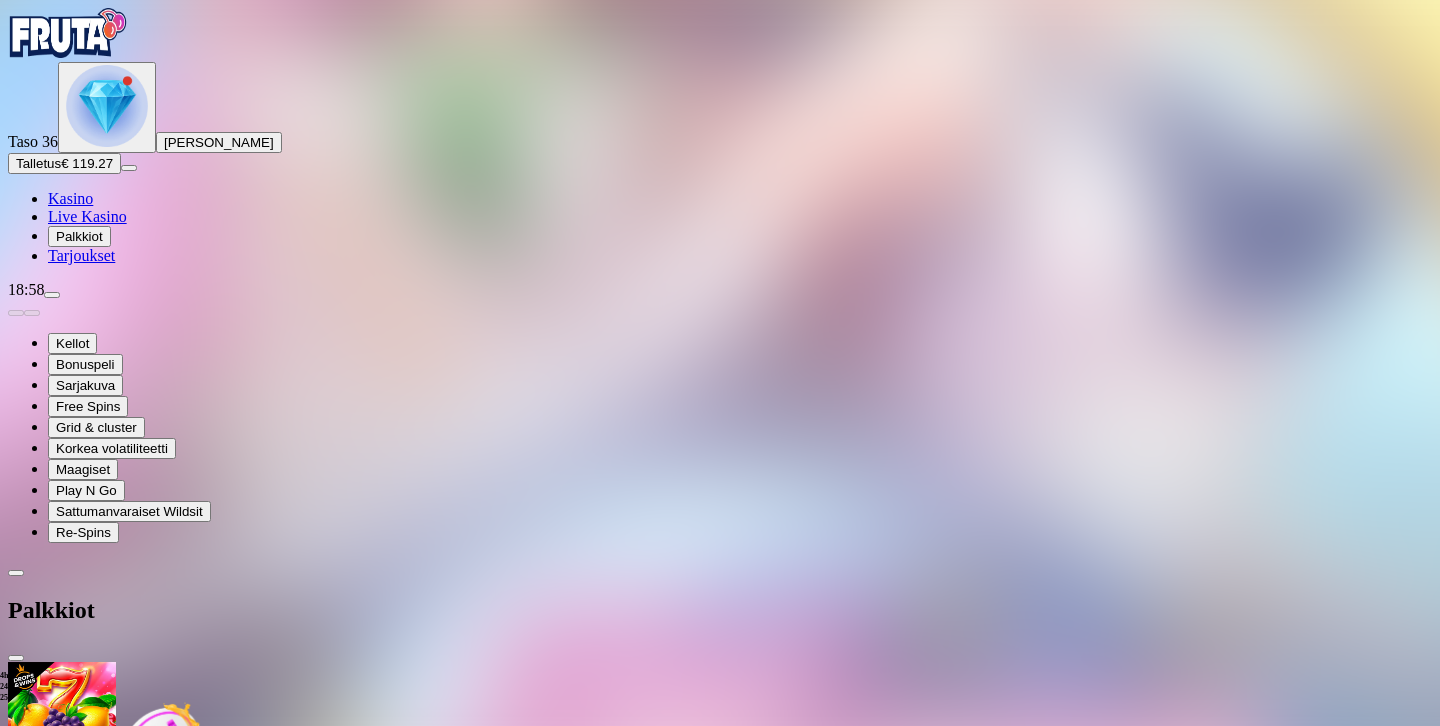 click on "23h 59m 26s Ilmaiskierroksia 3x € 0.4/kierrosta pelissä Extra Juicy Megaways Pelaa nyt 23h 59m 39s Ilmaiskierroksia 3x € 0.4/kierrosta pelissä John Hunter and the Book of Tut Pelaa nyt 23h 59m 52s Ilmaiskierroksia 3x € 0.4/kierrosta pelissä John Hunter and the Book of Tut Pelaa nyt 2 päivää Talletuksella etuja Talleta € 100 tai enemmän
Saat 10 ilmaiskierrosta (€ 1) Lunasta tarjous 2 päivää Talletuksella etuja Talleta € 50 tai enemmän
Saat 30 ilmaiskierrosta (€ 0.2) Lunasta tarjous 2 päivää Talletuksella etuja Talleta € 20 tai enemmän
Saat 10 ilmaiskierrosta (€ 0.2) Lunasta tarjous Taso 35 Avaa seuraava palkkiosi Avaa palkinto Taso 36 Avaa seuraava palkkiosi Avaa palkinto Taso 37 Fruit Up   ja nappaat seuraavan palkkion" at bounding box center (720, 1727) 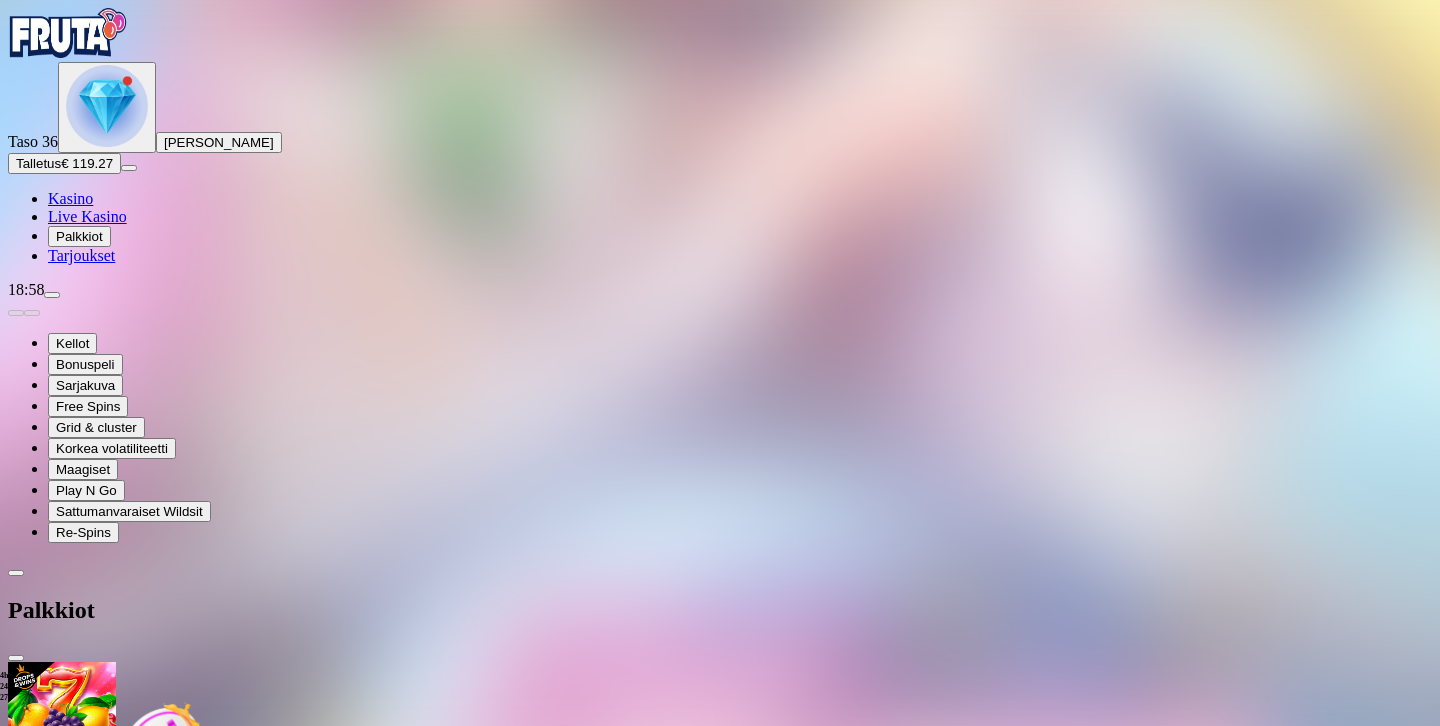 scroll, scrollTop: 808, scrollLeft: 0, axis: vertical 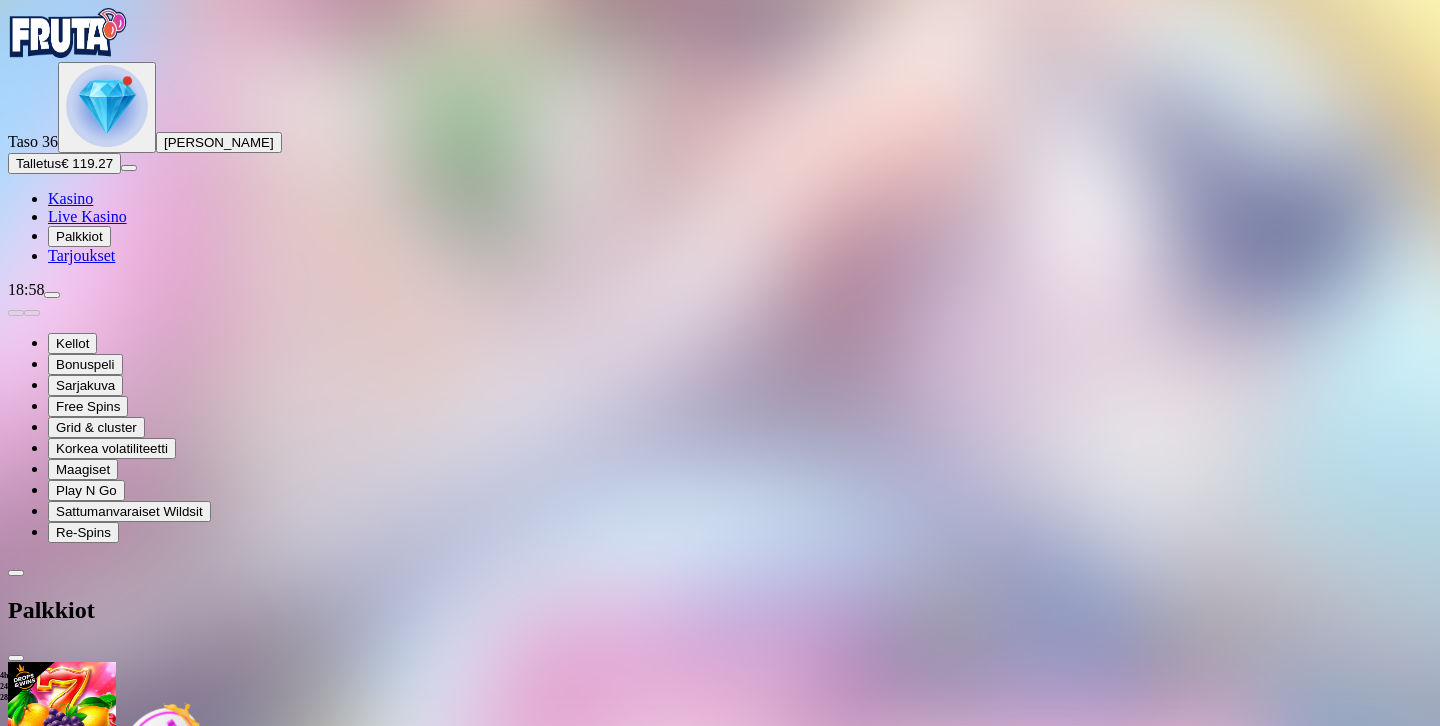 click at bounding box center [112, 2391] 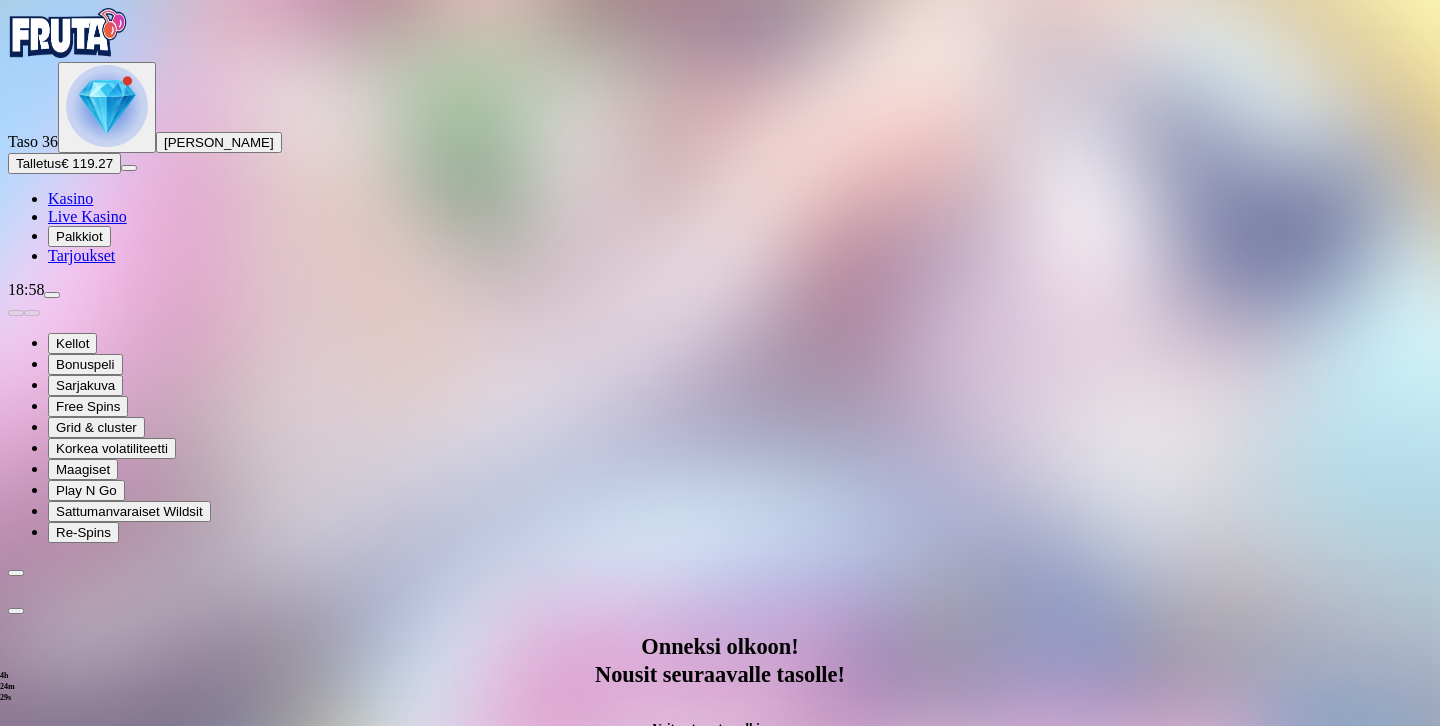 click on "Avaa palkinto" at bounding box center (720, 1055) 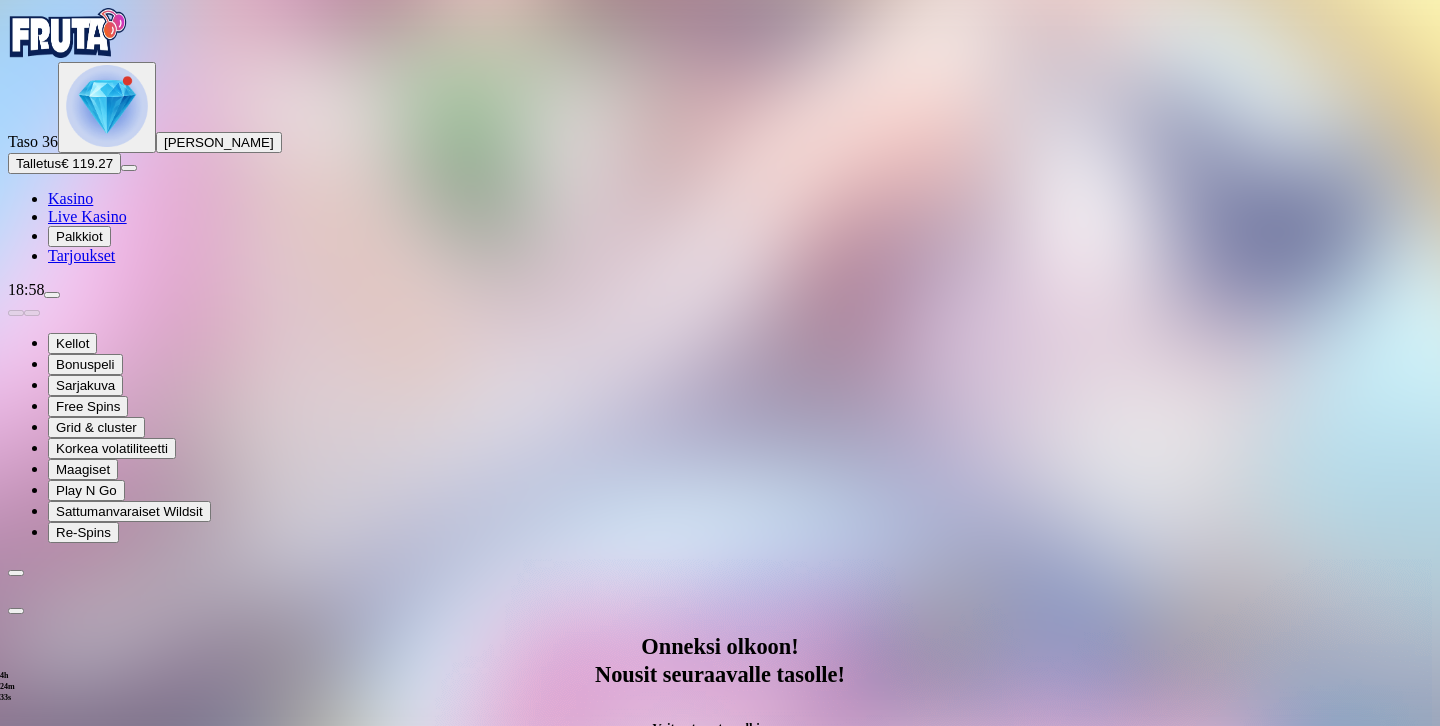 click on "Säästä myöhemmäksi" at bounding box center [719, 1301] 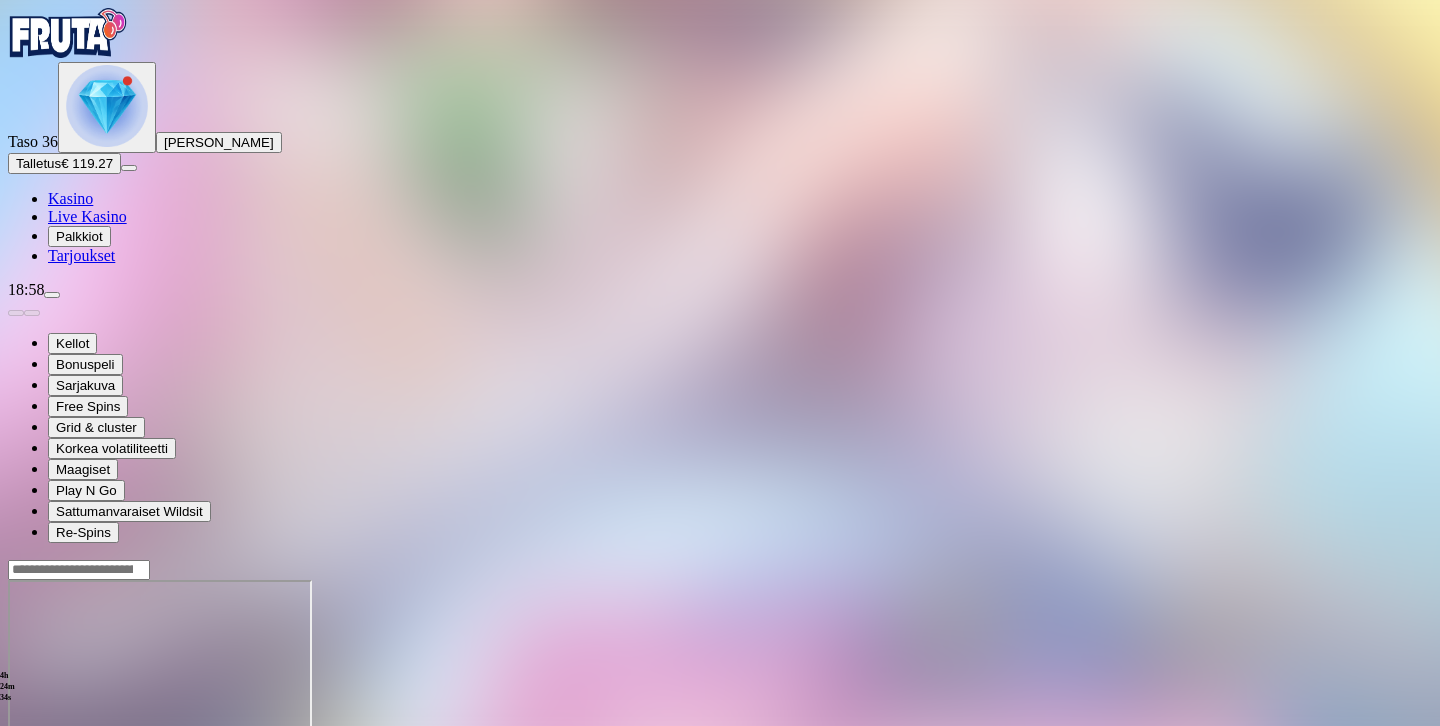 click at bounding box center (107, 106) 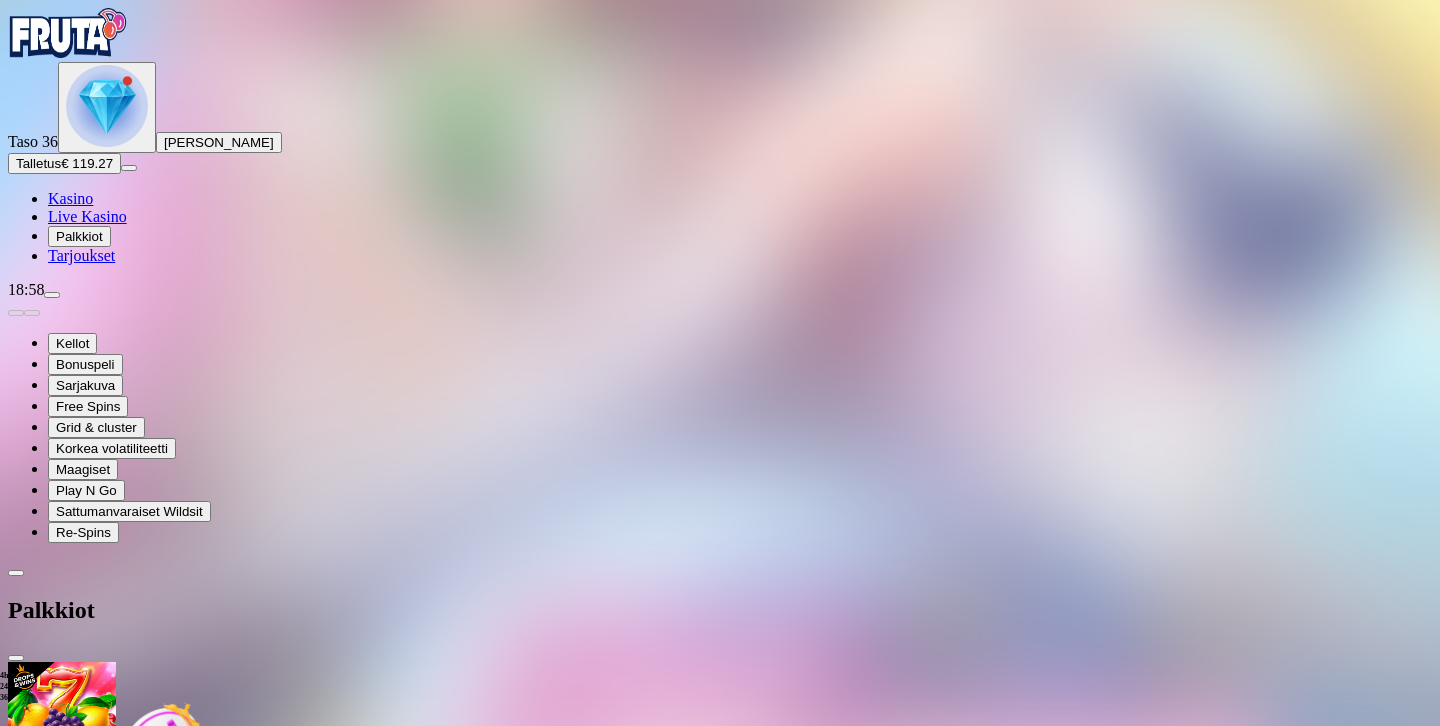 click on "23h 59m 15s Ilmaiskierroksia 3x € 0.4/kierrosta pelissä Extra Juicy Megaways Pelaa nyt 23h 59m 28s Ilmaiskierroksia 3x € 0.4/kierrosta pelissä John Hunter and the Book of Tut Pelaa nyt 23h 59m 41s Ilmaiskierroksia 3x € 0.4/kierrosta pelissä John Hunter and the Book of Tut Pelaa nyt 23h 59m 54s Ilmaiskierroksia 3x € 1/kierrosta pelissä John Hunter and the Book of Tut Pelaa nyt 2 päivää Talletuksella etuja Talleta € 100 tai enemmän
Saat 10 ilmaiskierrosta (€ 1) Lunasta tarjous 2 päivää Talletuksella etuja Talleta € 50 tai enemmän
Saat 30 ilmaiskierrosta (€ 0.2) Lunasta tarjous 2 päivää Talletuksella etuja Talleta € 20 tai enemmän
Saat 10 ilmaiskierrosta (€ 0.2) Lunasta tarjous Taso 36 Avaa seuraava palkkiosi Avaa palkinto Taso 37 Fruit Up   ja nappaat seuraavan palkkion" at bounding box center (720, 1746) 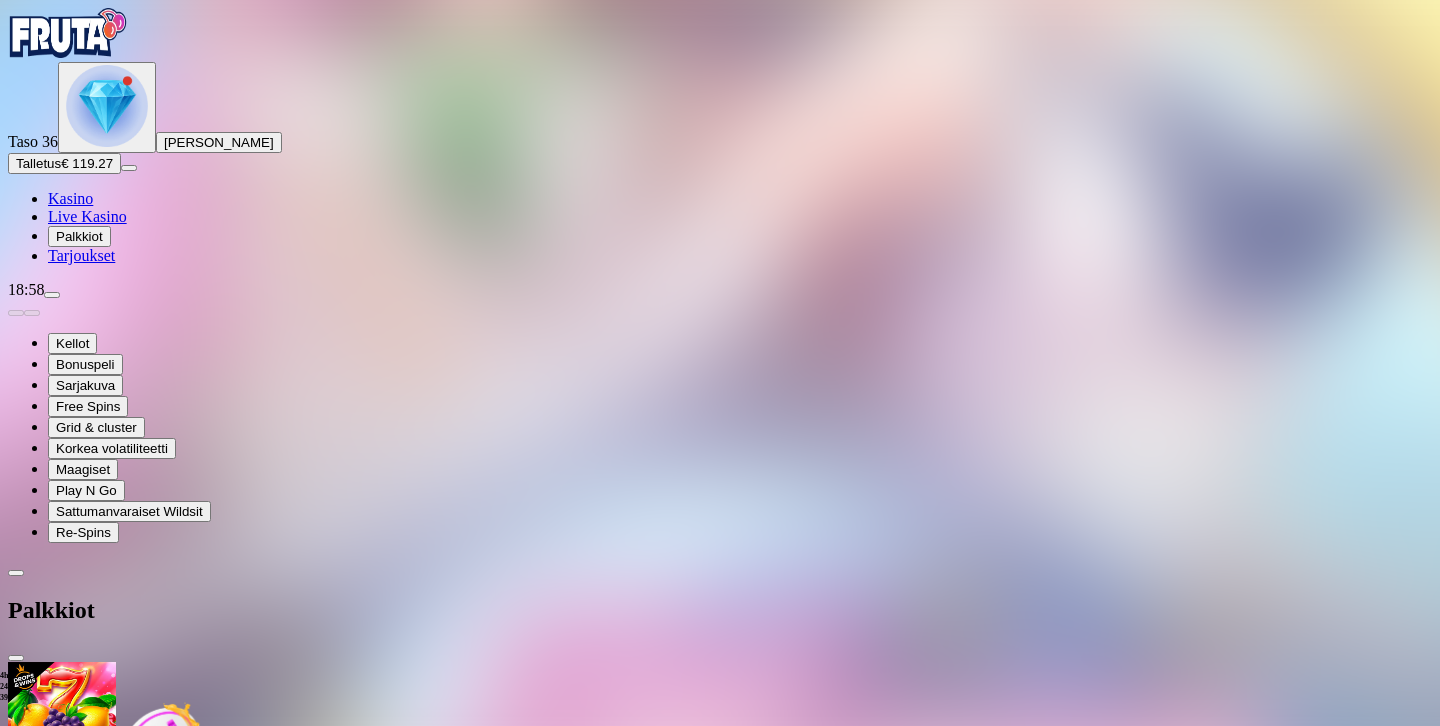 scroll, scrollTop: 808, scrollLeft: 0, axis: vertical 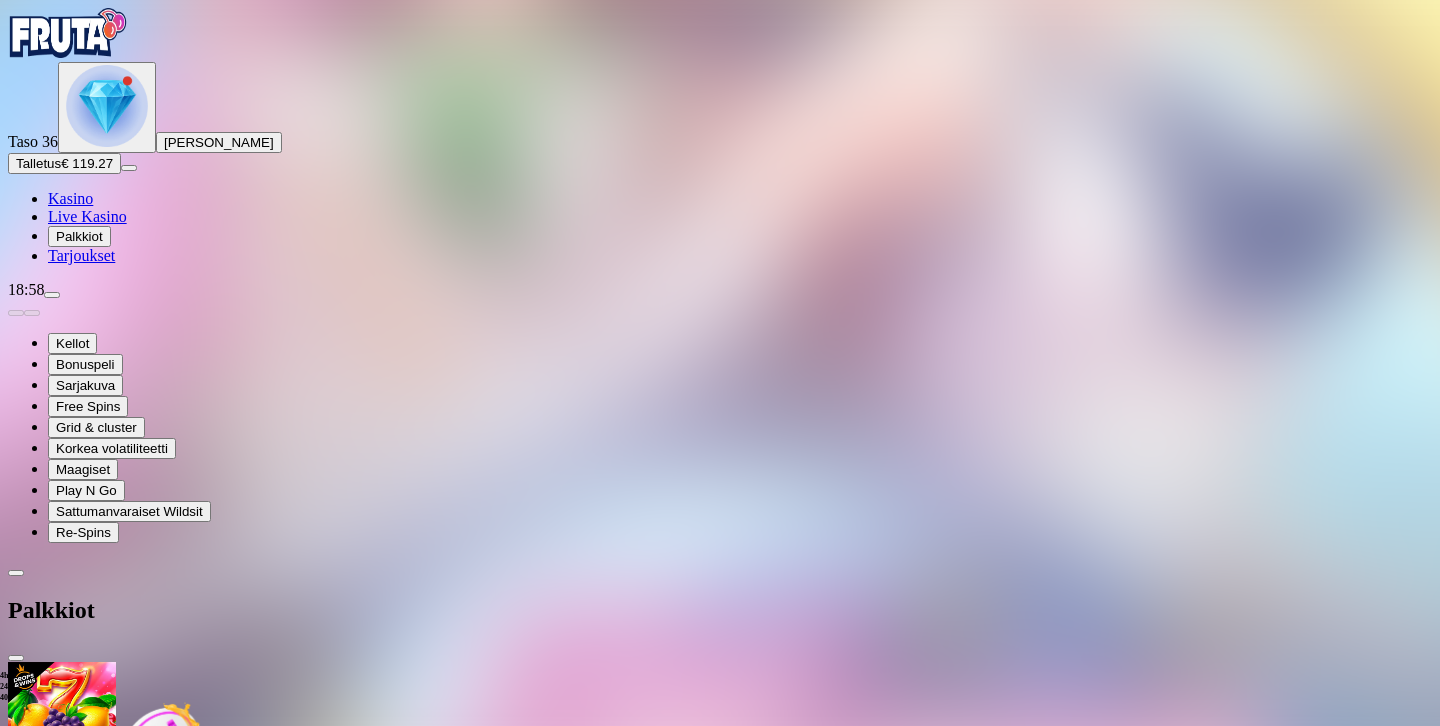click at bounding box center [112, 2636] 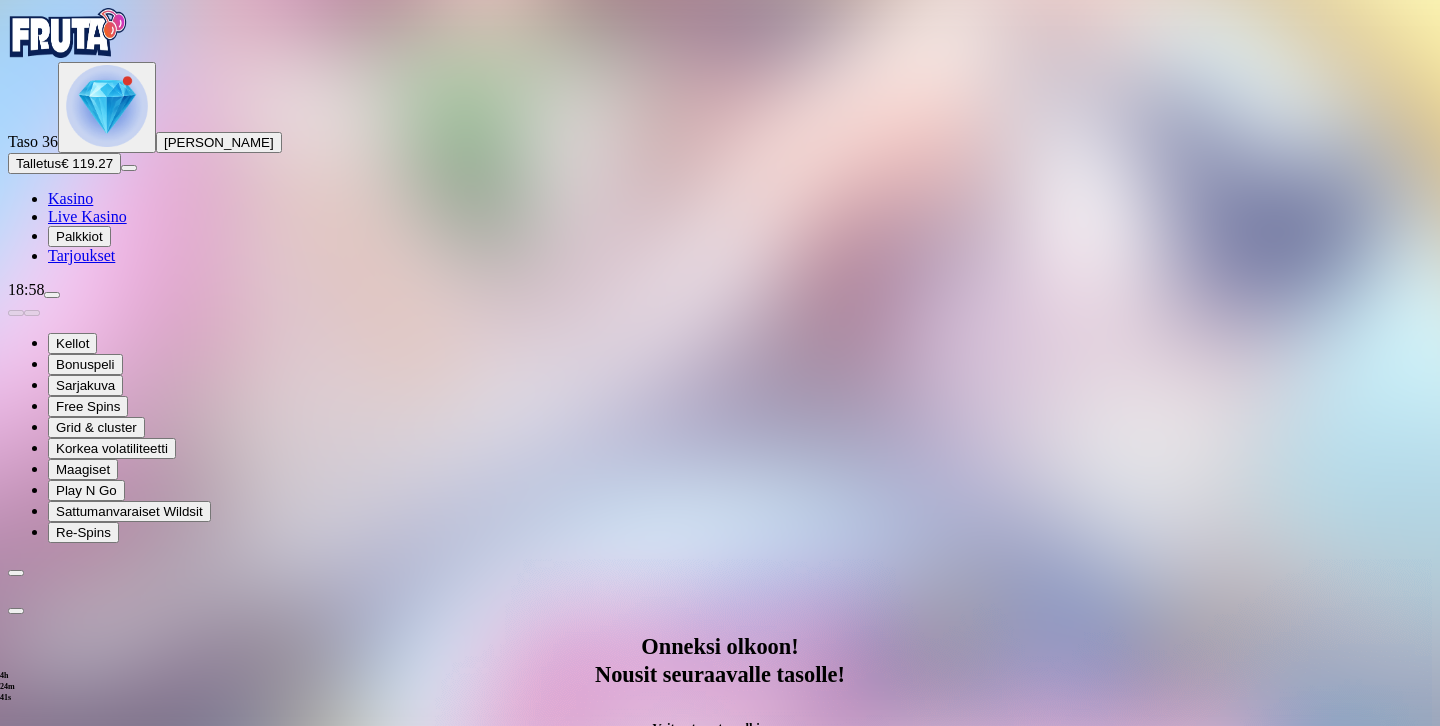 click on "Avaa palkinto" at bounding box center (720, 1055) 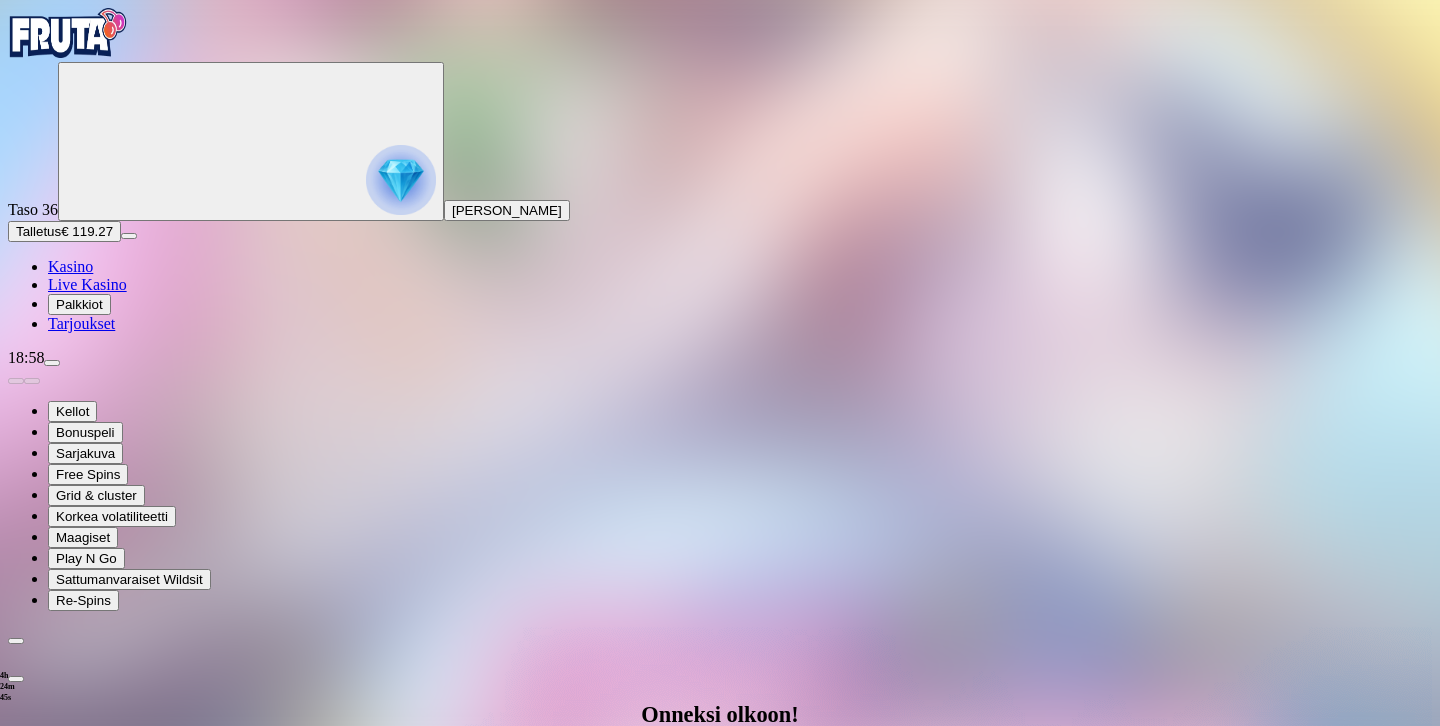 click at bounding box center [88, 1327] 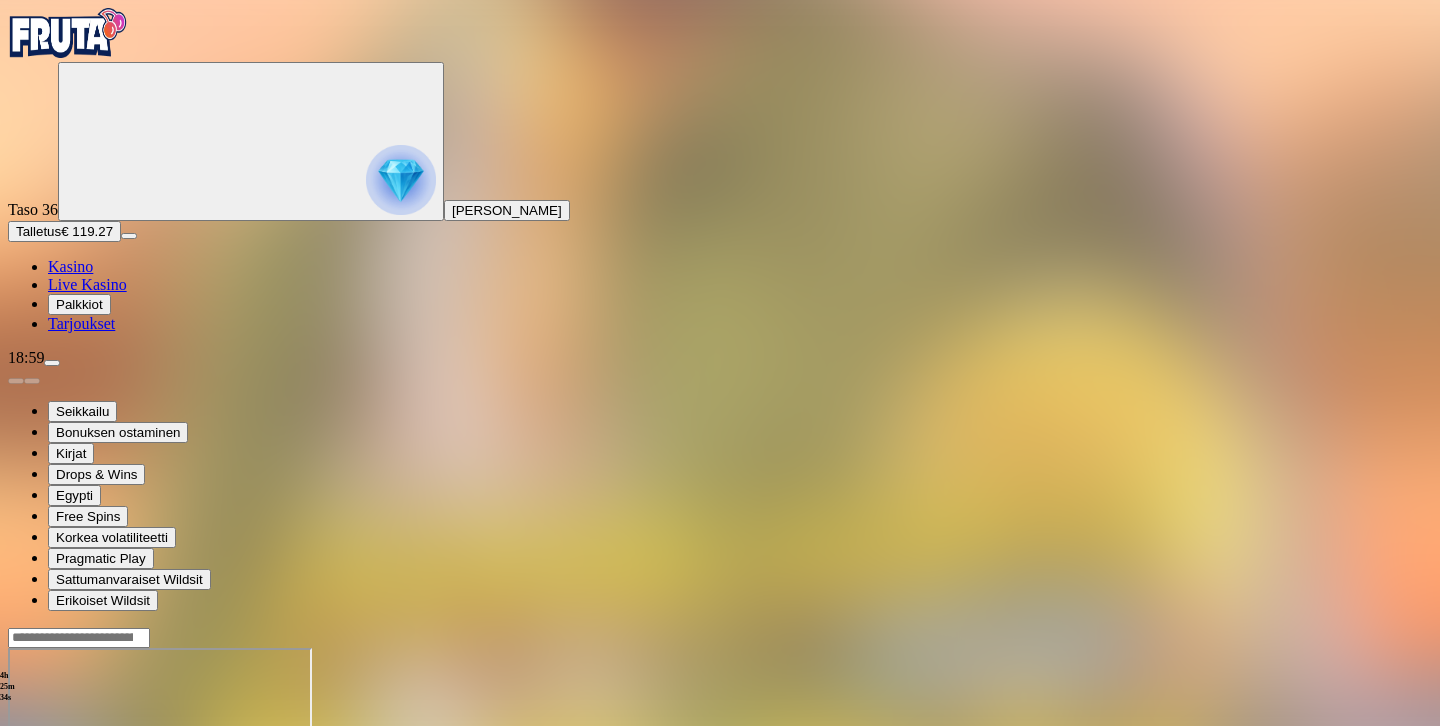 click at bounding box center (401, 180) 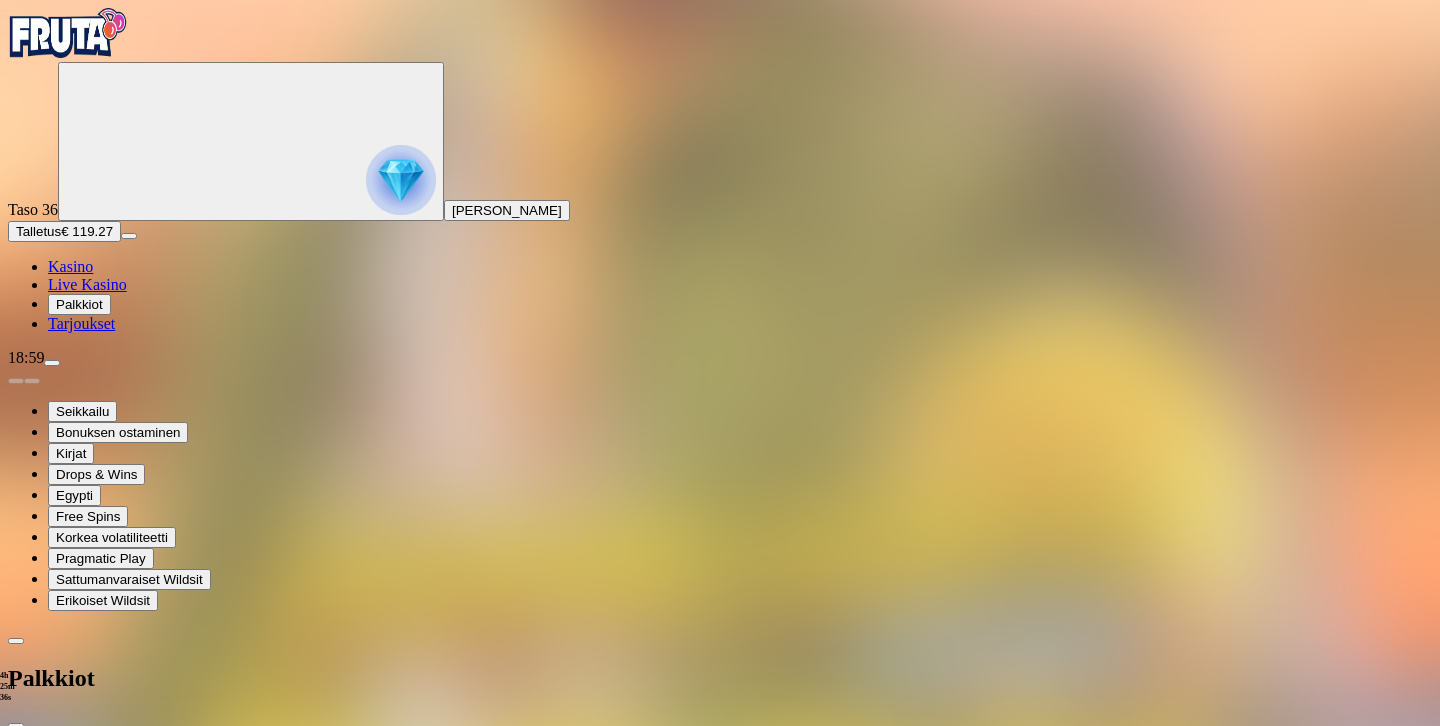 click at bounding box center (88, 969) 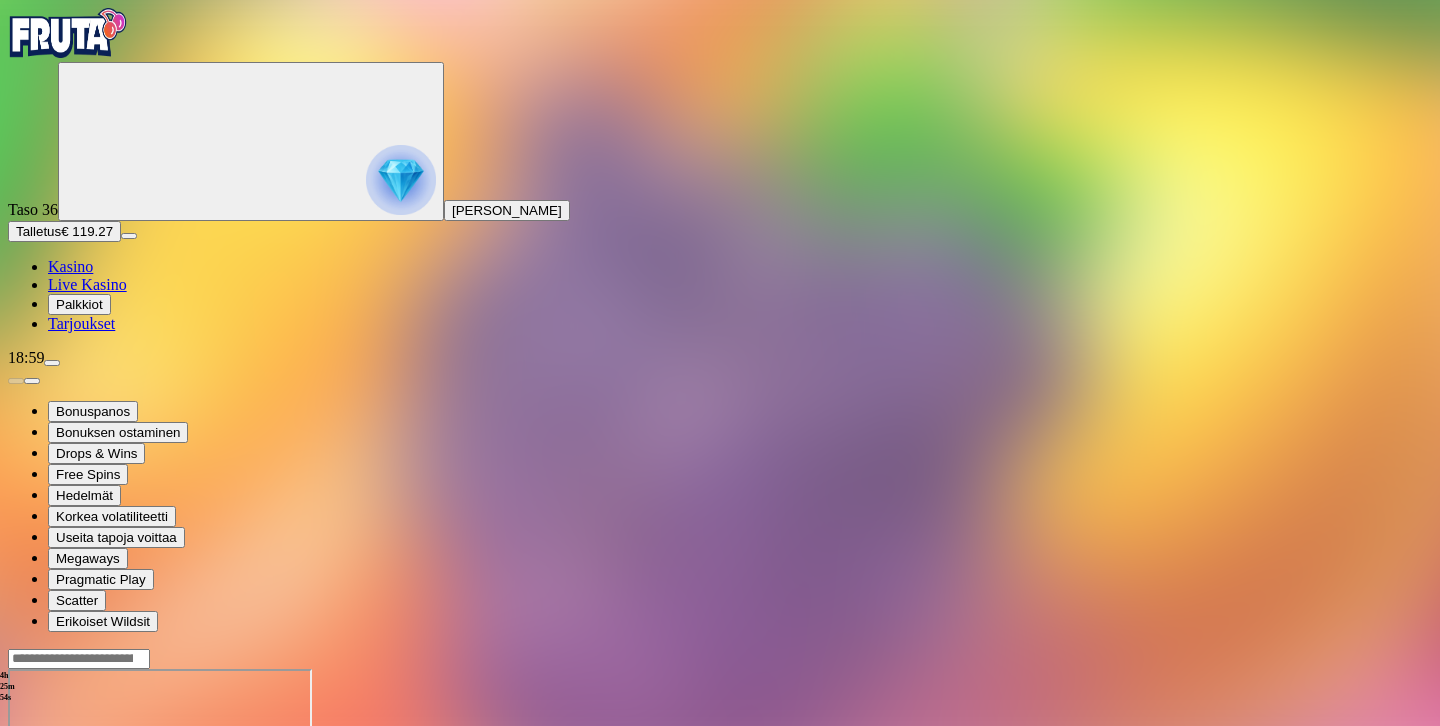 click at bounding box center (52, 363) 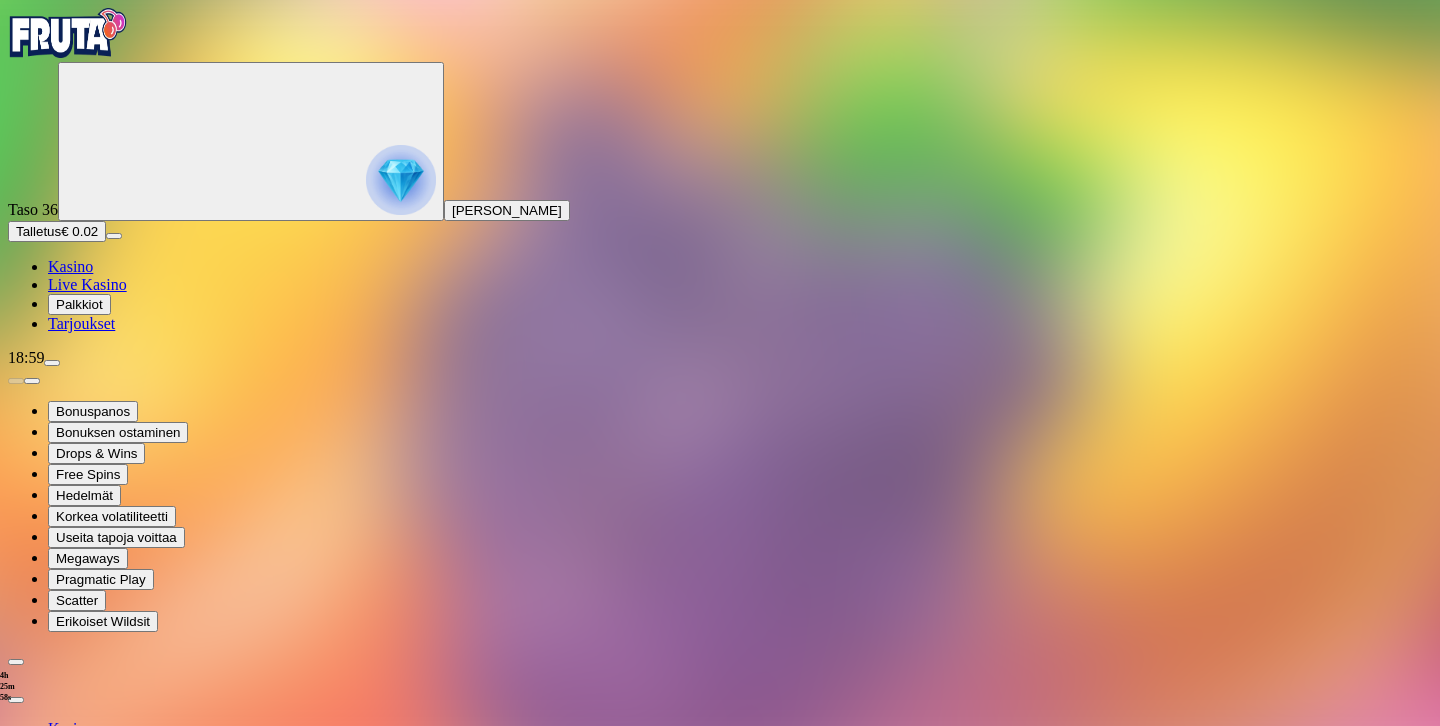 click on "Yksityiskohdat" at bounding box center (125, 951) 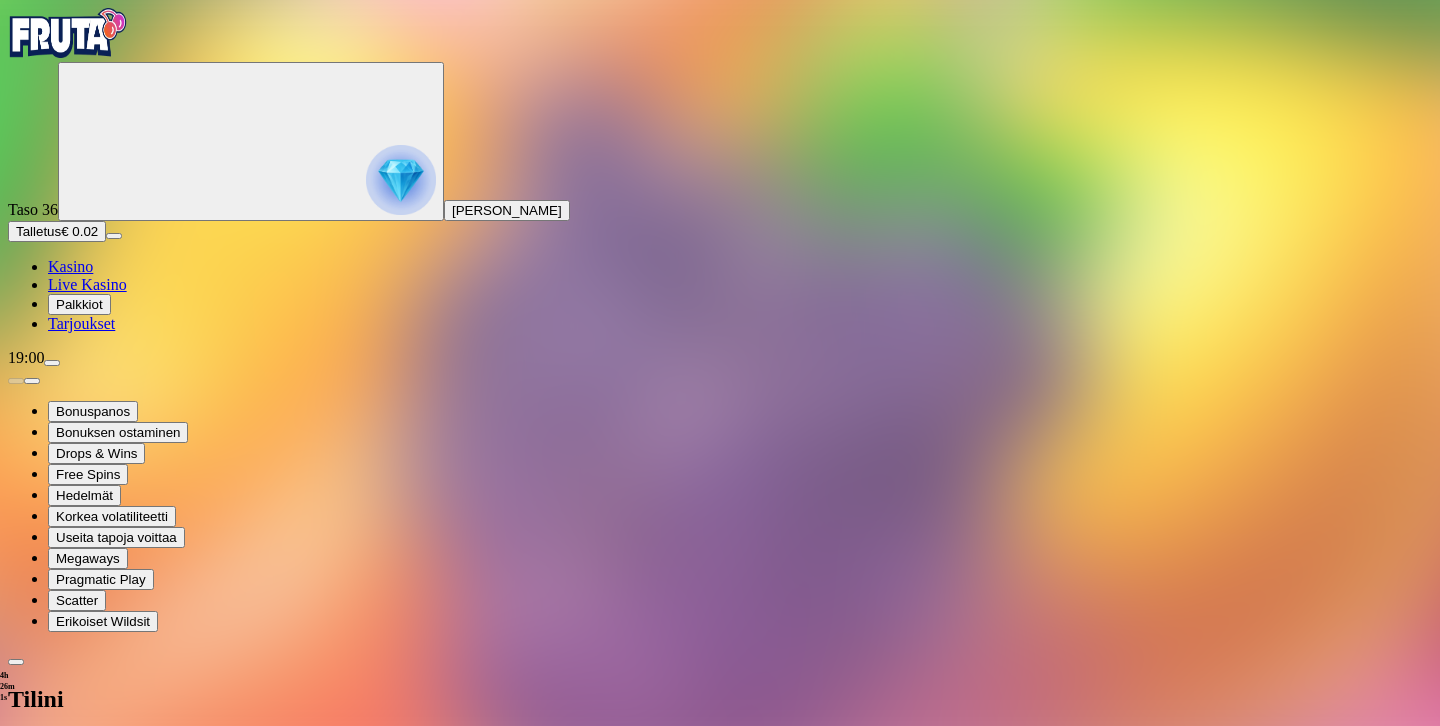 click at bounding box center (52, 363) 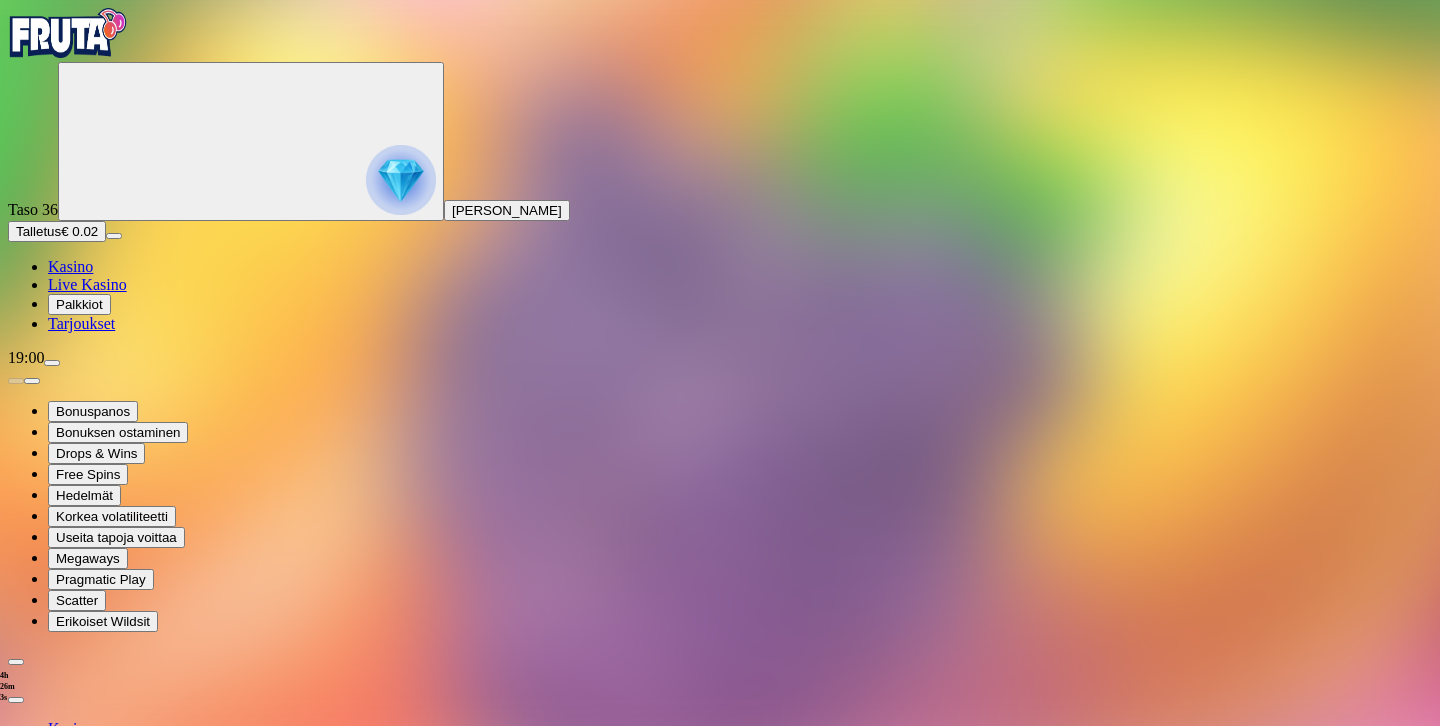 click on "Rajoitukset" at bounding box center [89, 1035] 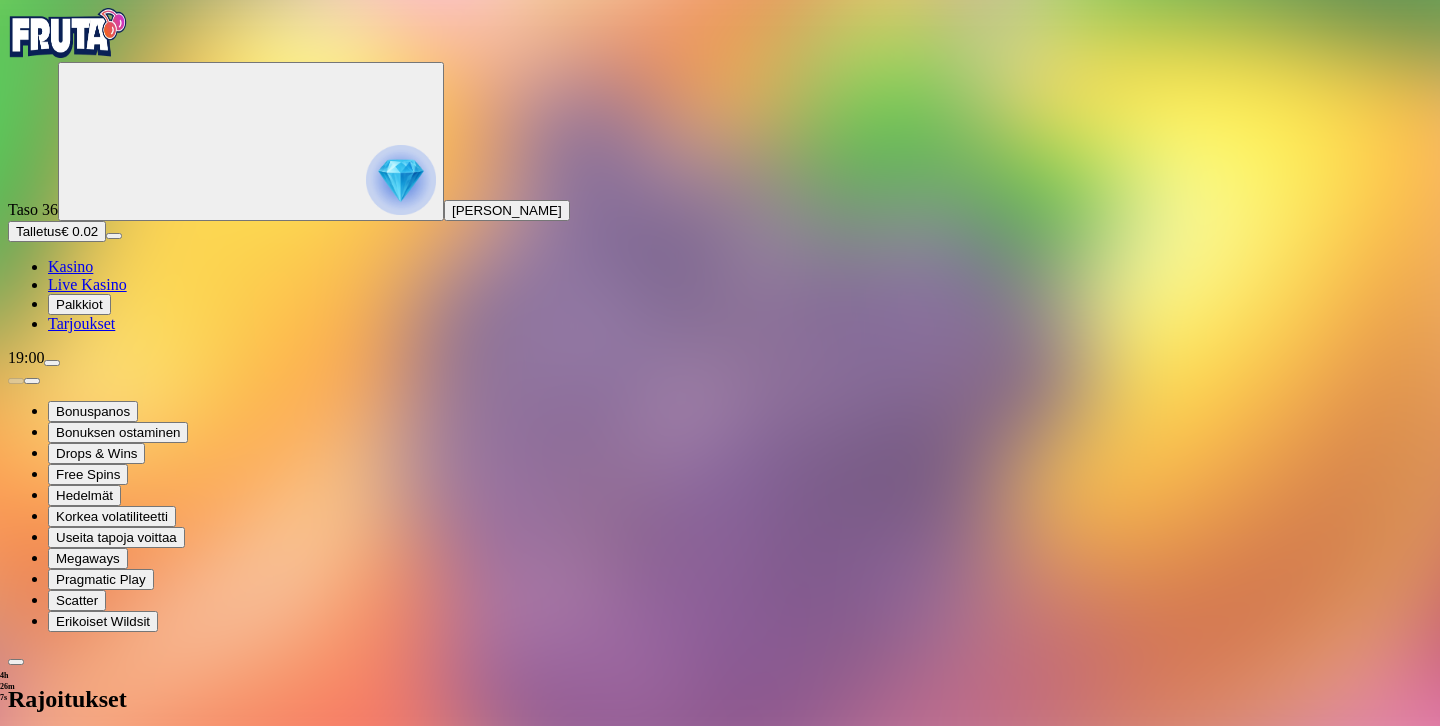click on "Netto talletusraja" at bounding box center (66, 863) 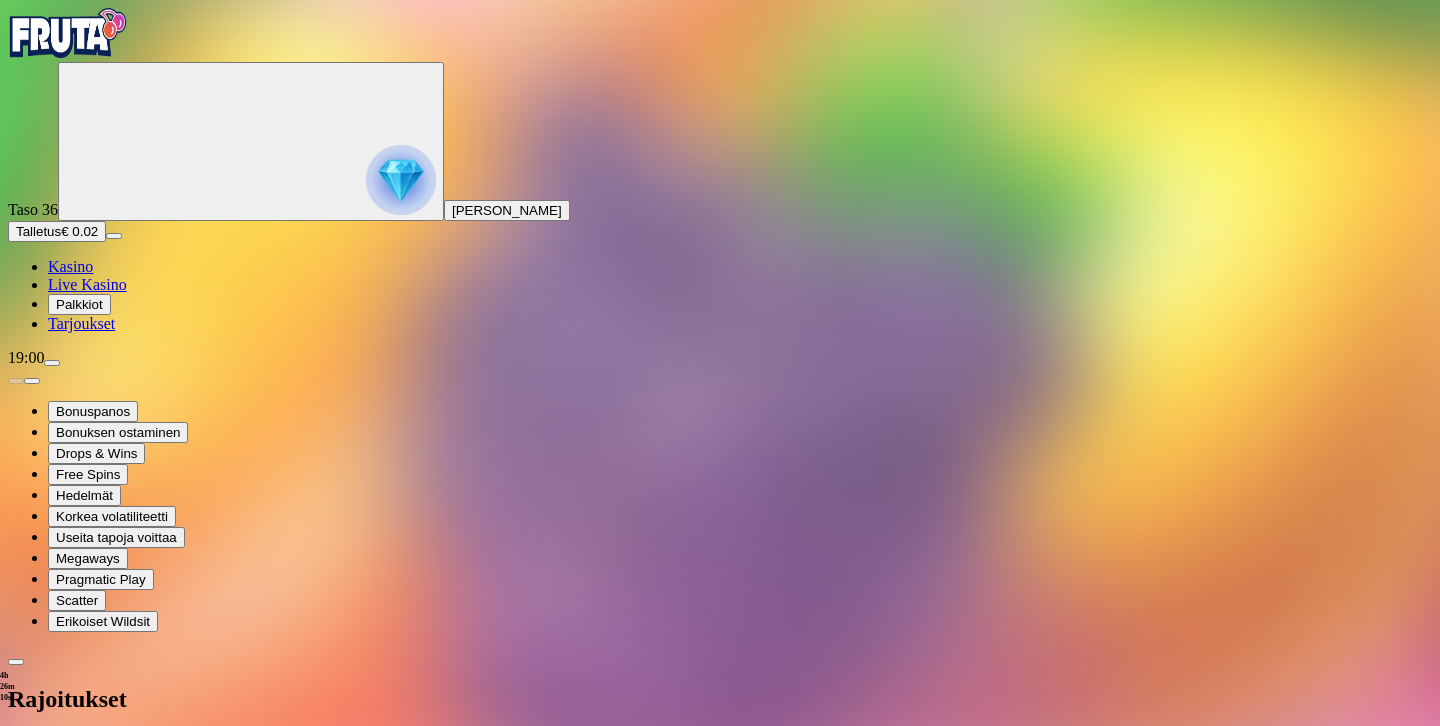 click on "Voit asettaa rajoituksia milloin tahansa, mutta huomioithan, että nostaessasi rajoituksia astuu voimaan 48 tunnin "jäähdyttelyaika" ennen kuin uusi rajoitus astuu voimaan. Aikaisempi rajoitus on siis vielä voimassa 48 tunnin ajan, ennen uuden astumista voimaan. Mikäli haluat alentaa rajoitustasi, astuu muutos tällöin voimaan välittömästi." at bounding box center (720, 819) 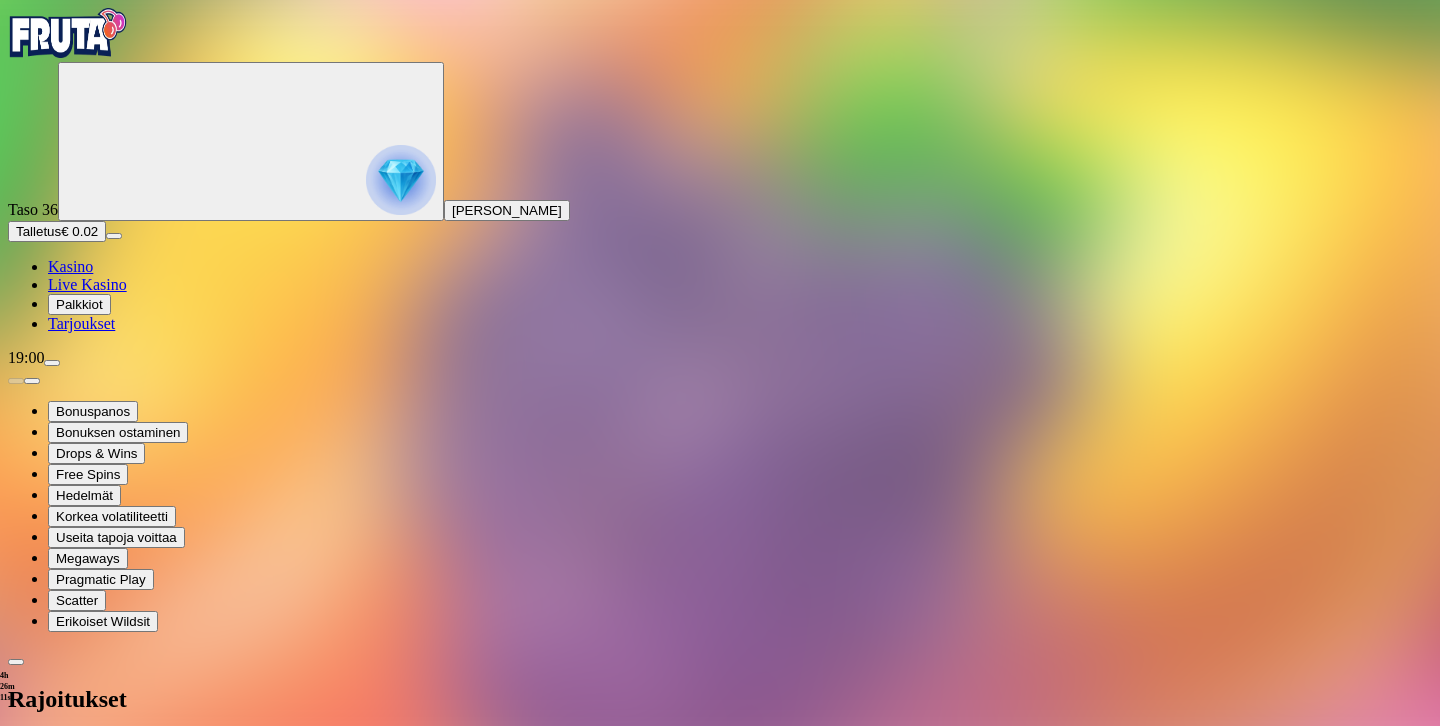 scroll, scrollTop: 118, scrollLeft: 0, axis: vertical 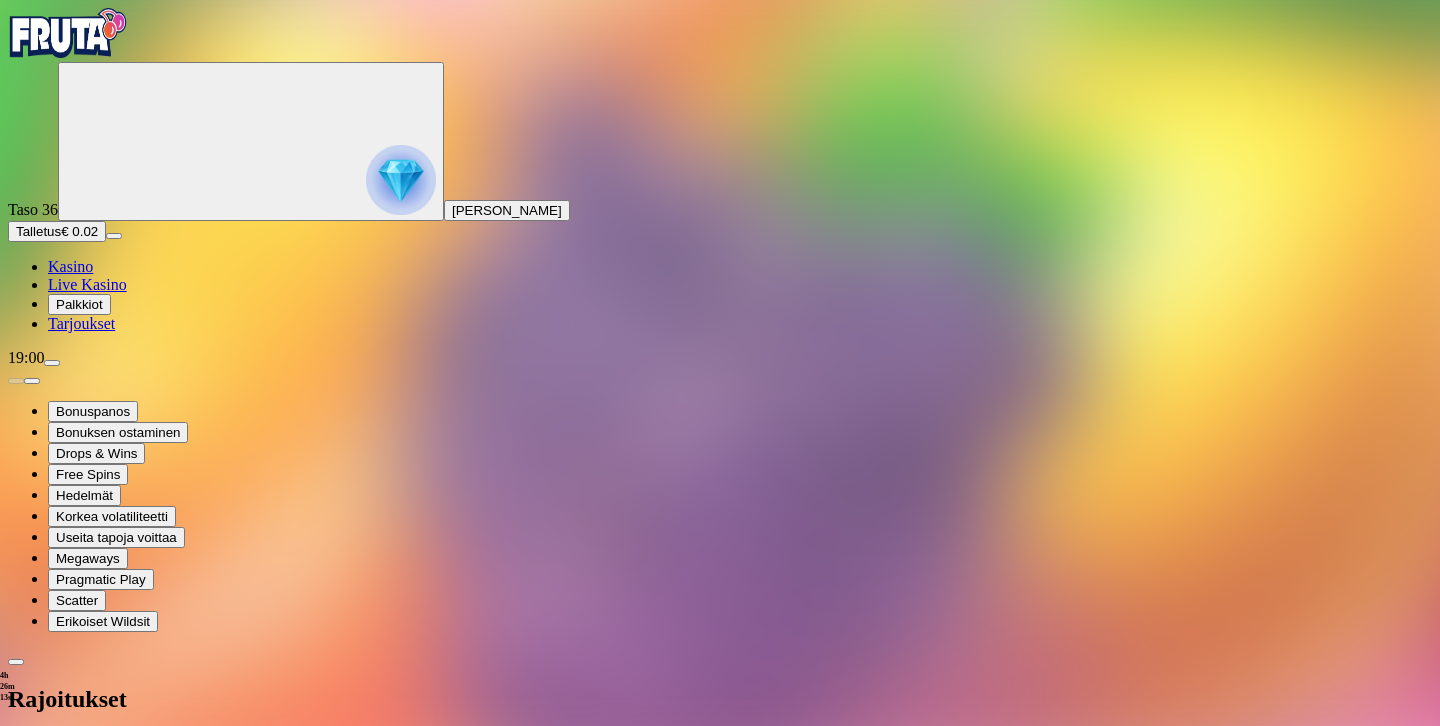 click on "Tappioraja" at bounding box center (47, 1148) 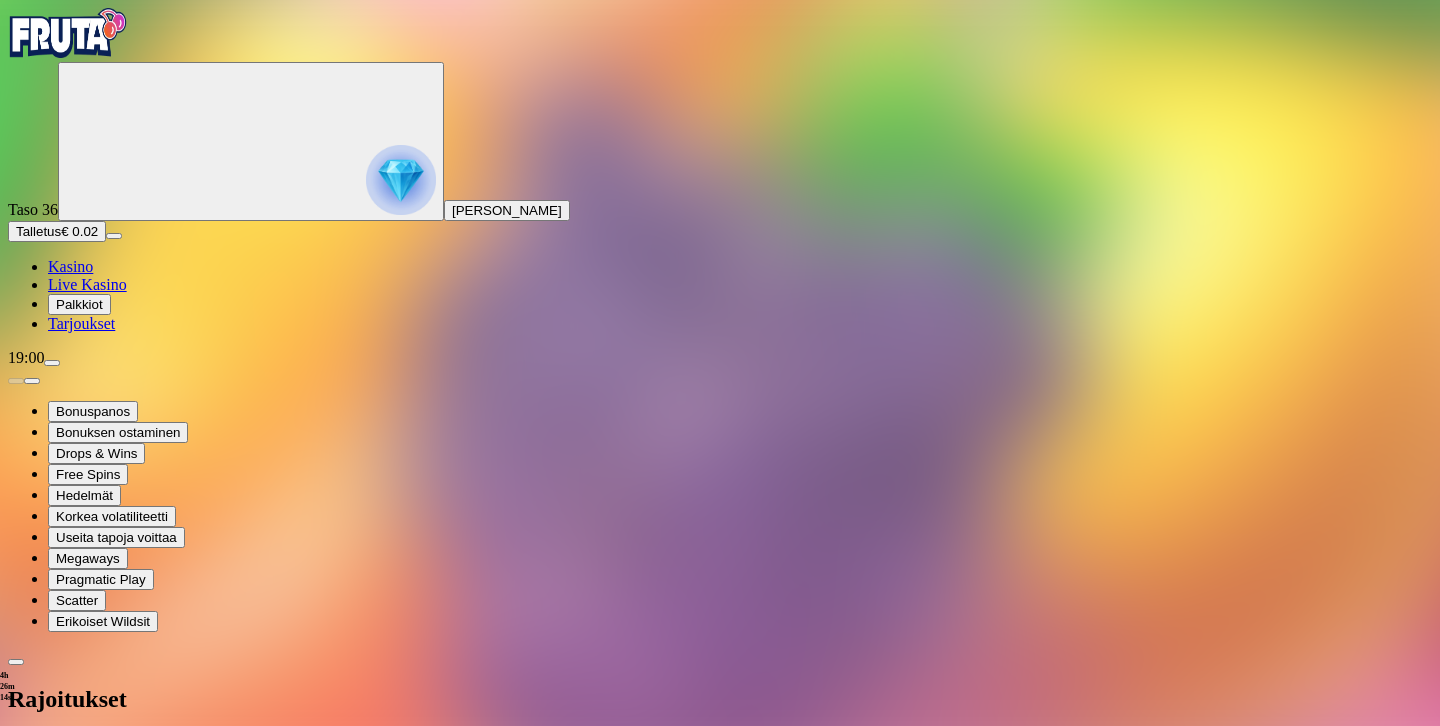 click at bounding box center (79, 1153) 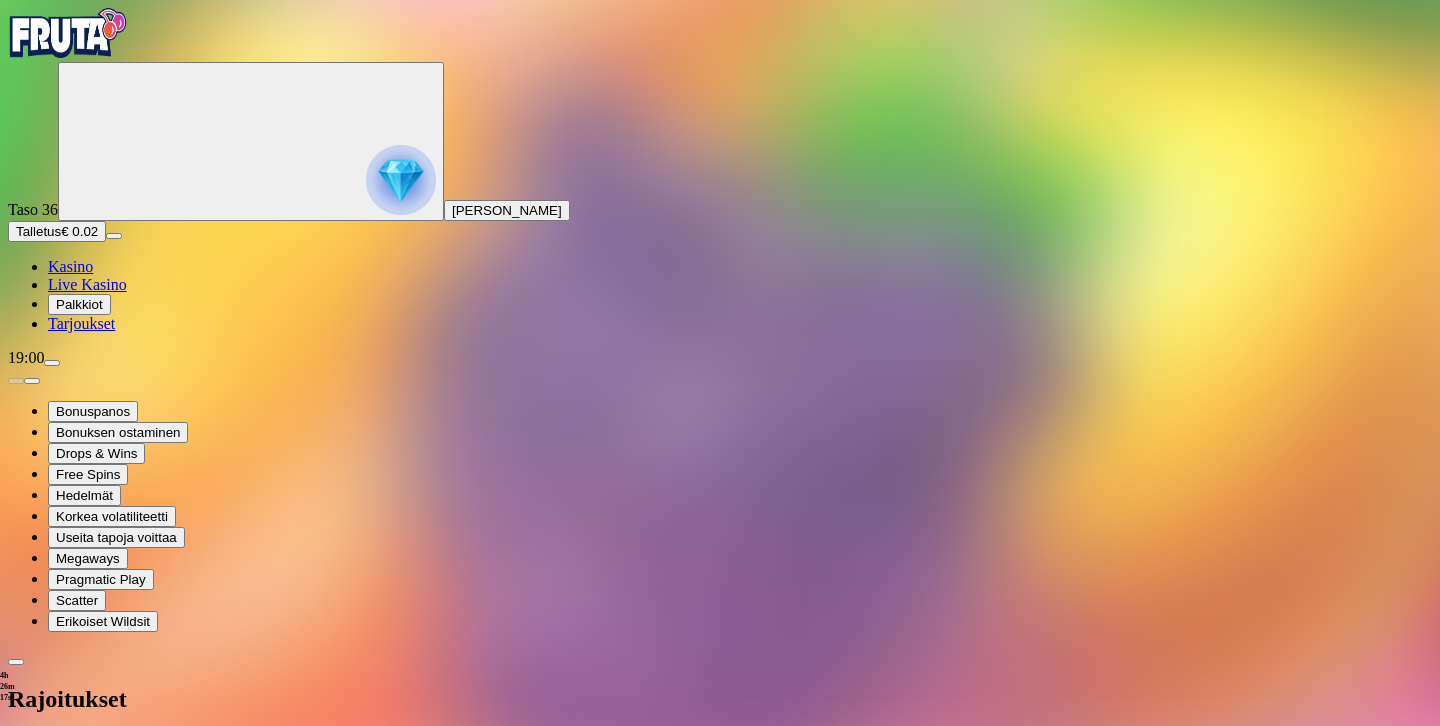 type on "***" 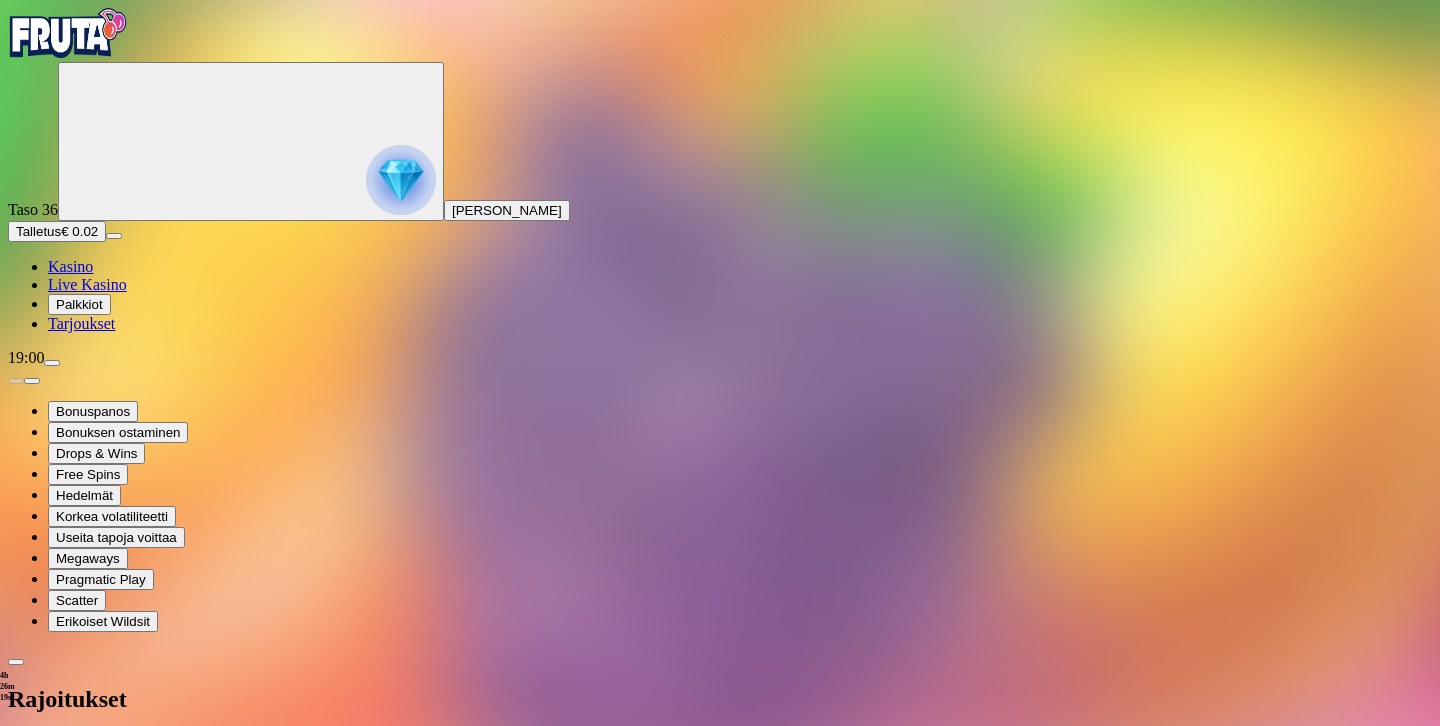 type 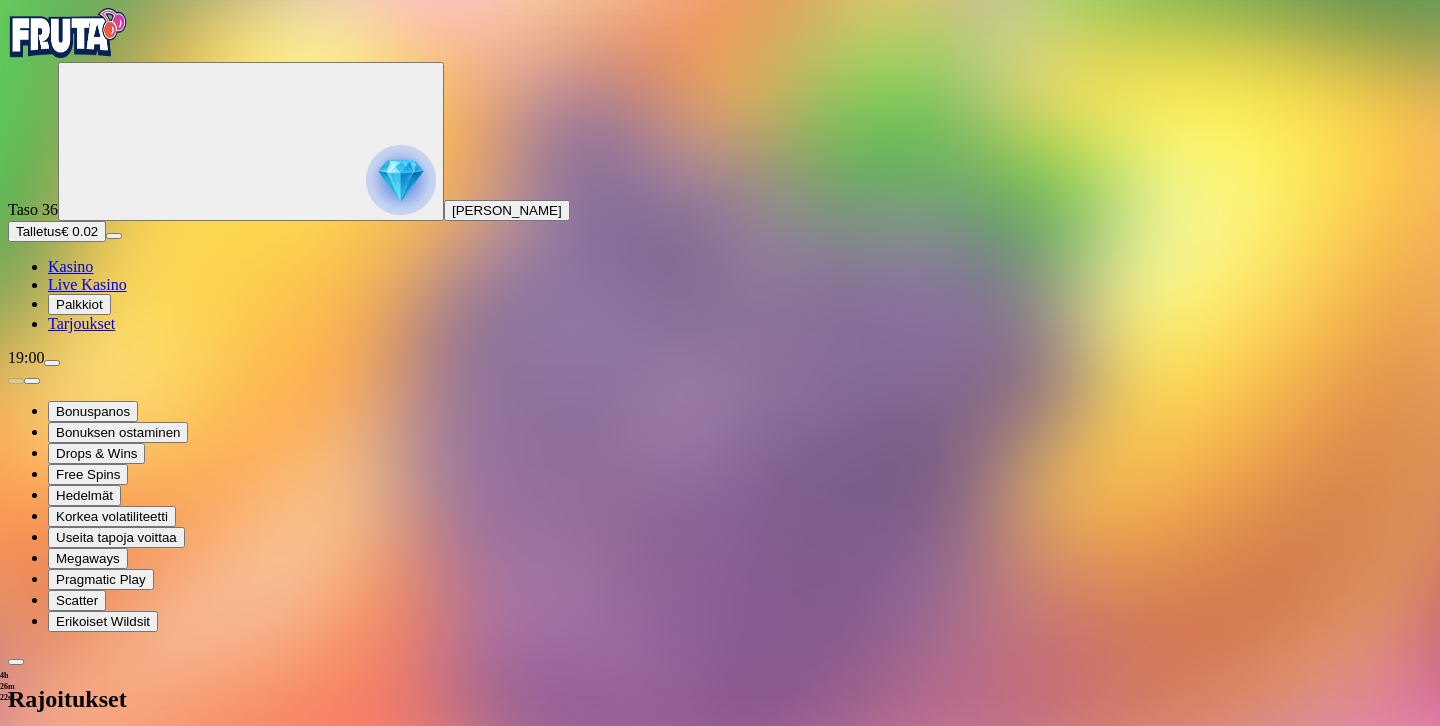 click at bounding box center [52, 363] 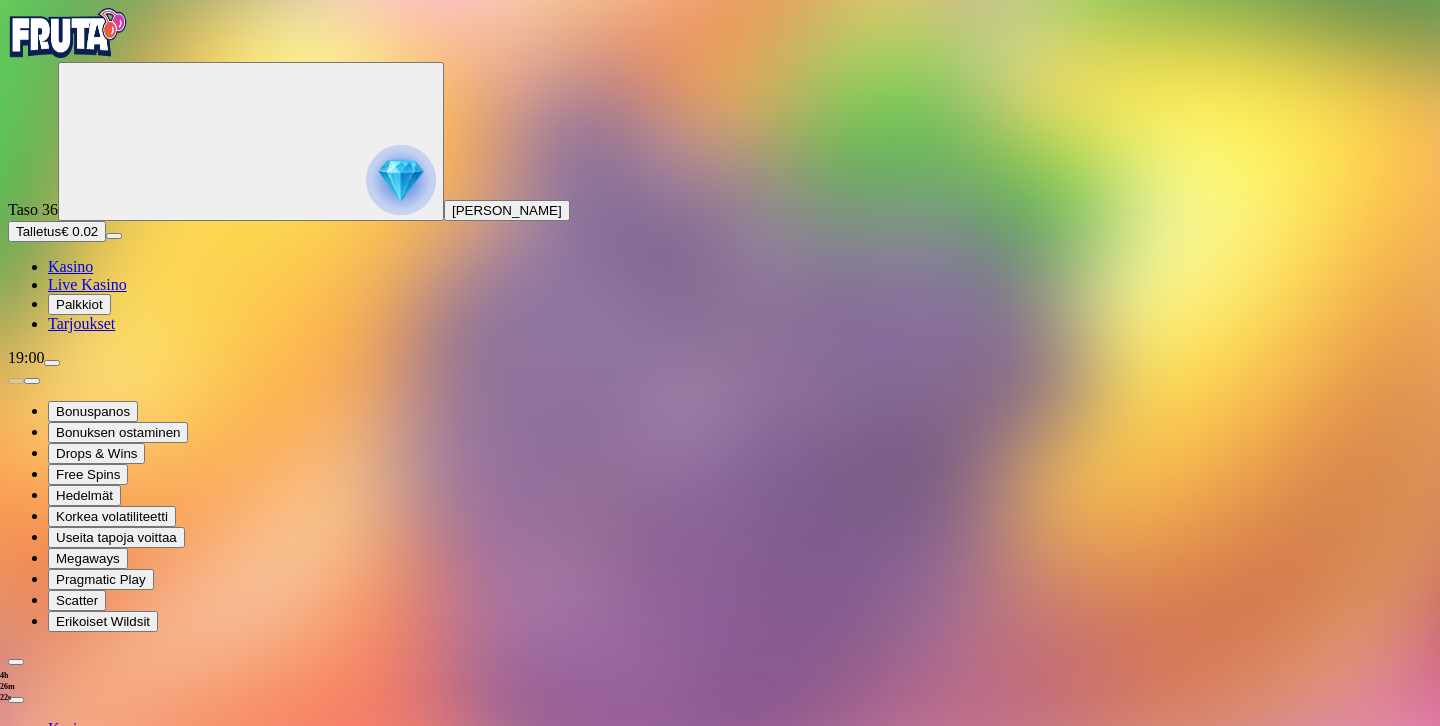 scroll, scrollTop: 0, scrollLeft: 0, axis: both 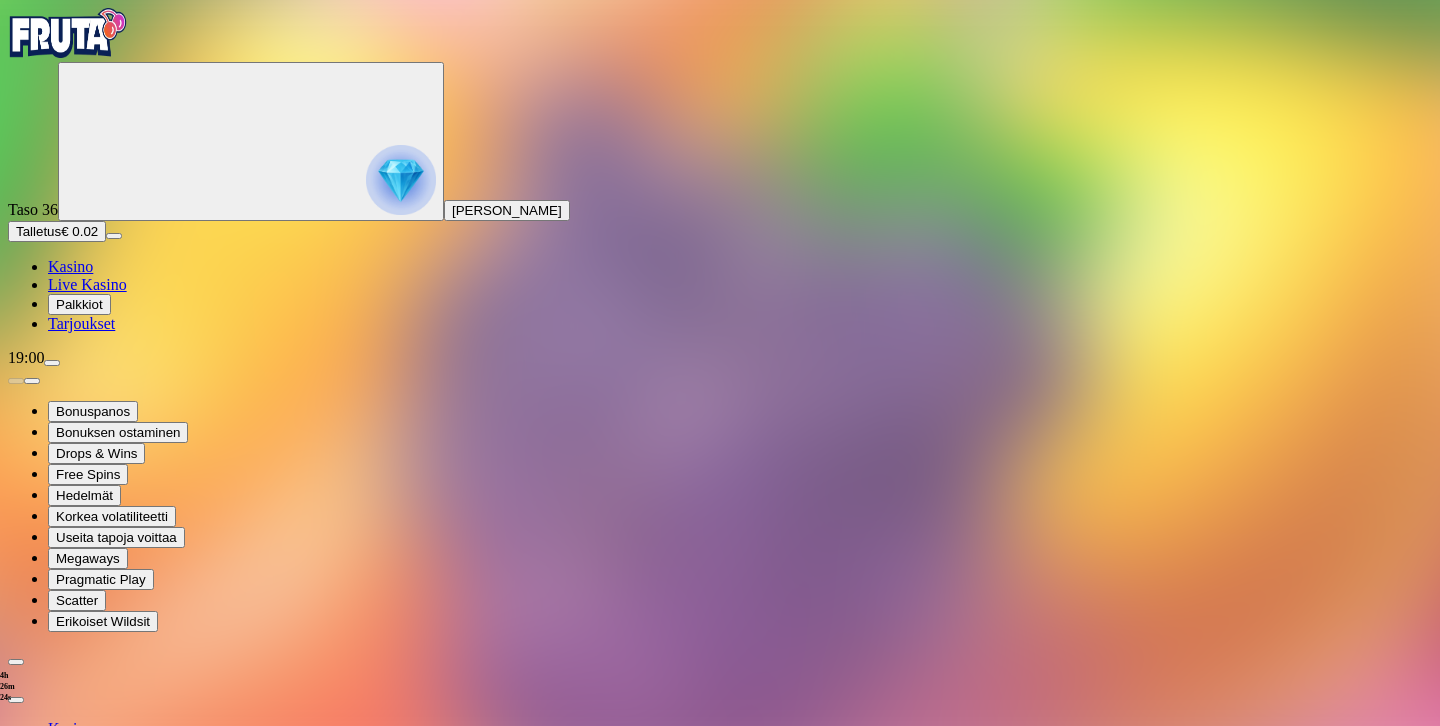 click on "Pelaa vastuullisesti" at bounding box center (167, 1056) 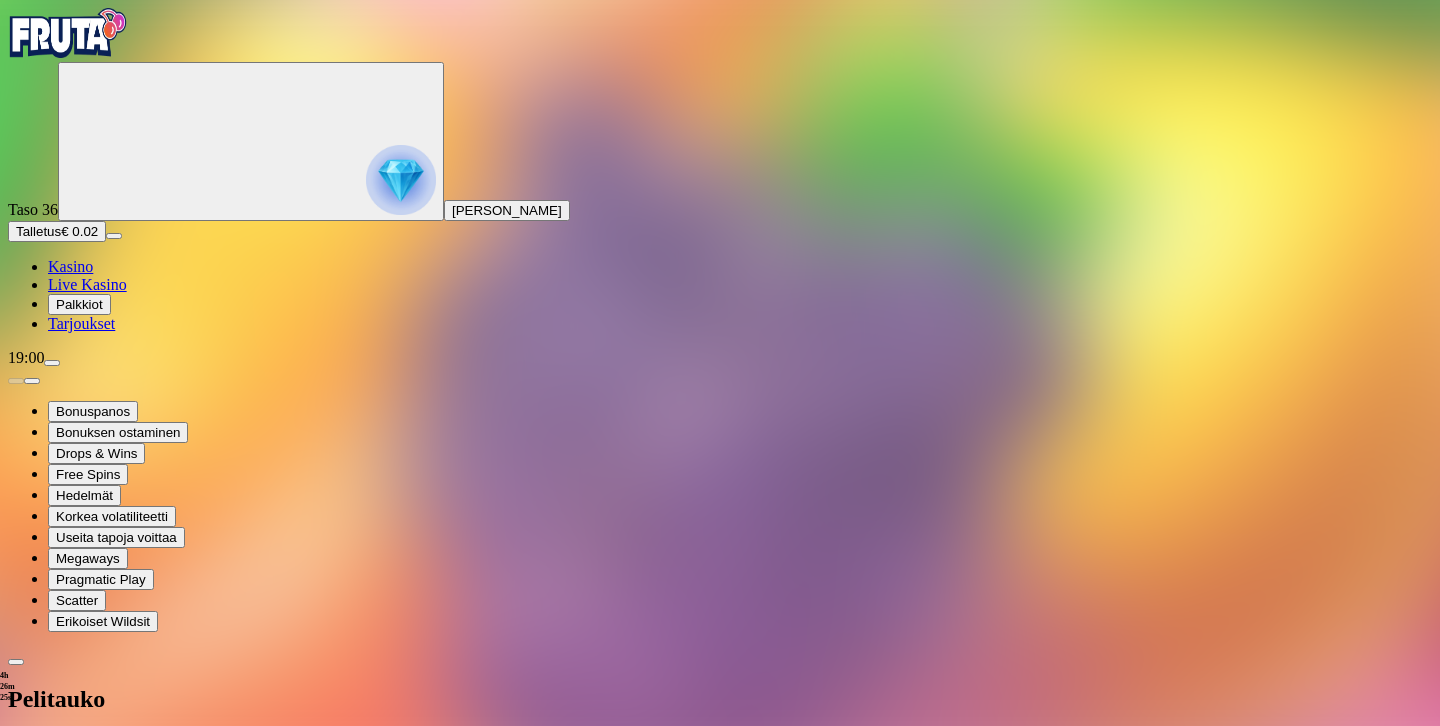 click on "7 päivää" at bounding box center (250, 981) 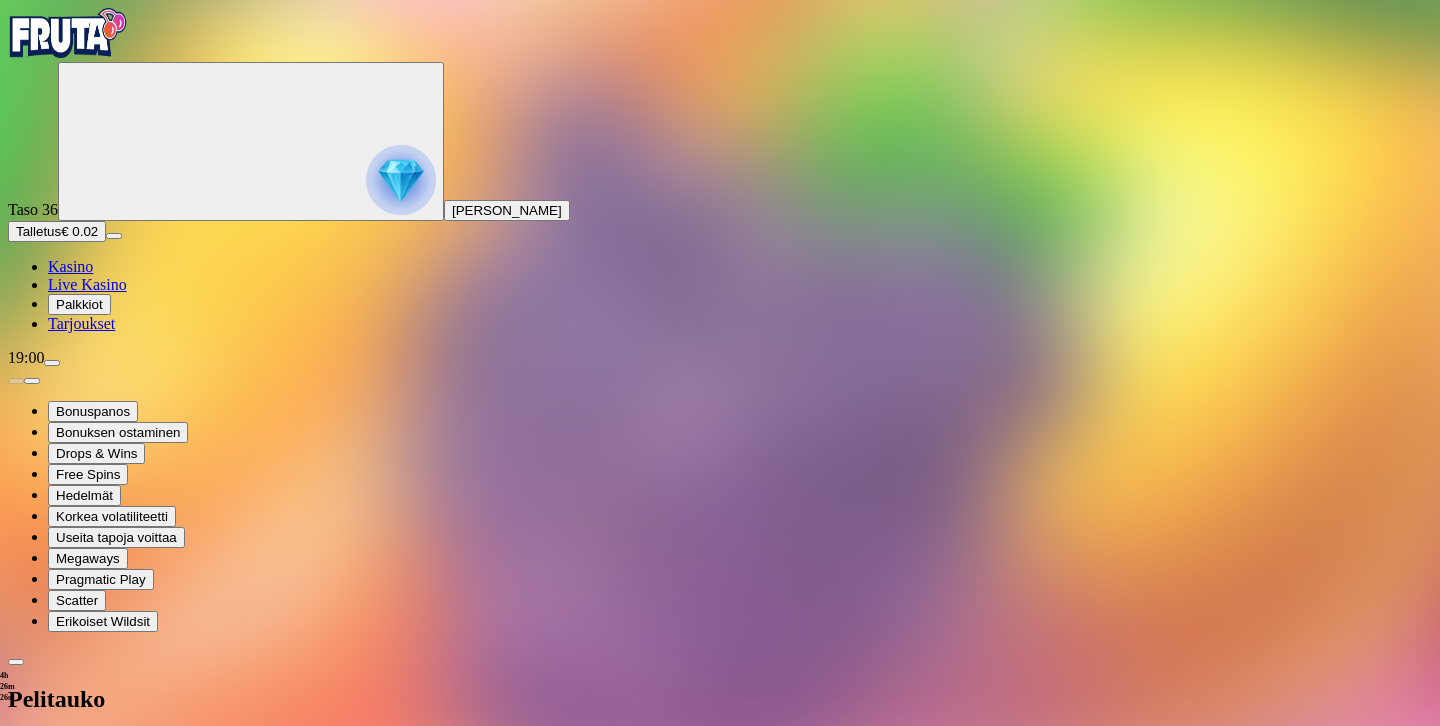 click on "Aloita aikalisä" at bounding box center (57, 1017) 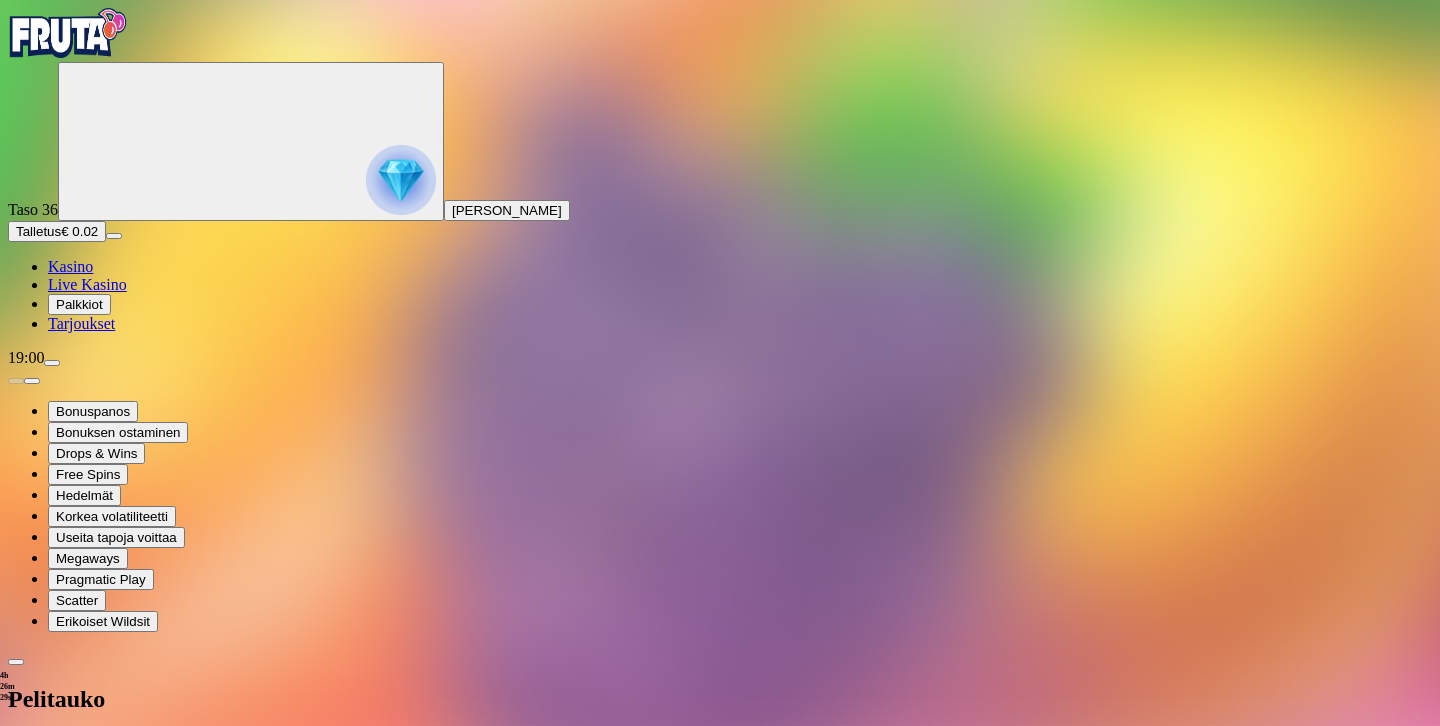 click on "Kyllä" at bounding box center (410, 1143) 